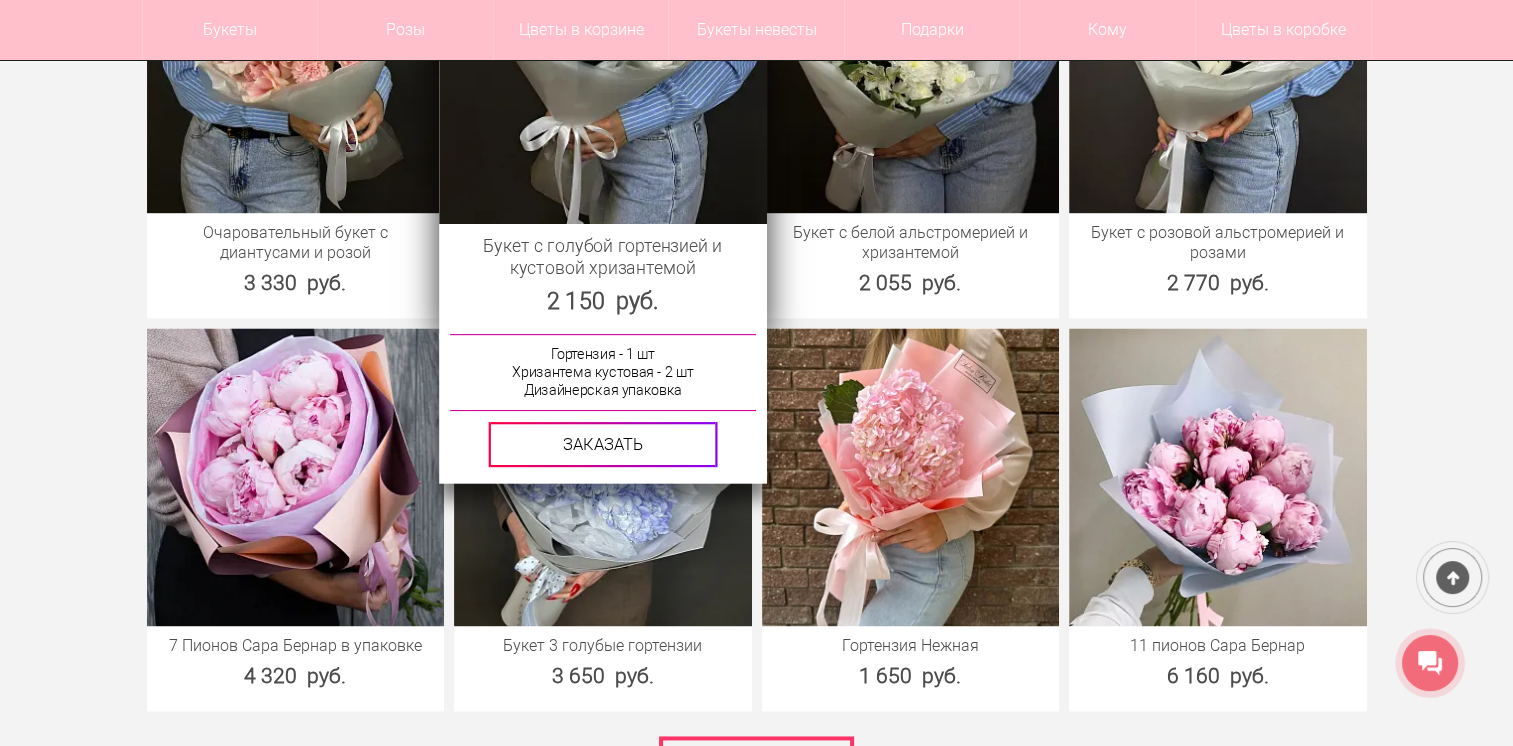 scroll, scrollTop: 3000, scrollLeft: 0, axis: vertical 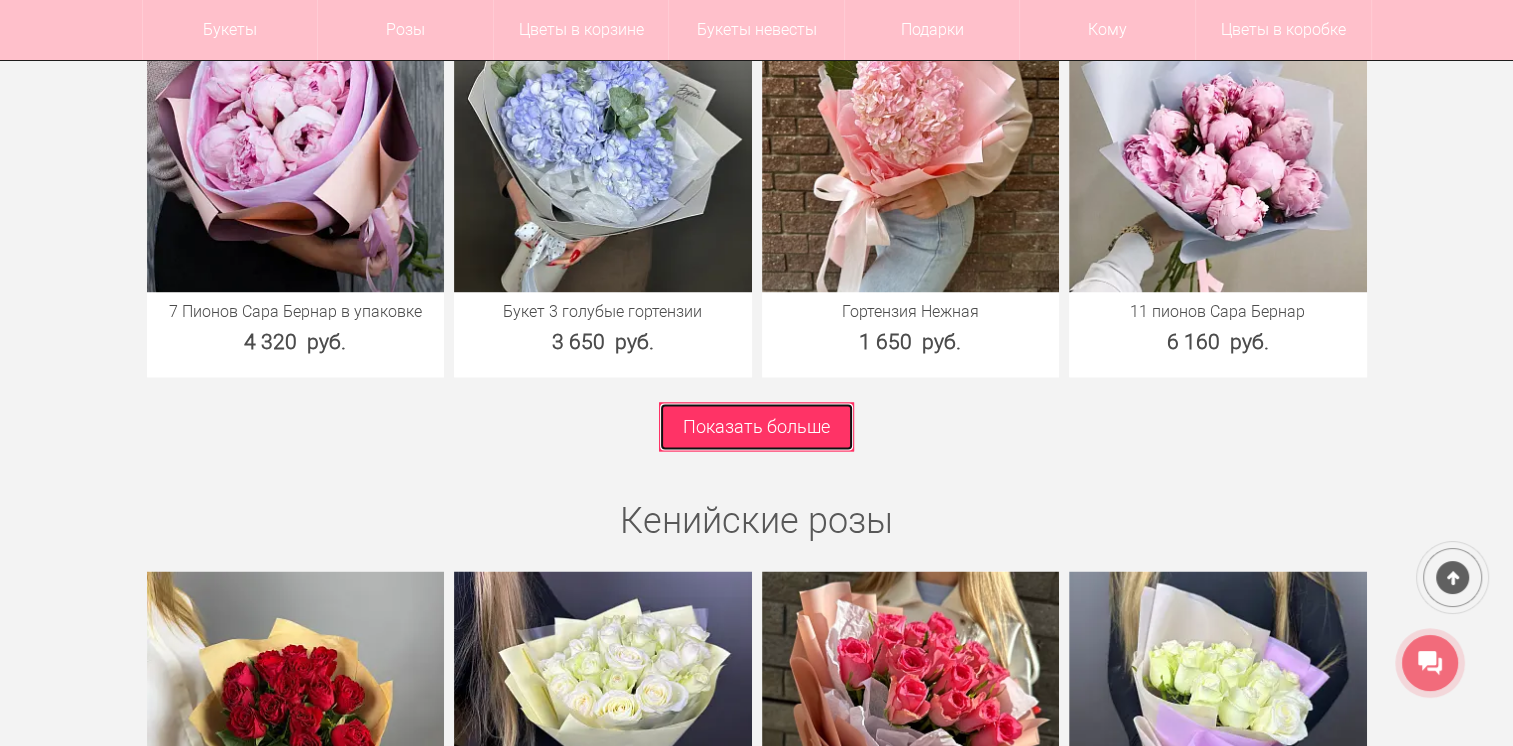 click on "Показать больше" at bounding box center (756, 426) 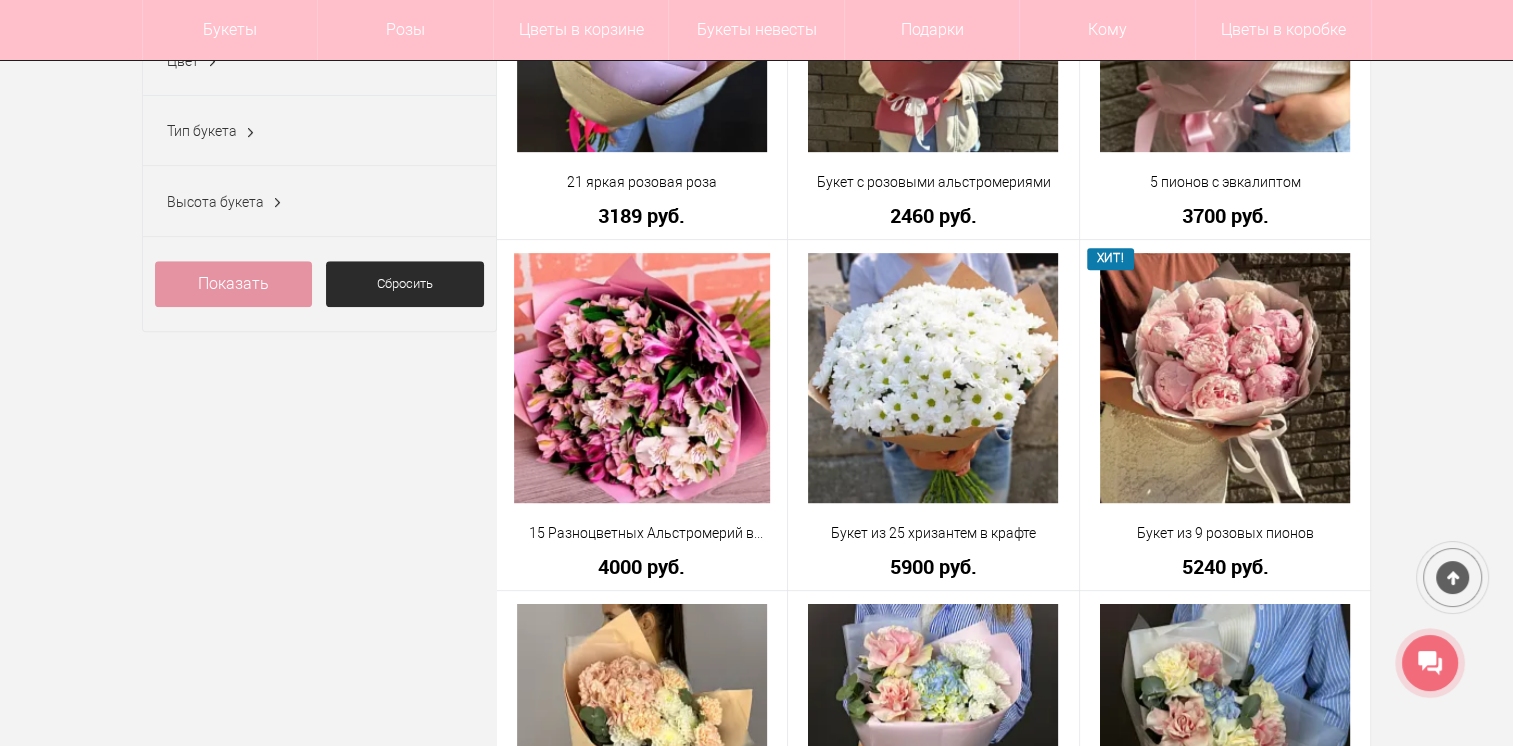 scroll, scrollTop: 0, scrollLeft: 0, axis: both 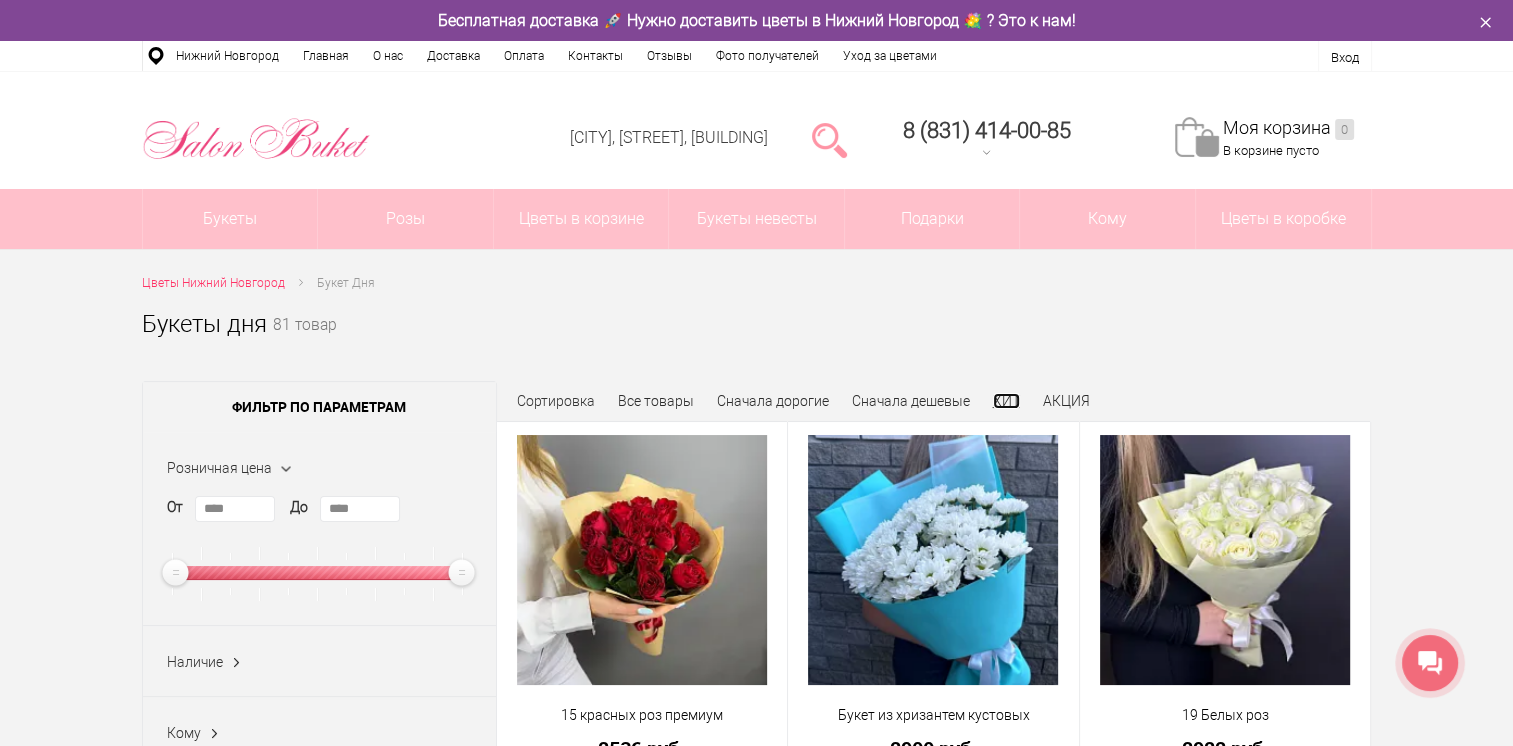 click on "ХИТ" at bounding box center (1006, 401) 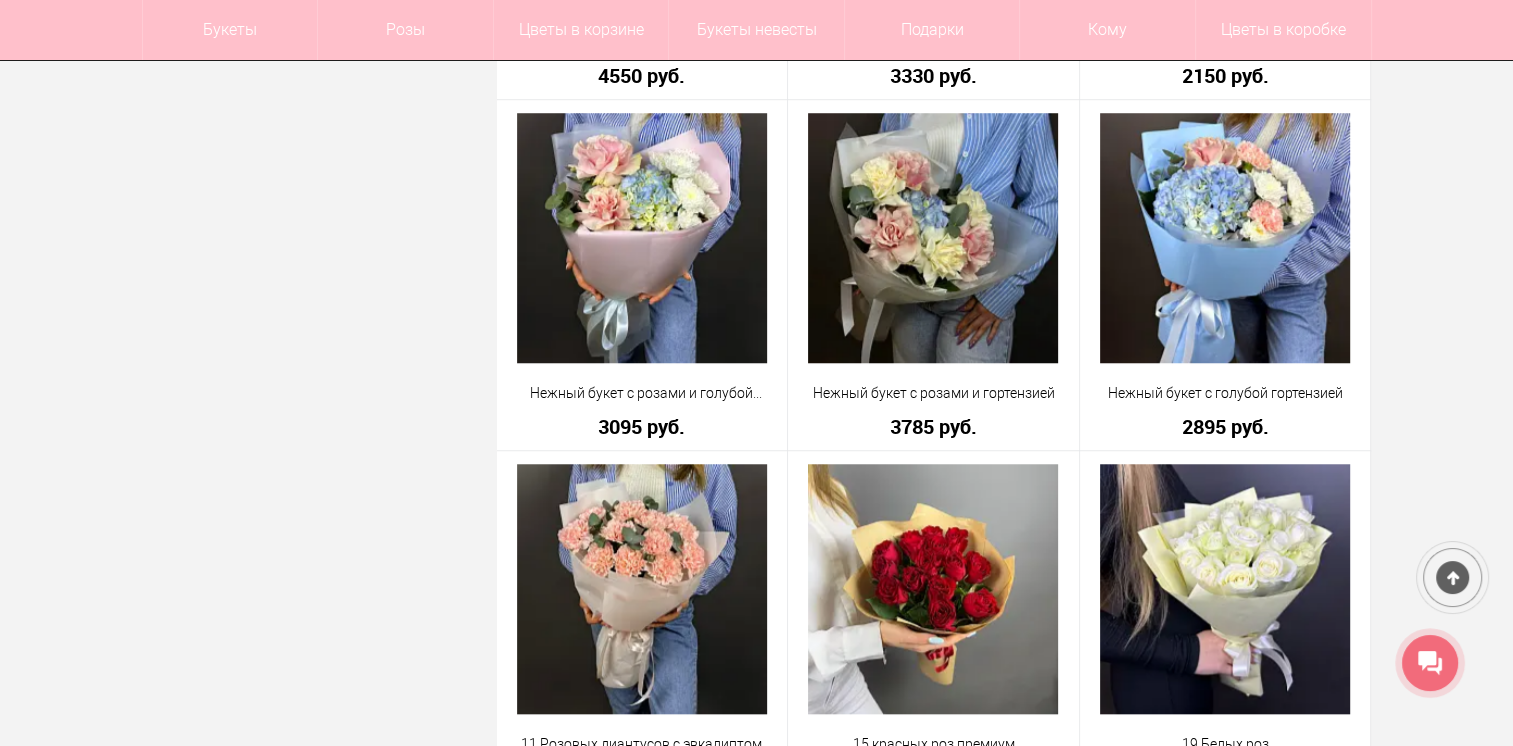 scroll, scrollTop: 2000, scrollLeft: 0, axis: vertical 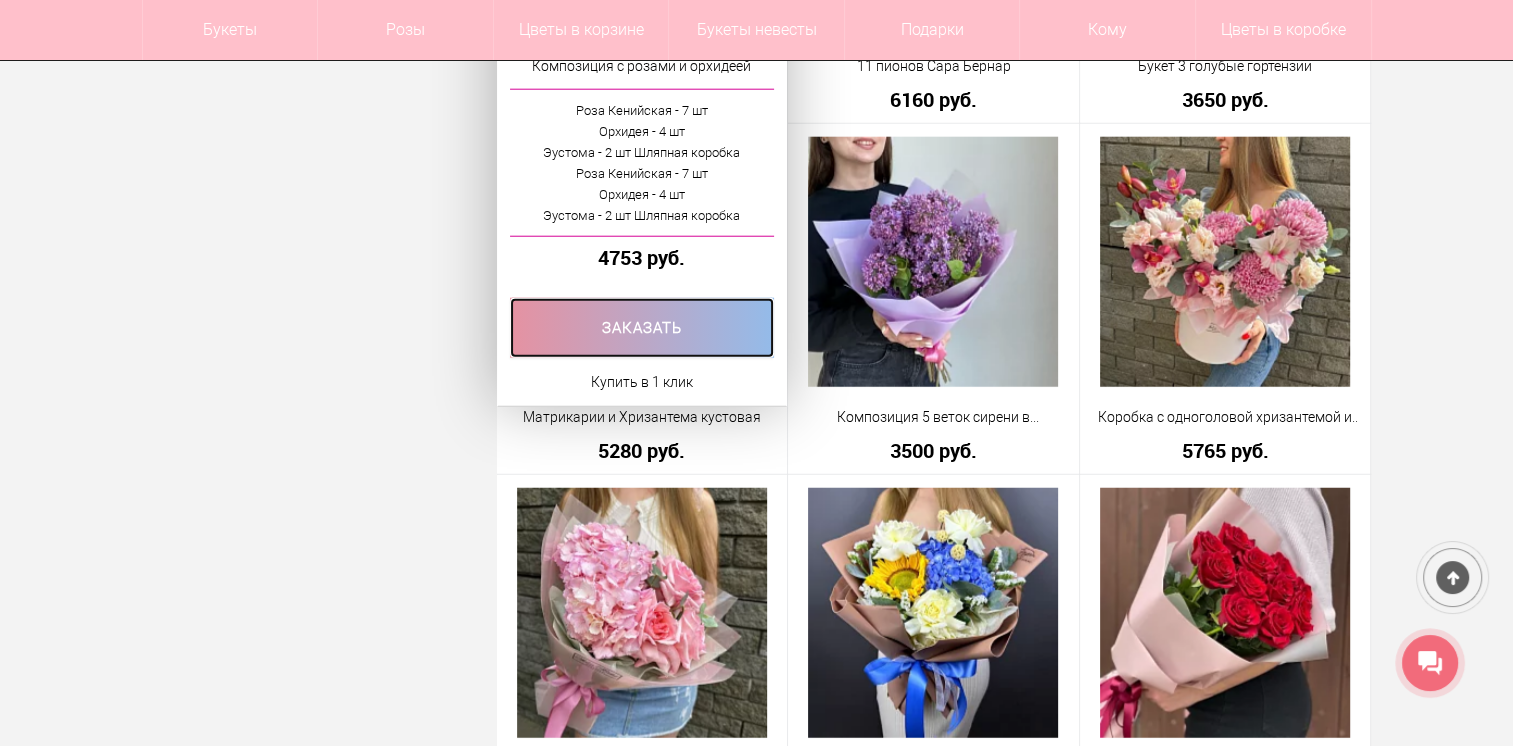 click at bounding box center [642, 328] 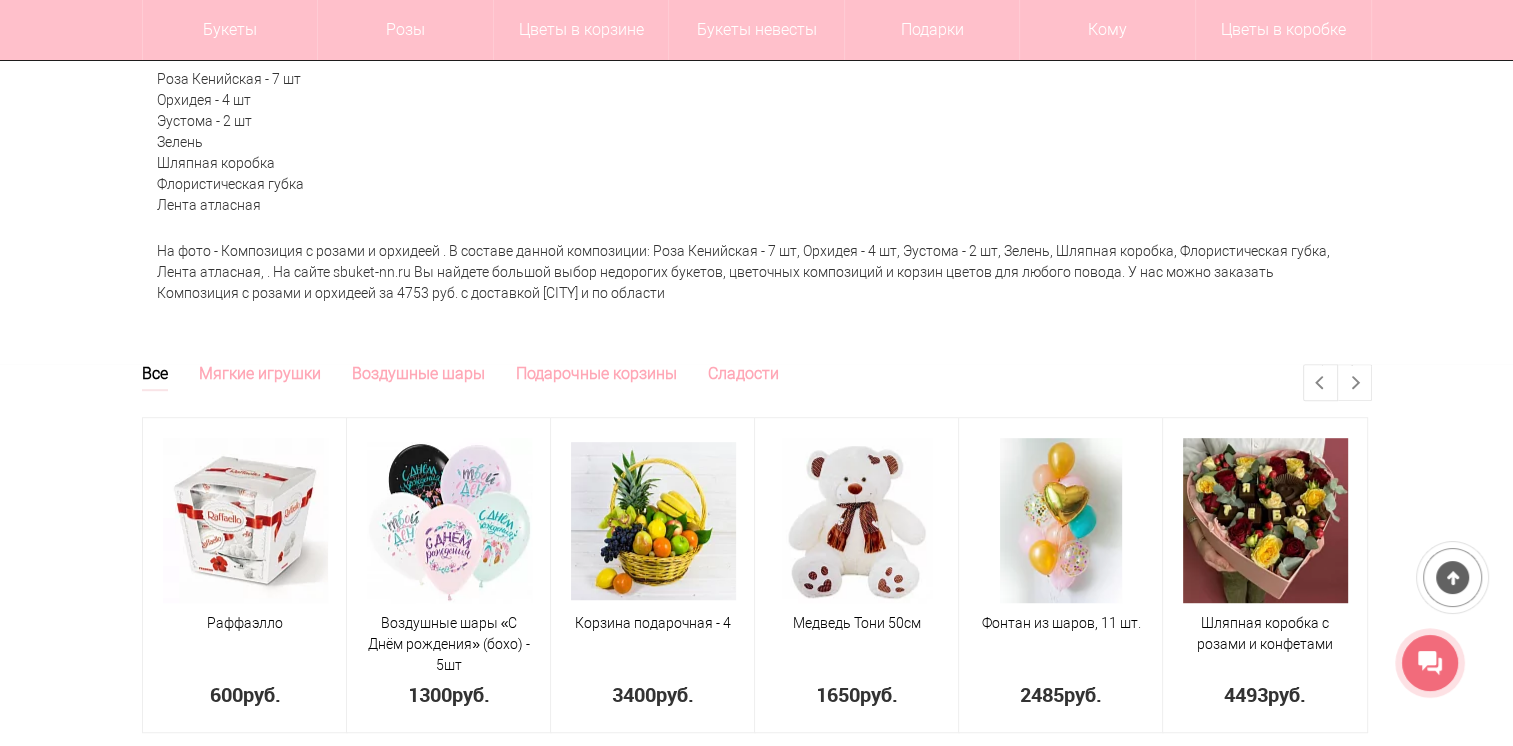 scroll, scrollTop: 666, scrollLeft: 0, axis: vertical 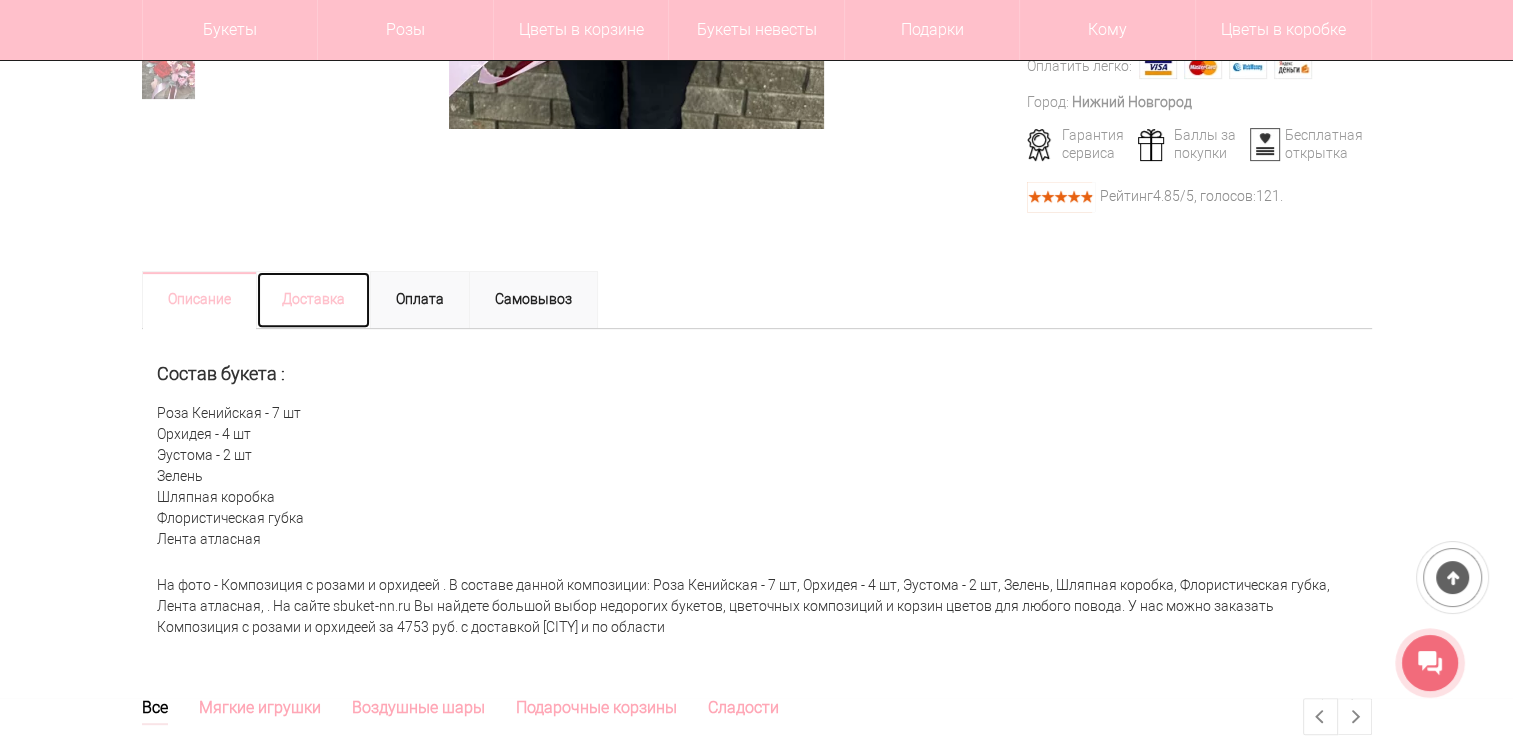 click on "Доставка" at bounding box center (313, 300) 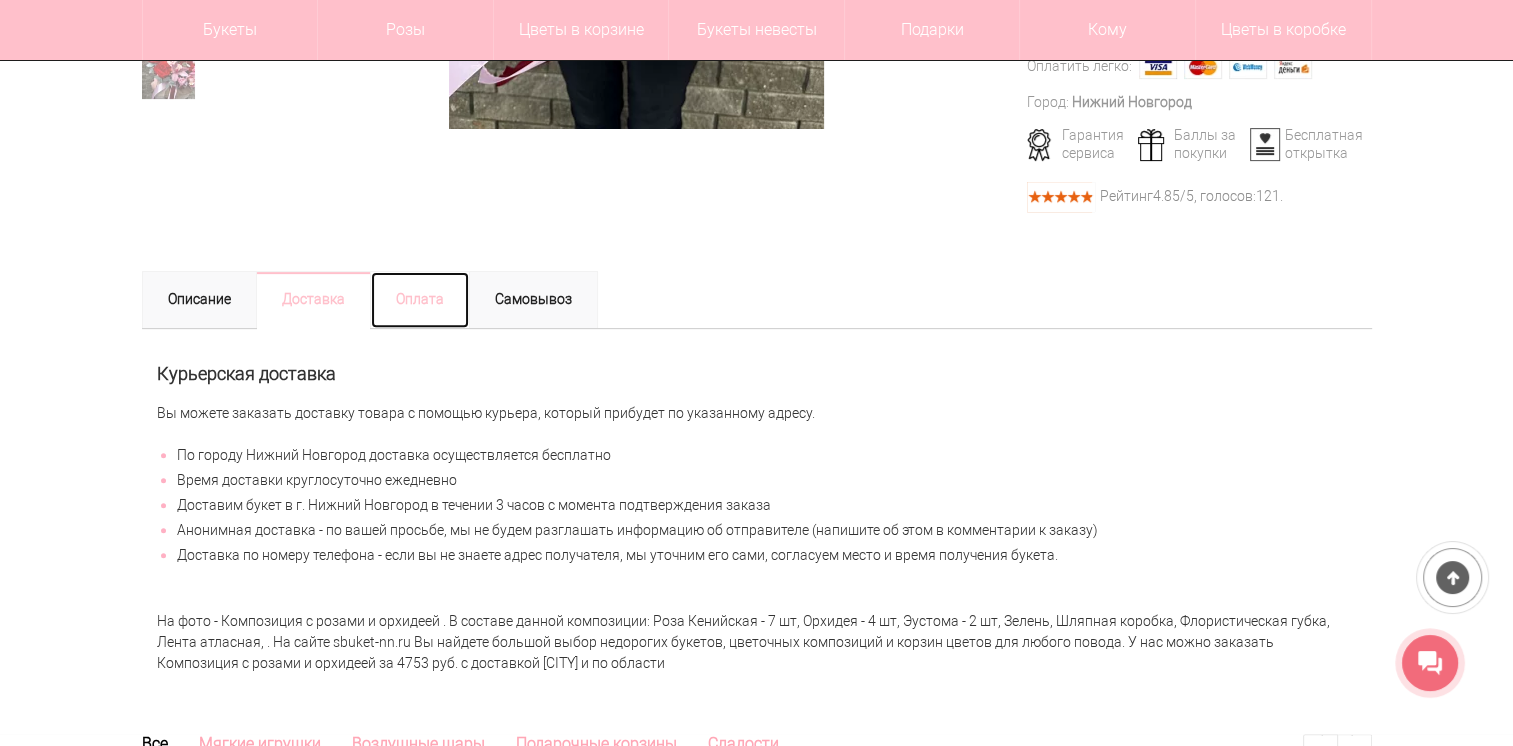 click on "Оплата" at bounding box center (420, 300) 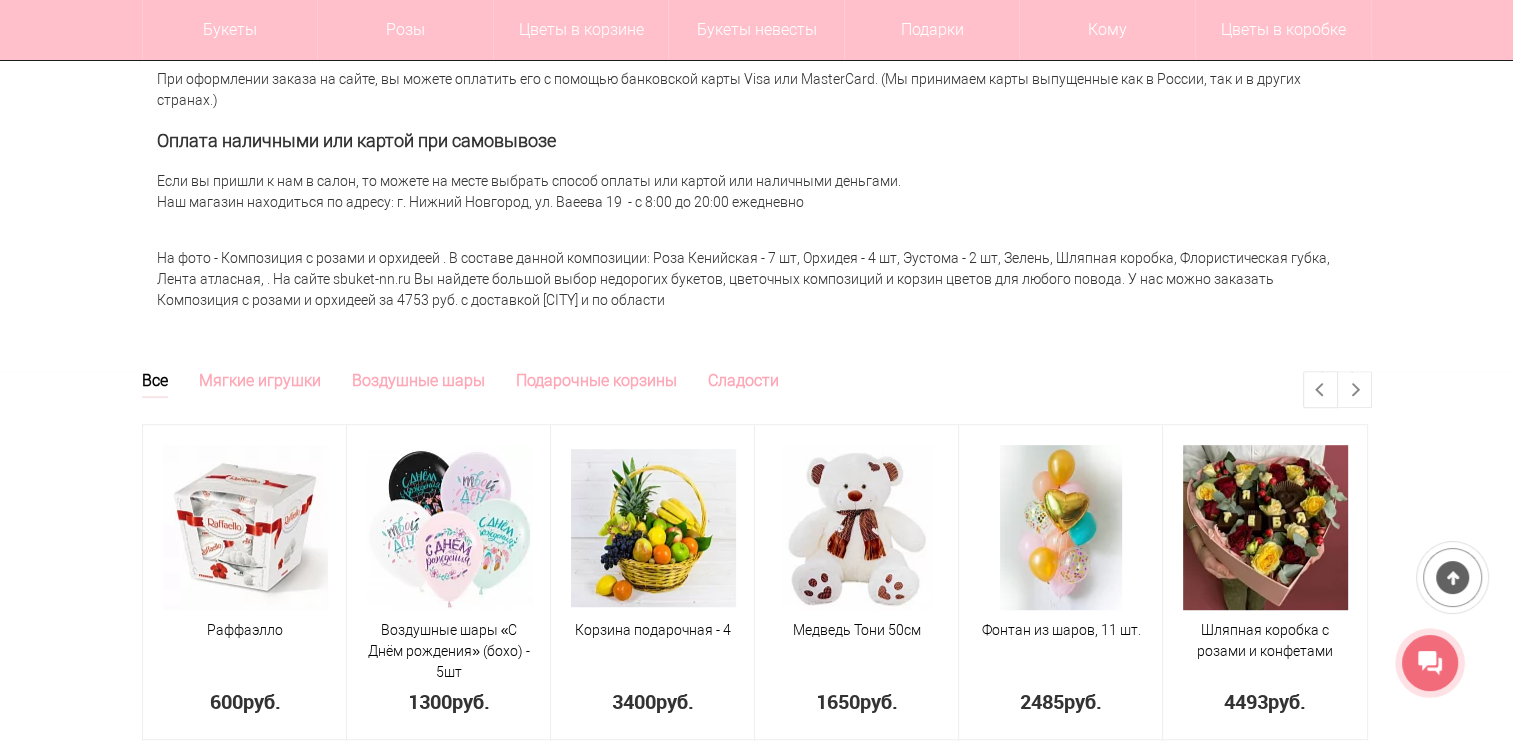 scroll, scrollTop: 666, scrollLeft: 0, axis: vertical 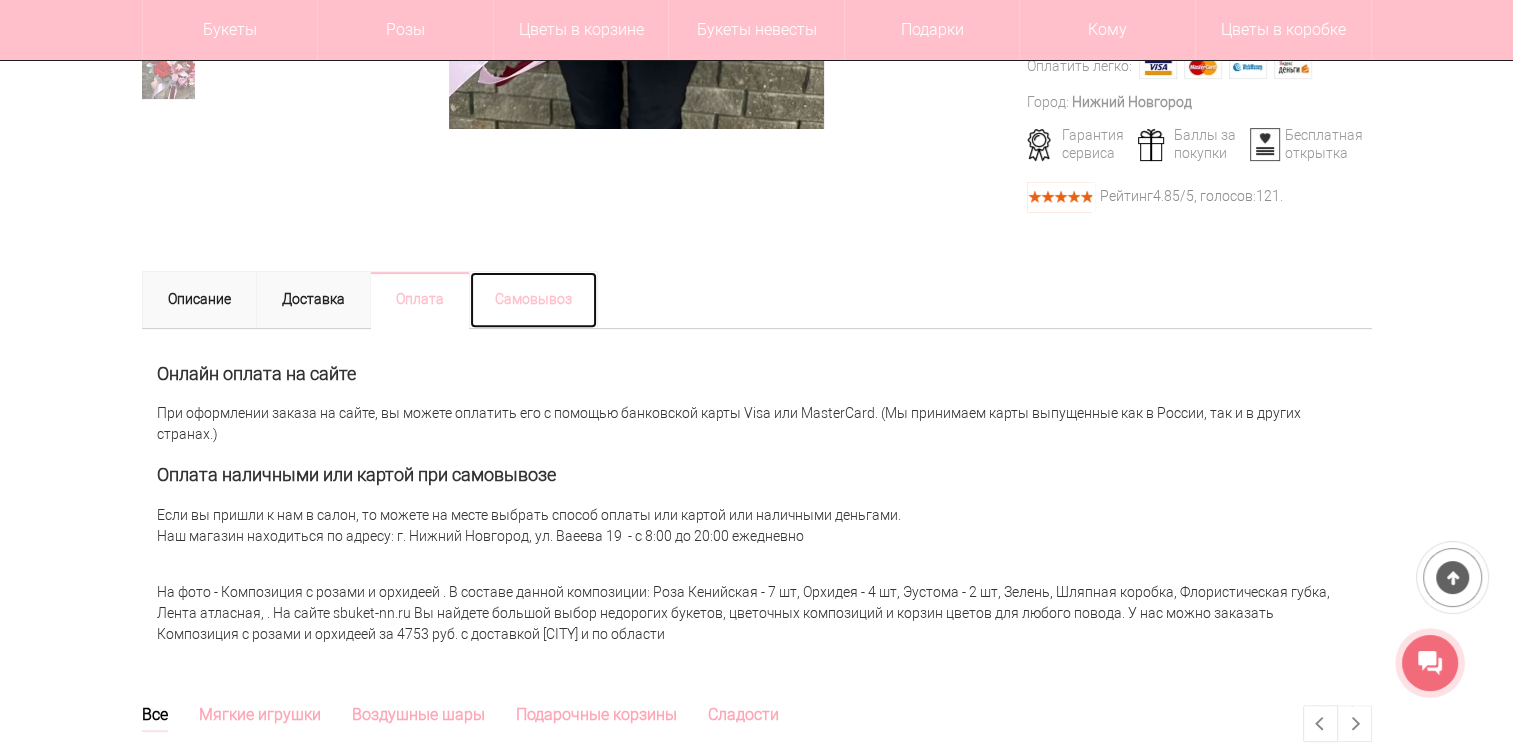click on "Самовывоз" at bounding box center [533, 300] 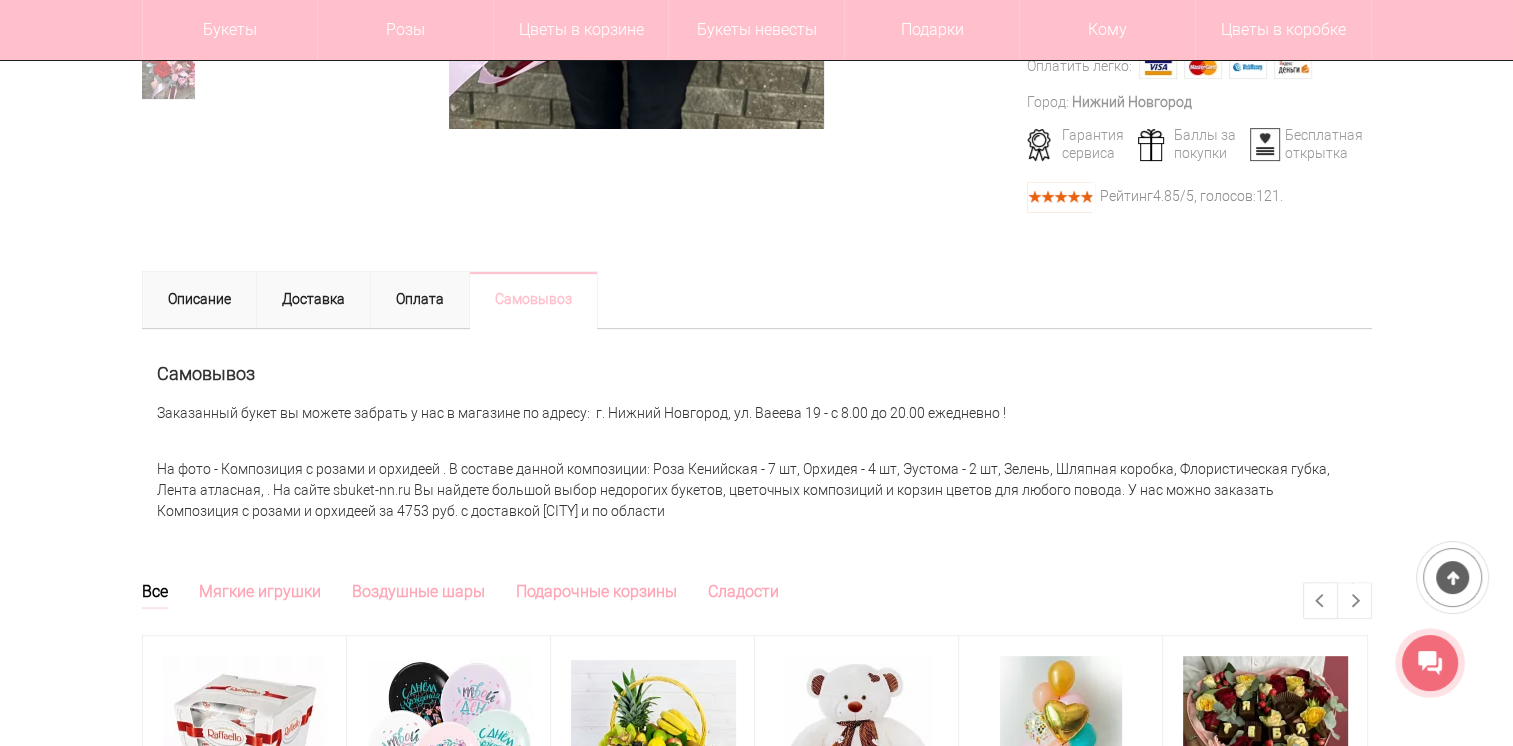 click on "Самовывоз
Заказанный букет вы можете забрать у нас в магазине по адресу:  г. Нижний Новгород, ул. Ваеева 19 - с 8.00 до 20.00 ежедневно !" at bounding box center [757, 389] 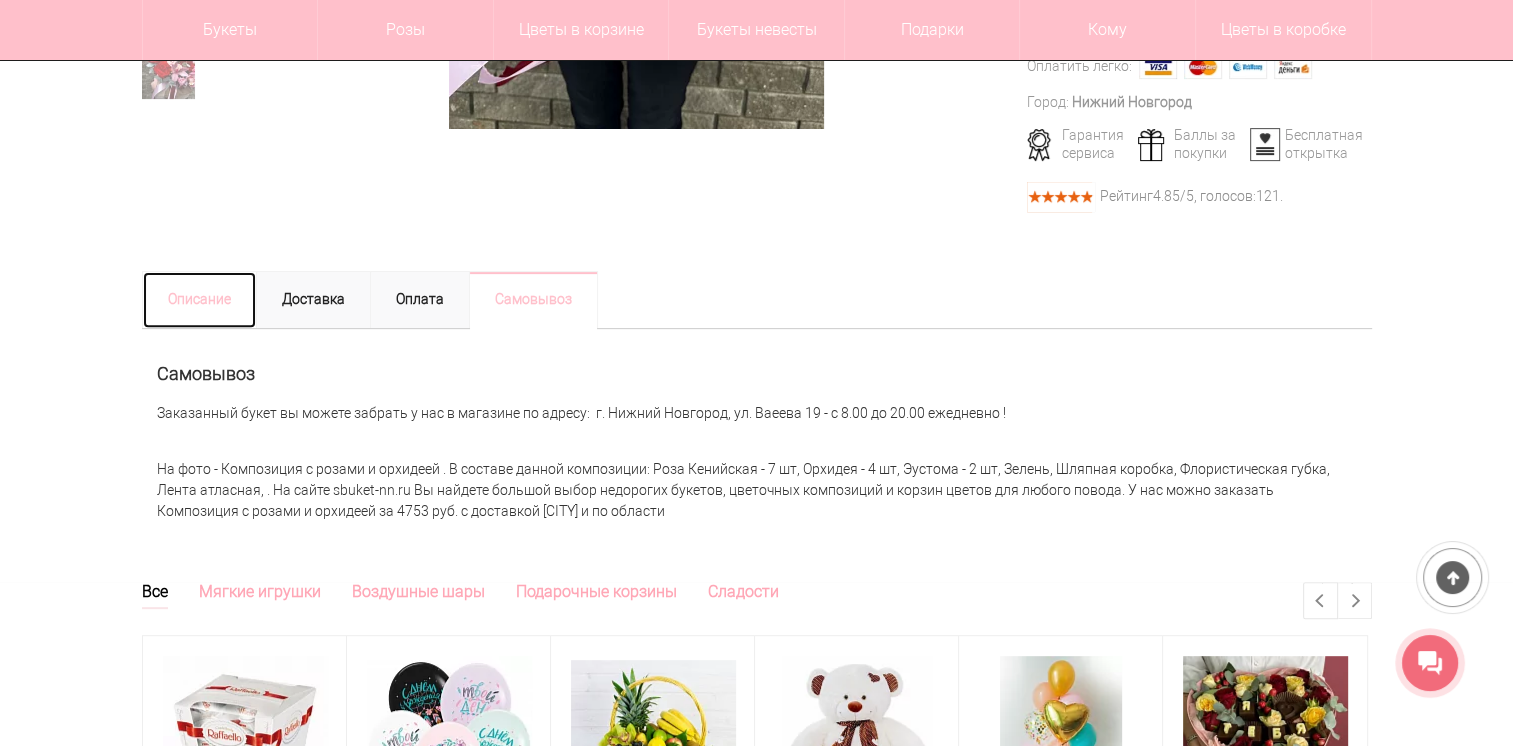 click on "Описание" at bounding box center [199, 300] 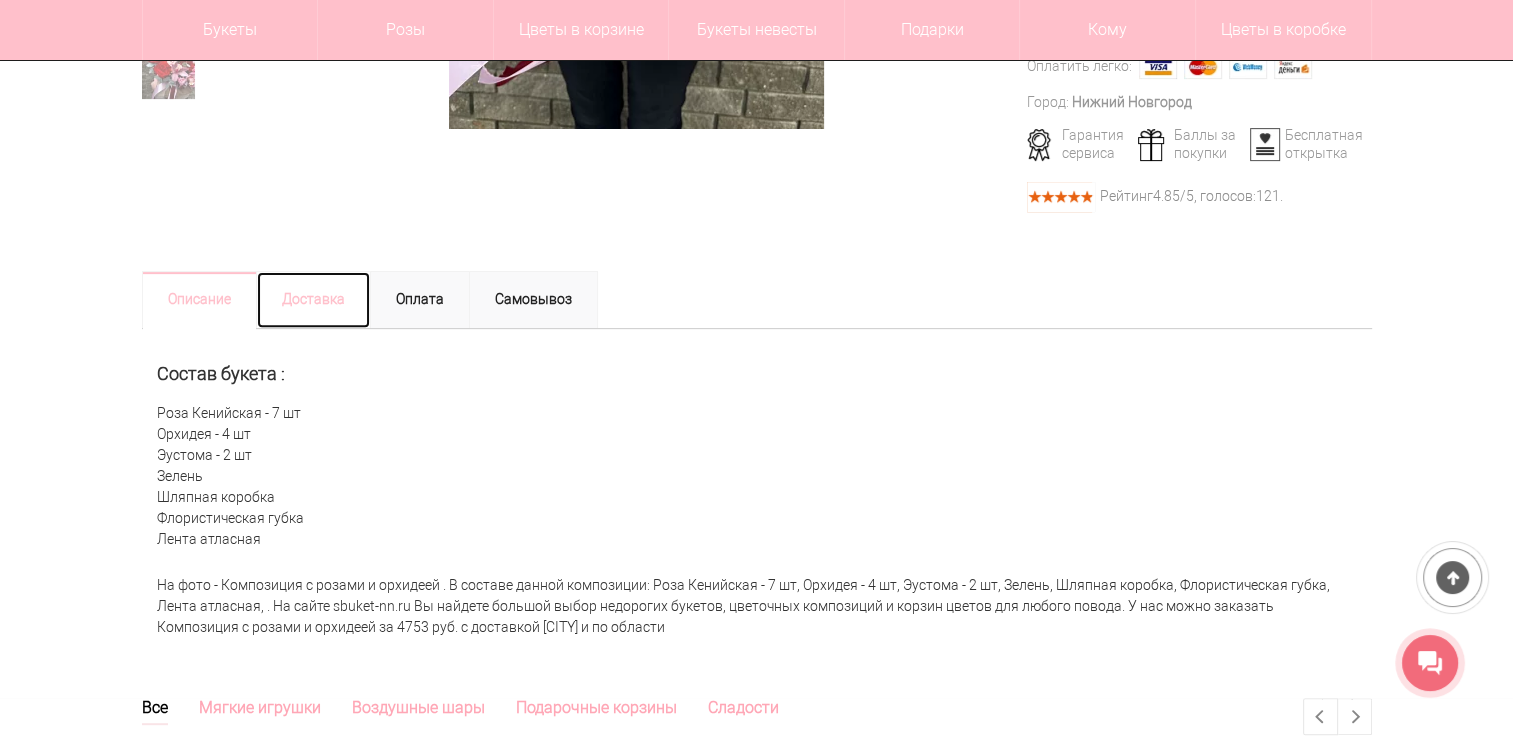 click on "Доставка" at bounding box center [313, 300] 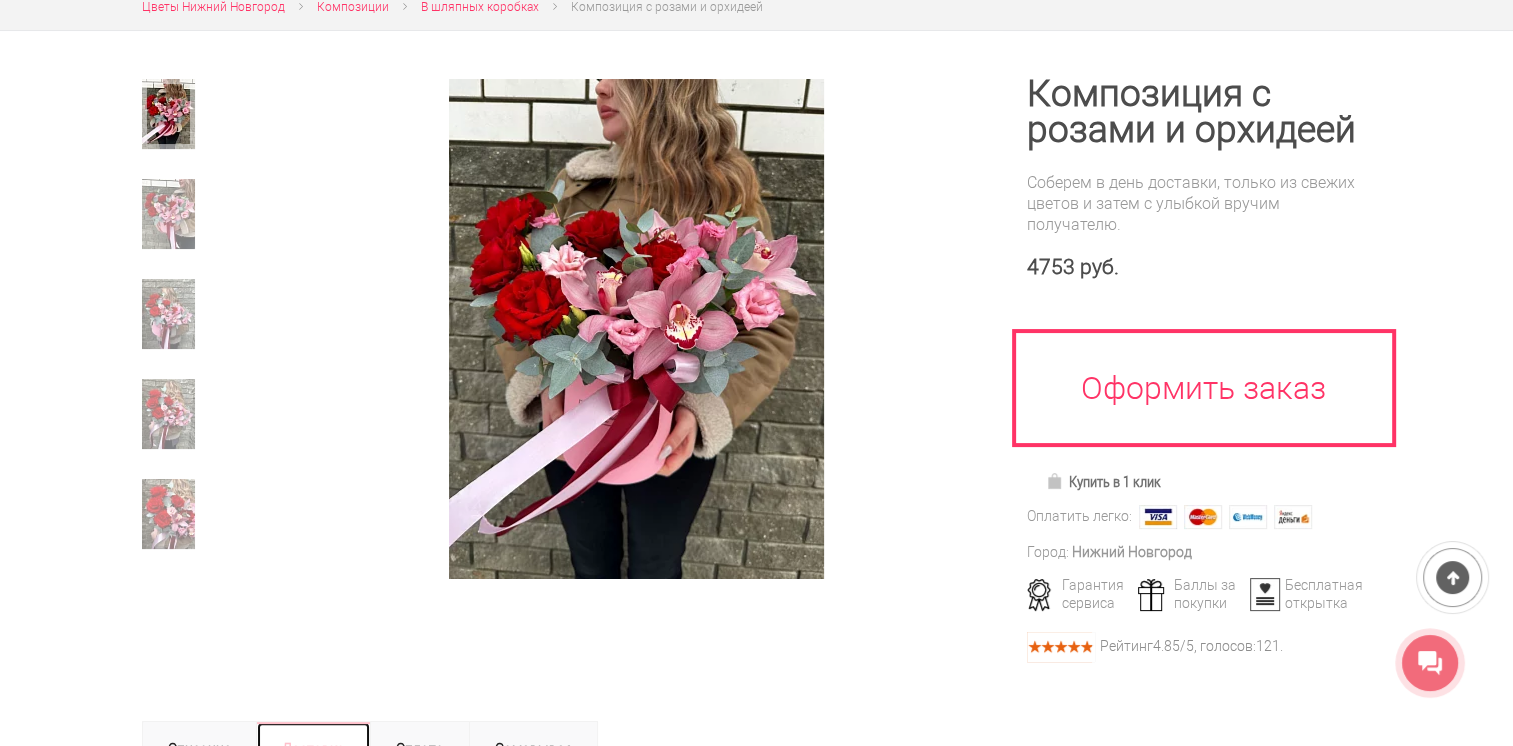 scroll, scrollTop: 333, scrollLeft: 0, axis: vertical 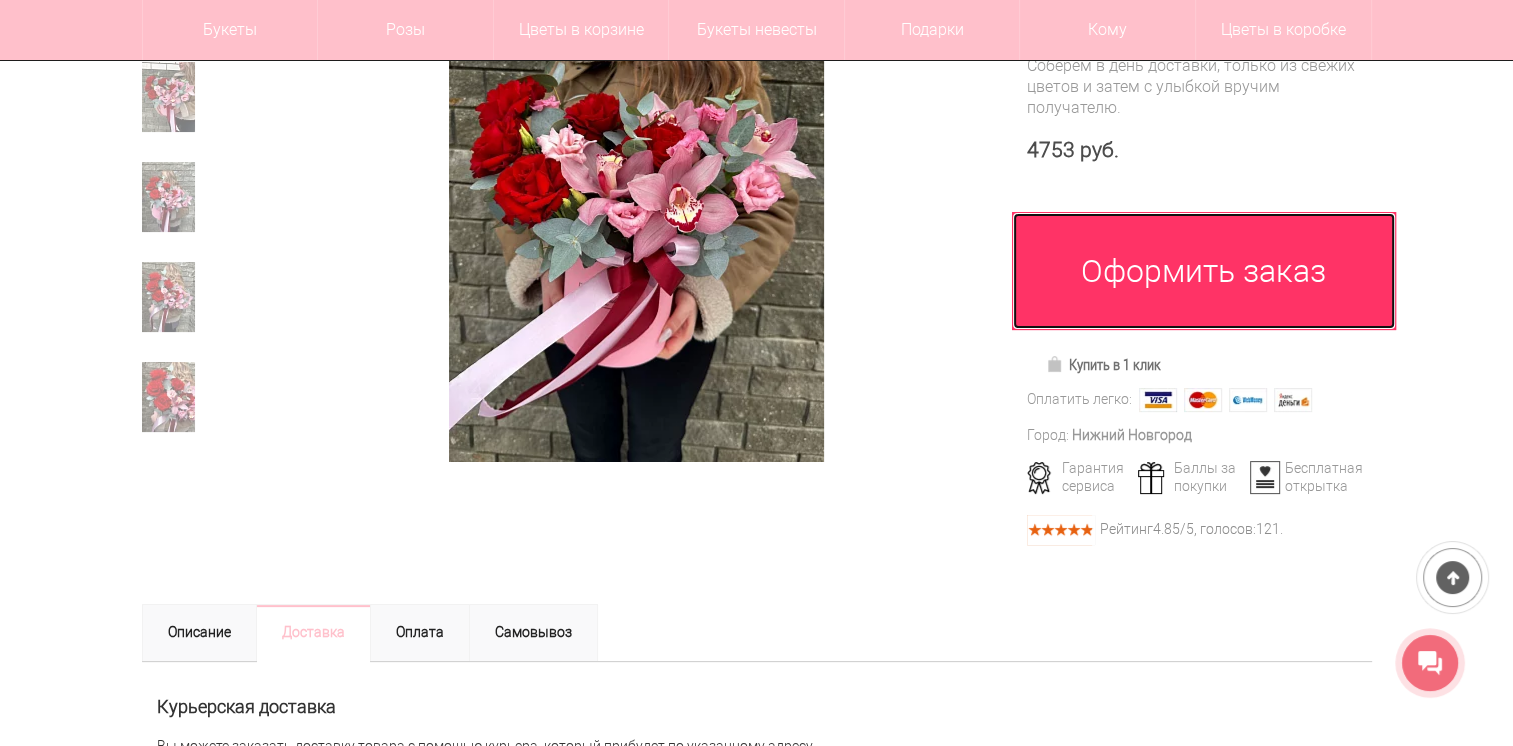 click on "Оформить заказ" at bounding box center [1204, 271] 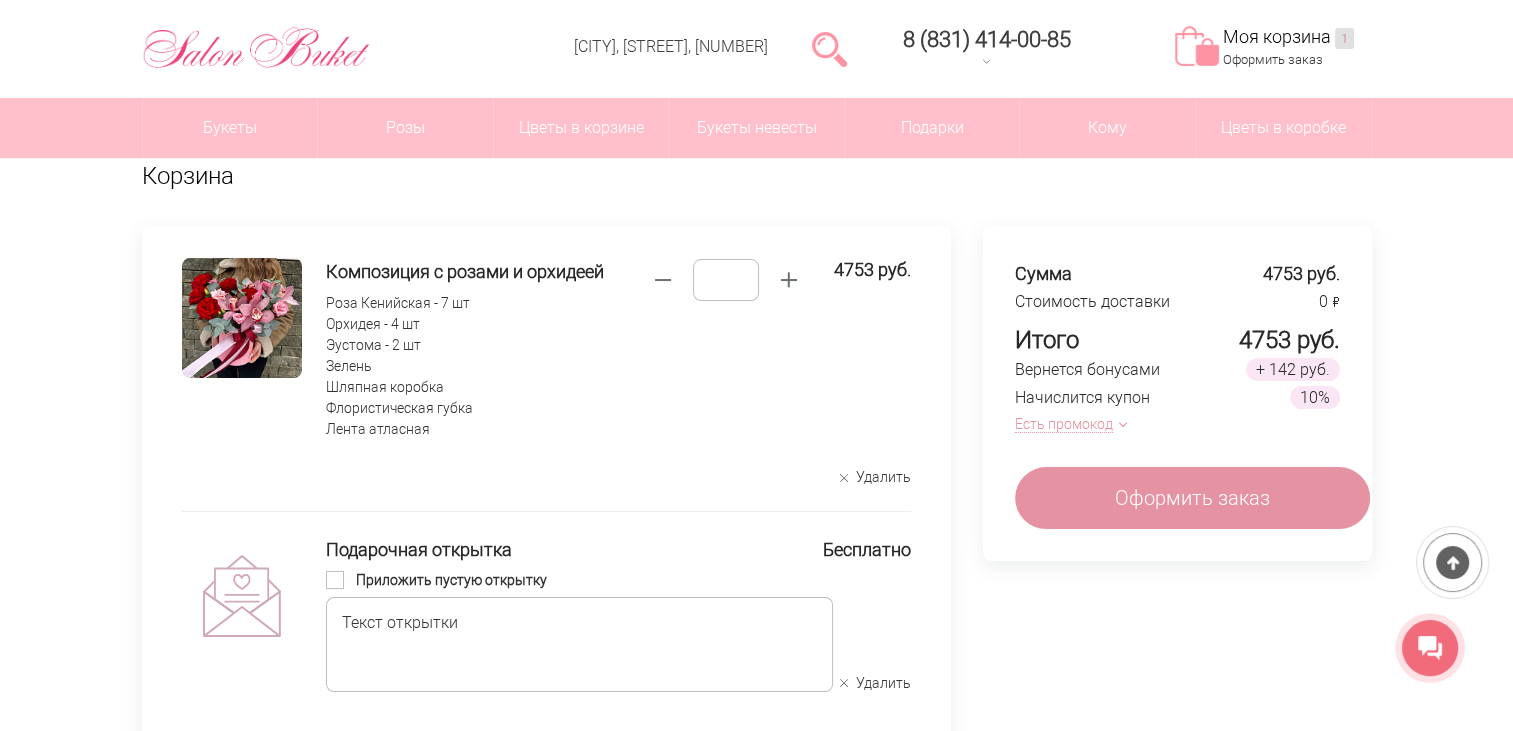 scroll, scrollTop: 82, scrollLeft: 0, axis: vertical 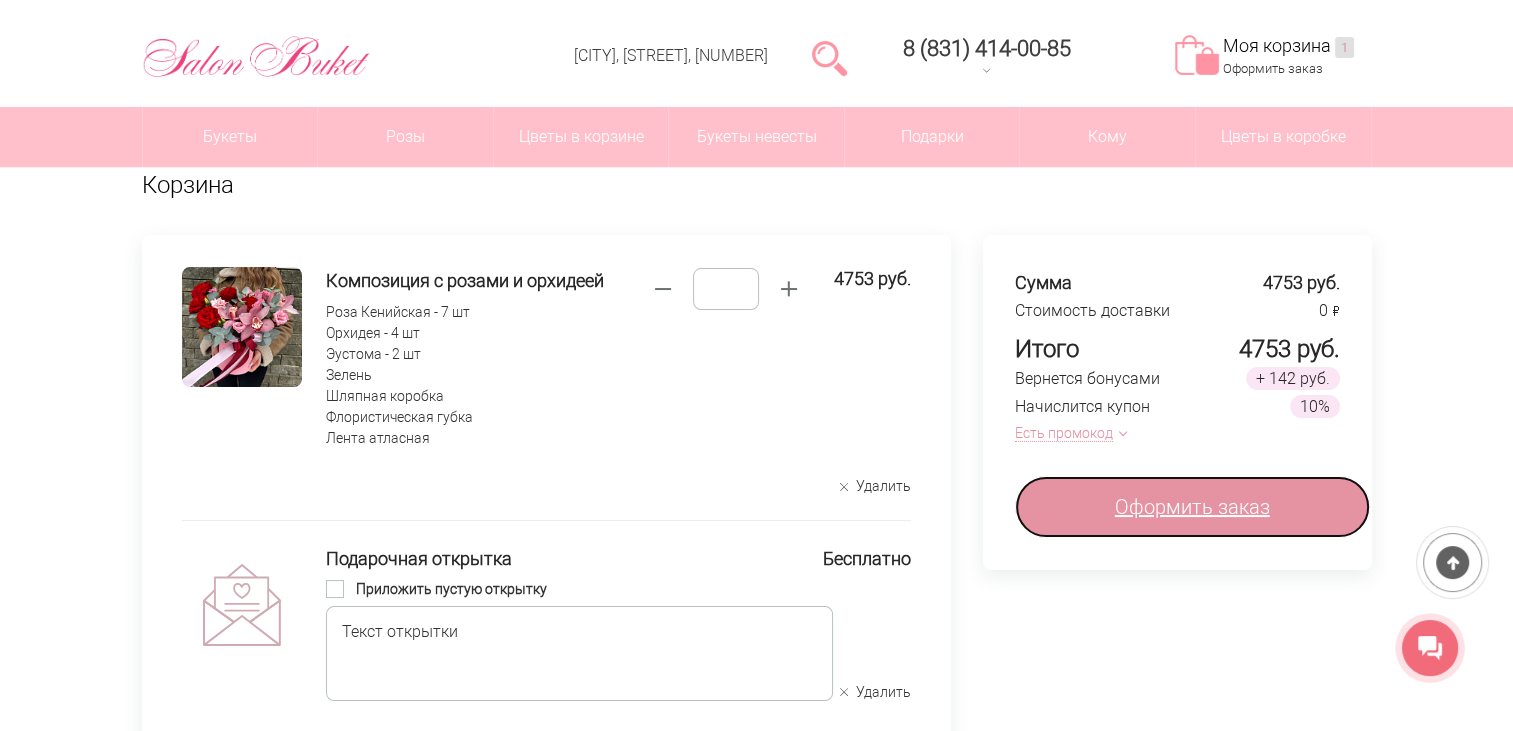 click on "Оформить заказ" at bounding box center [1192, 507] 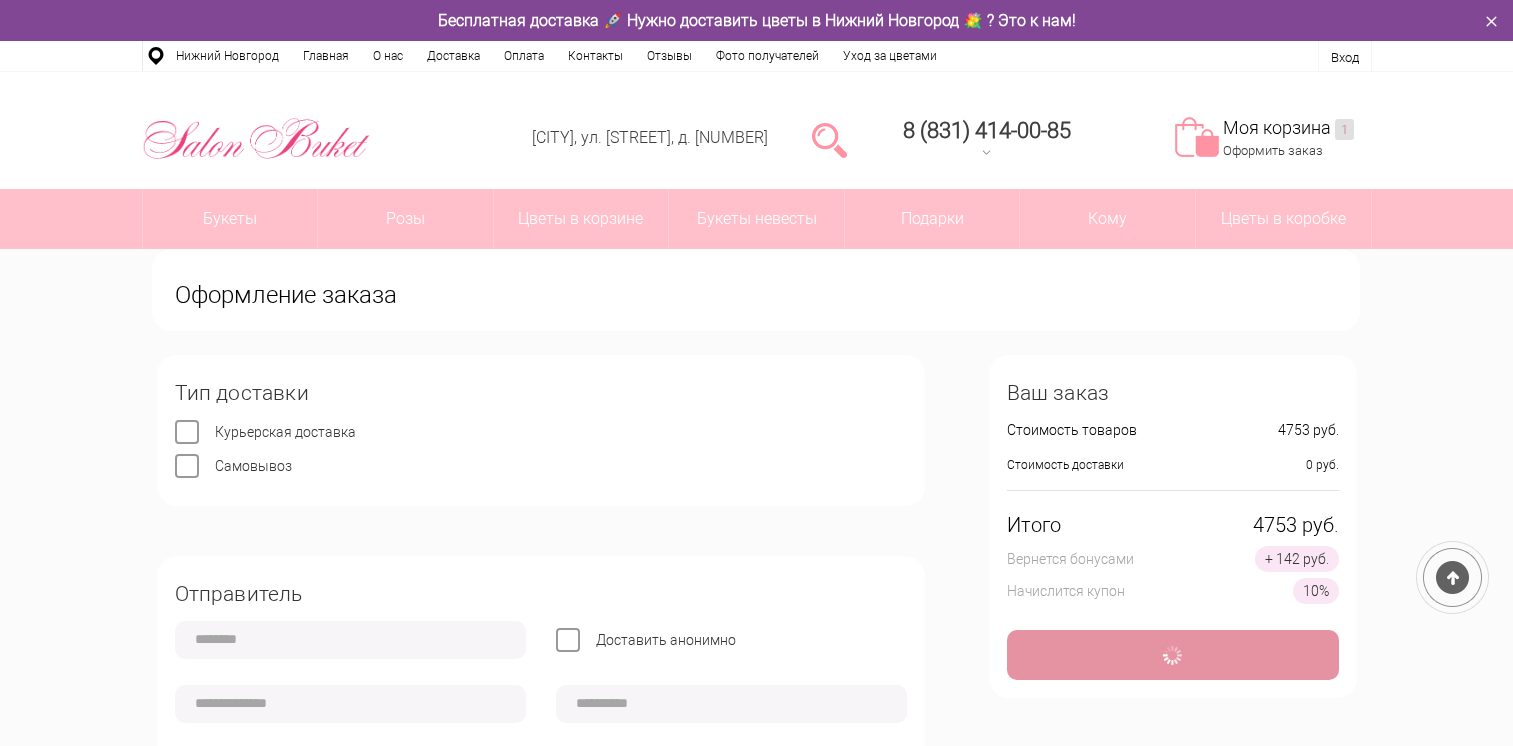scroll, scrollTop: 113, scrollLeft: 0, axis: vertical 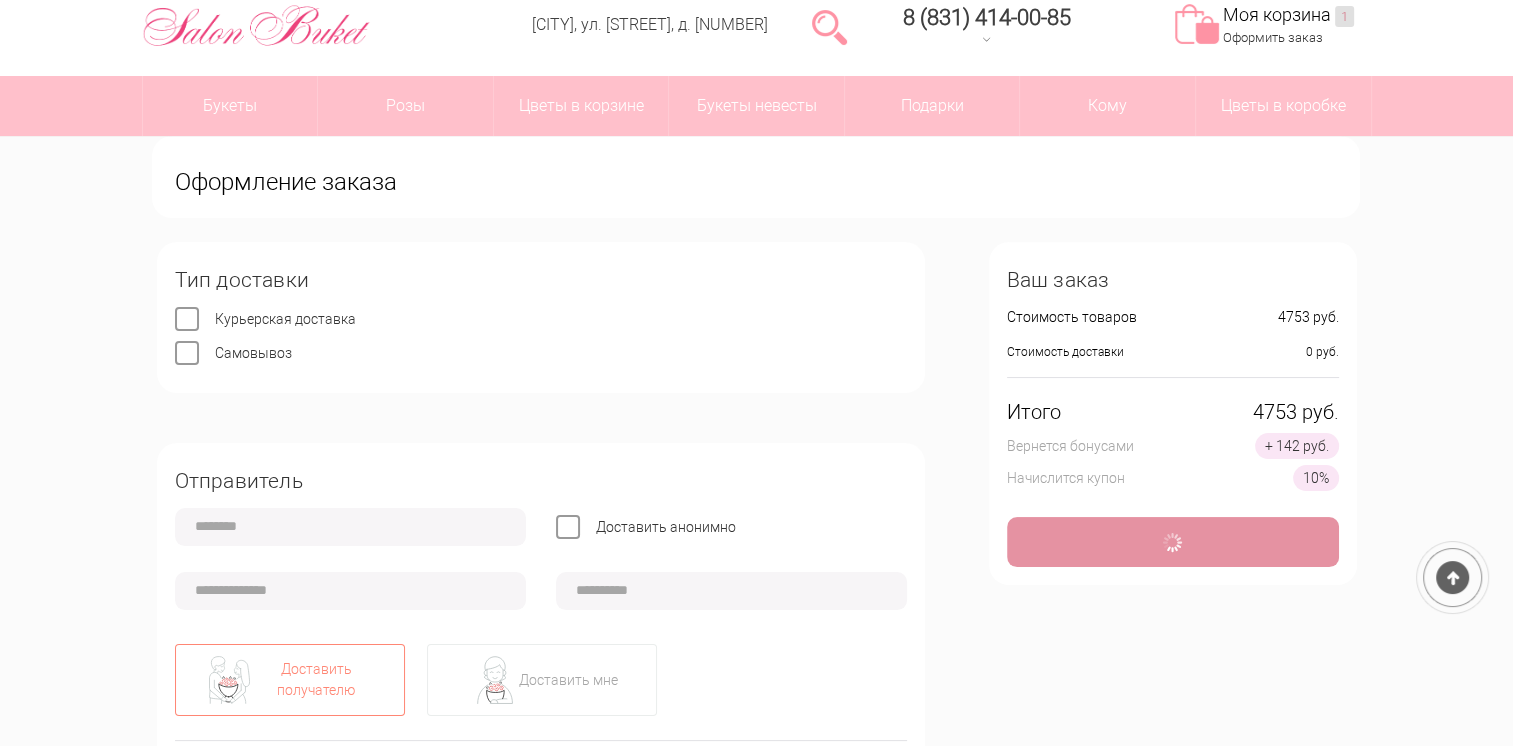 type on "**********" 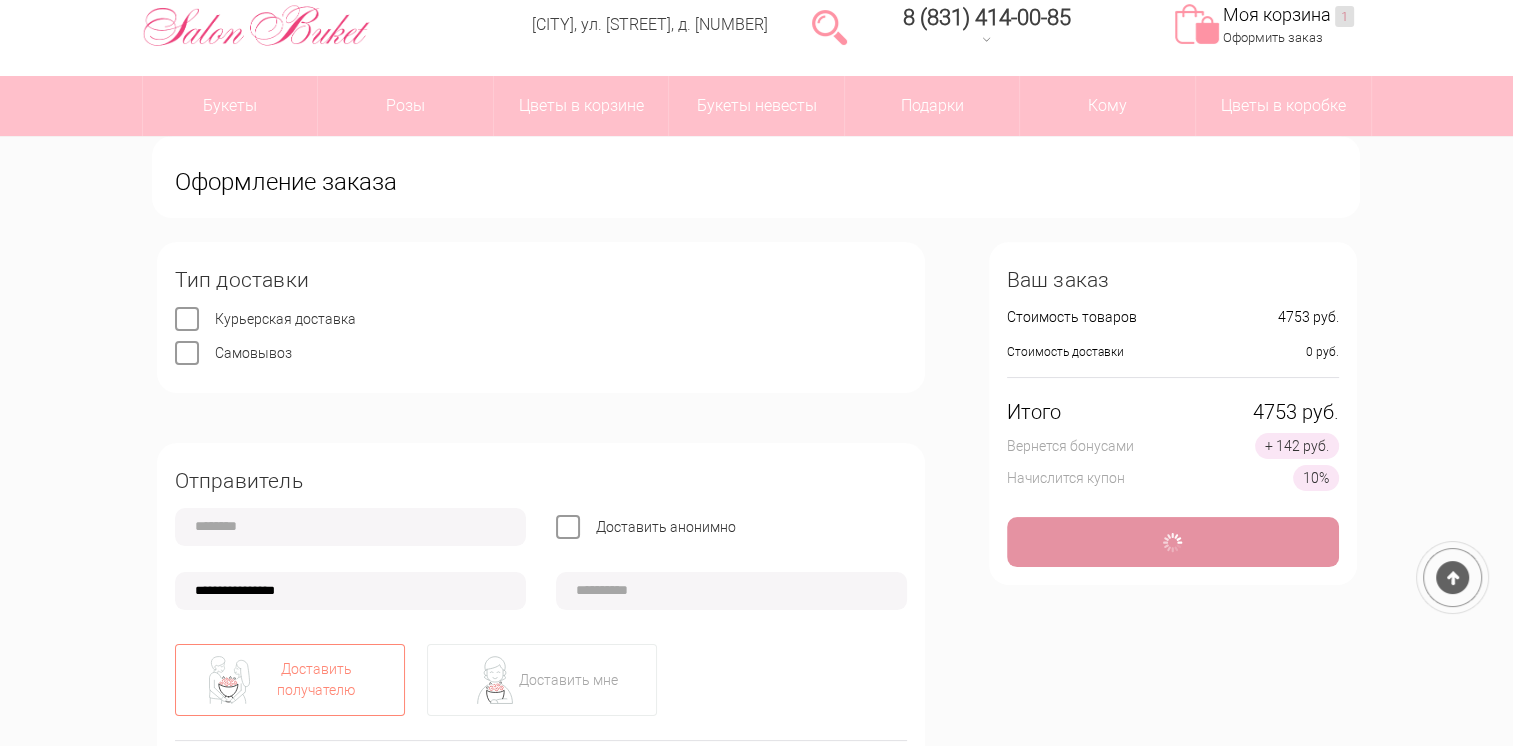 type on "**********" 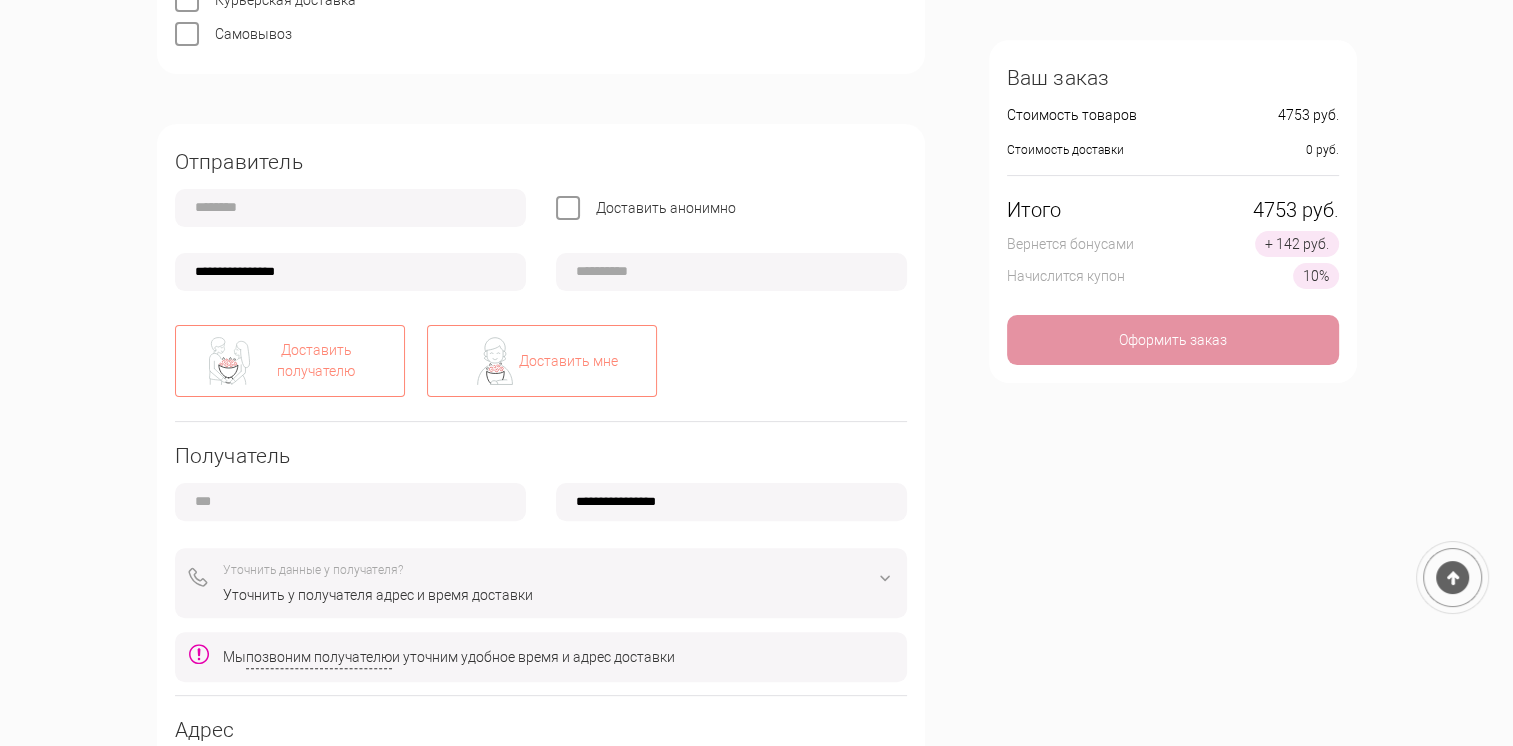 scroll, scrollTop: 447, scrollLeft: 0, axis: vertical 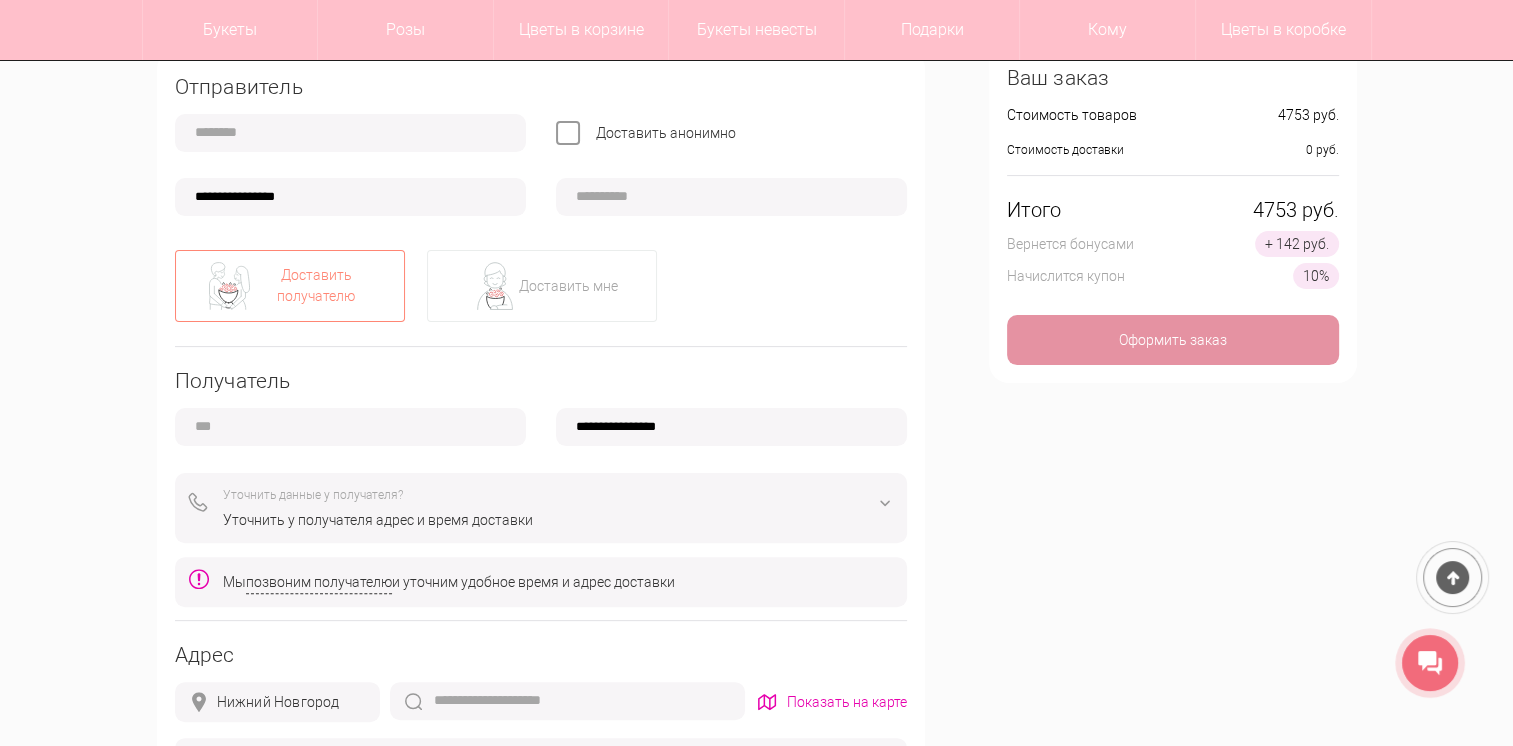click at bounding box center (350, 133) 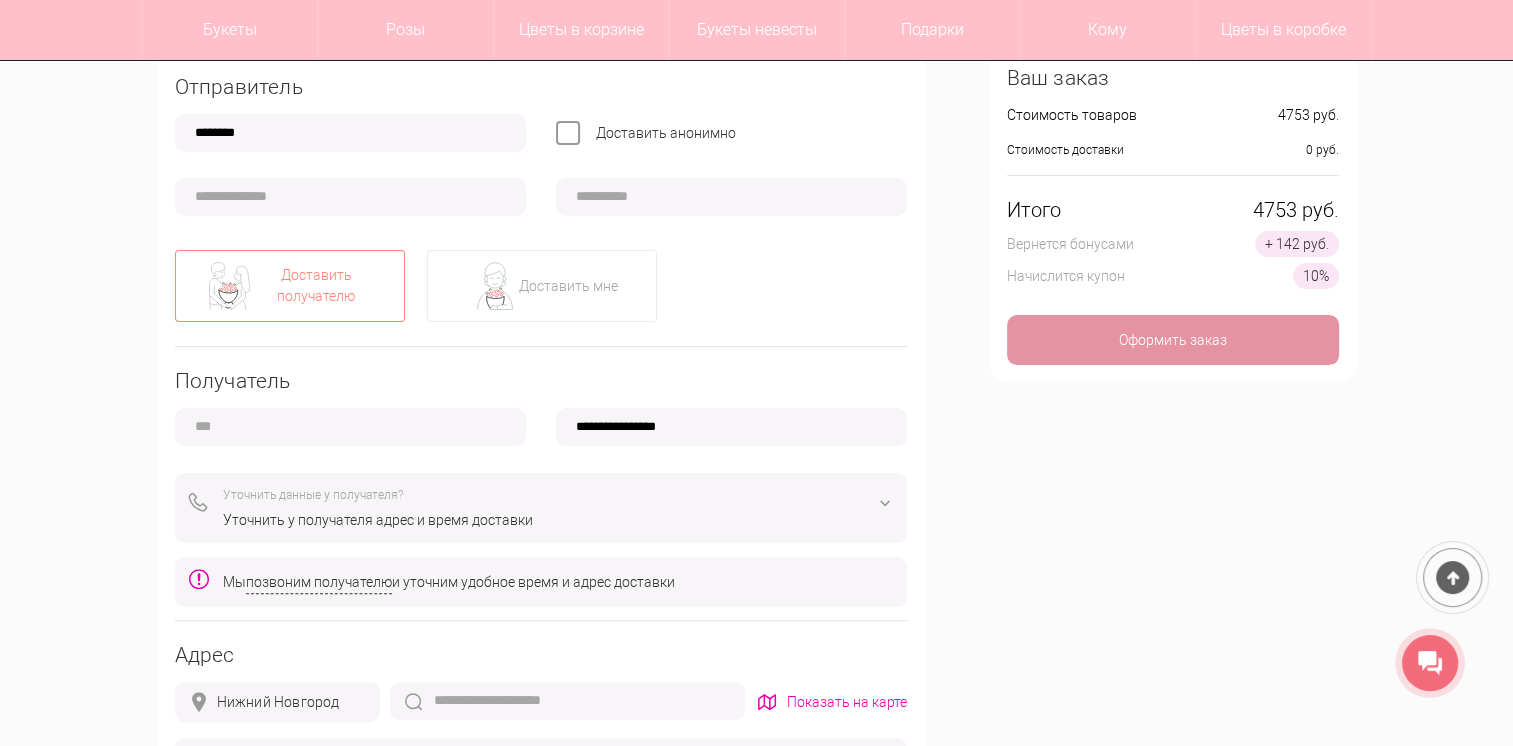 type on "**********" 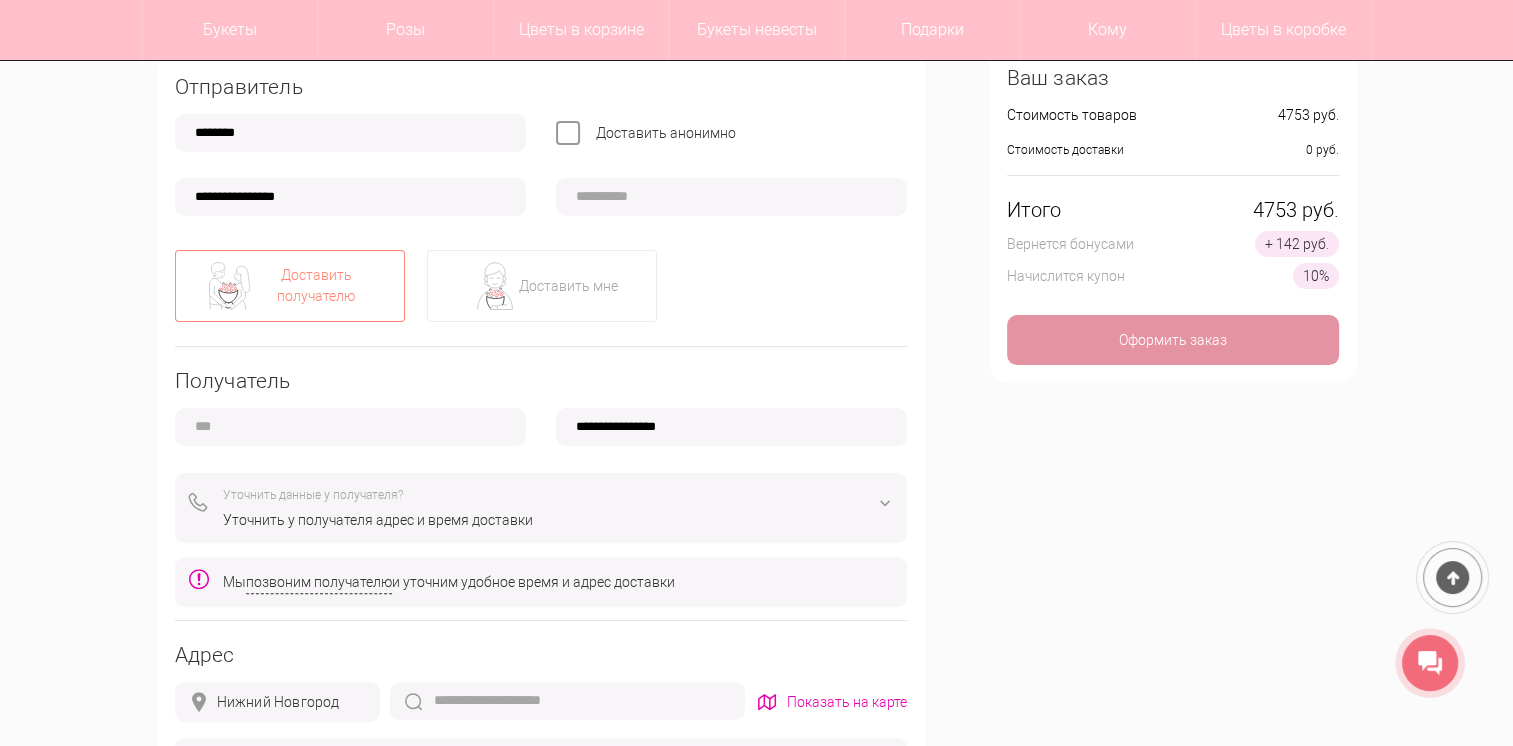 click on "**********" at bounding box center [350, 197] 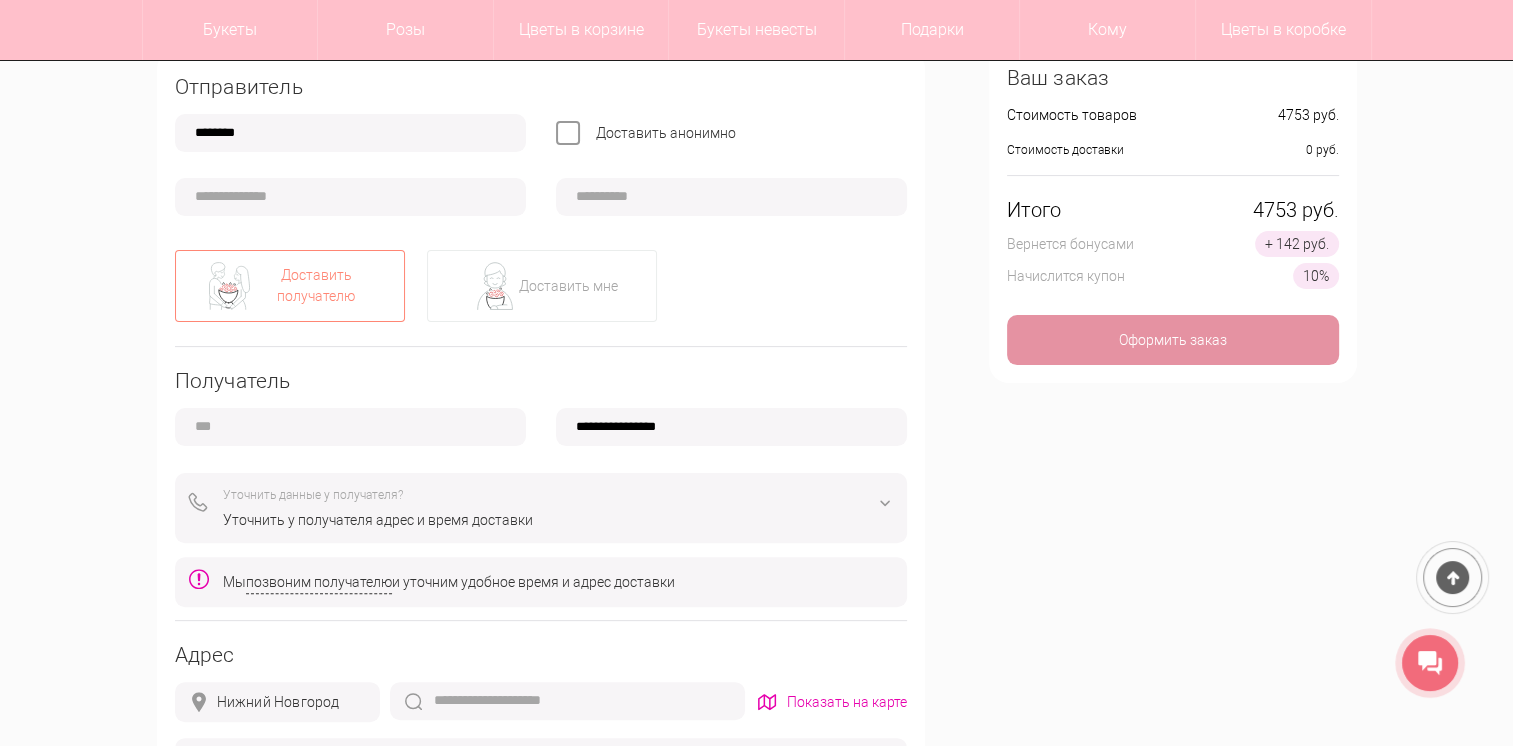 click on "********" at bounding box center (350, 133) 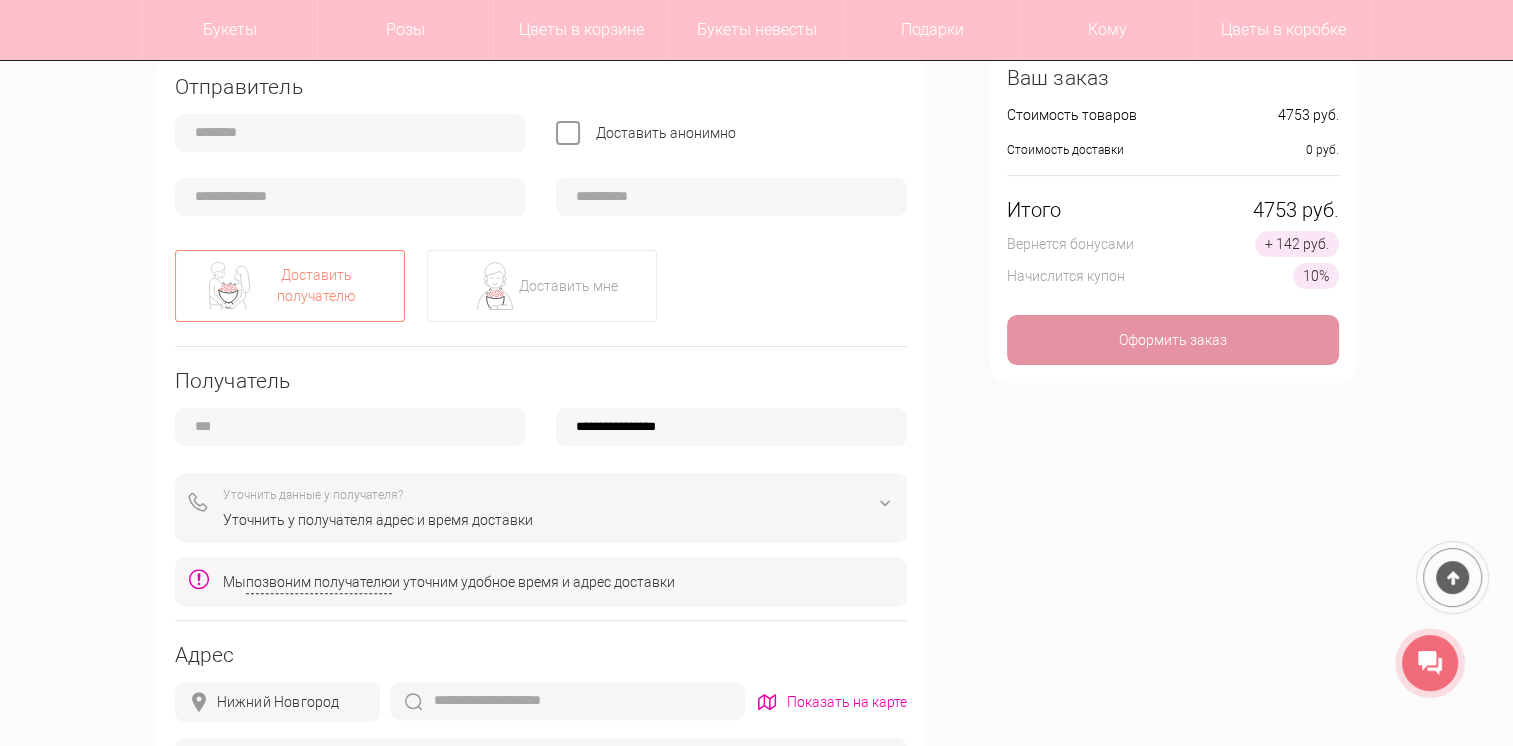 click at bounding box center (350, 133) 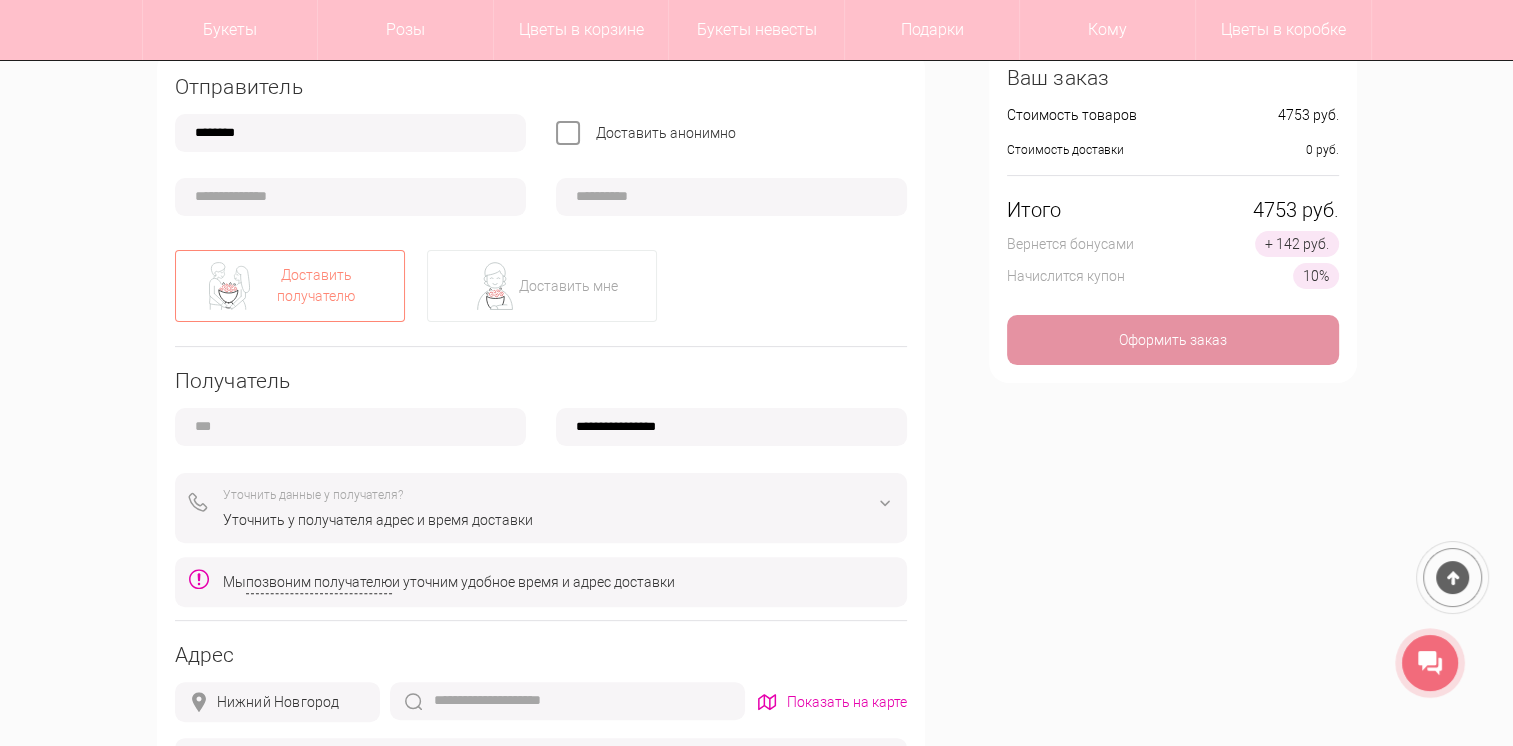 click at bounding box center [350, 427] 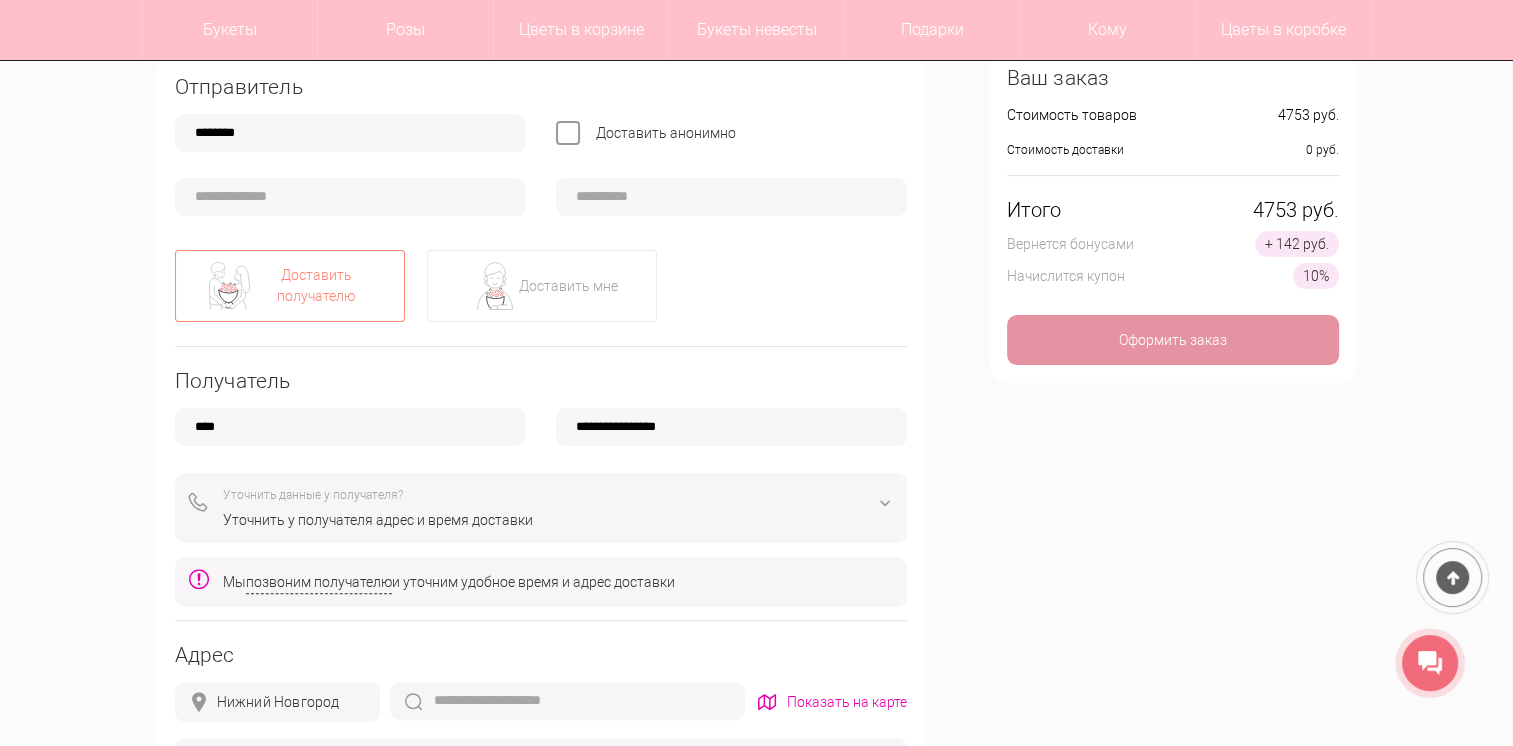 type on "****" 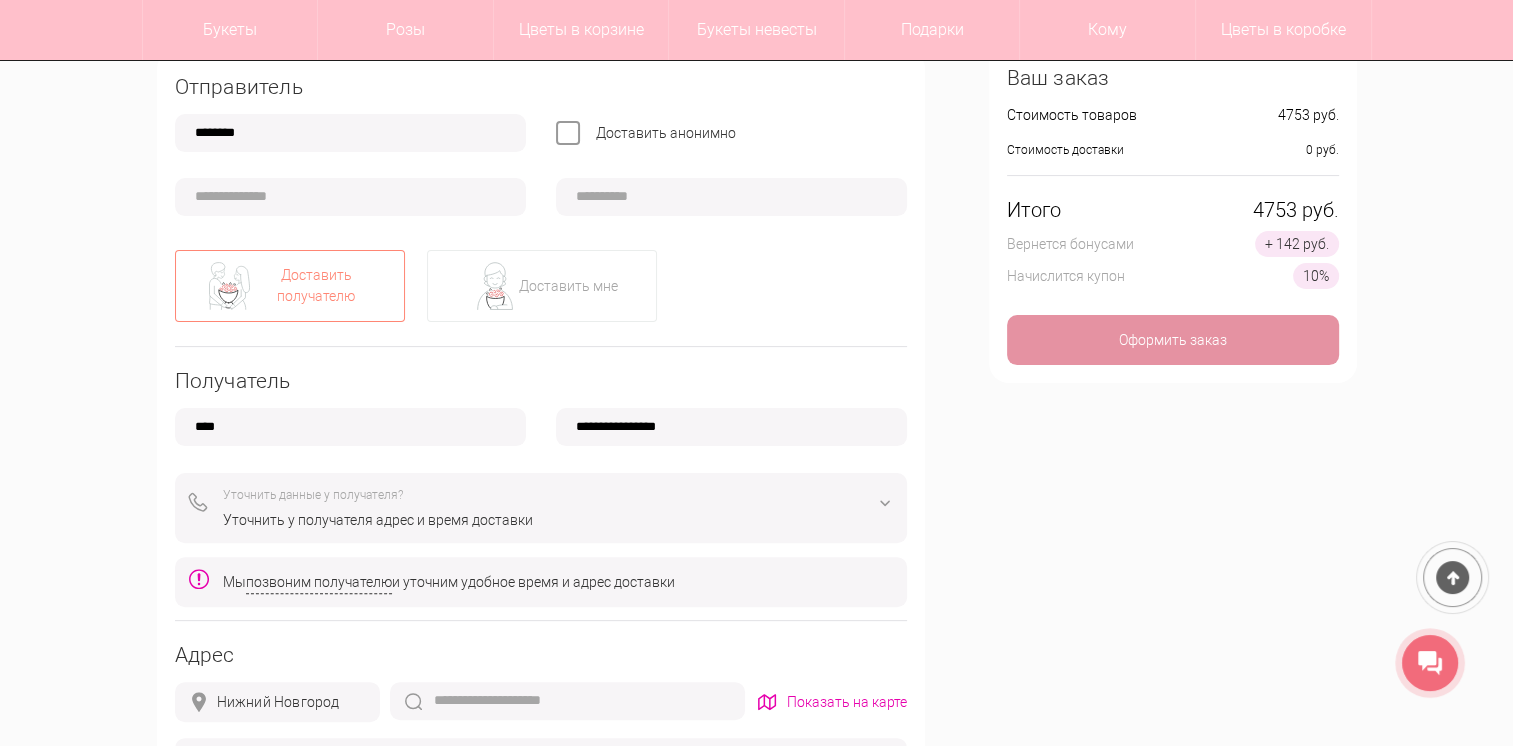 click on "Уточнить у получателя адрес и время доставки" at bounding box center [558, 520] 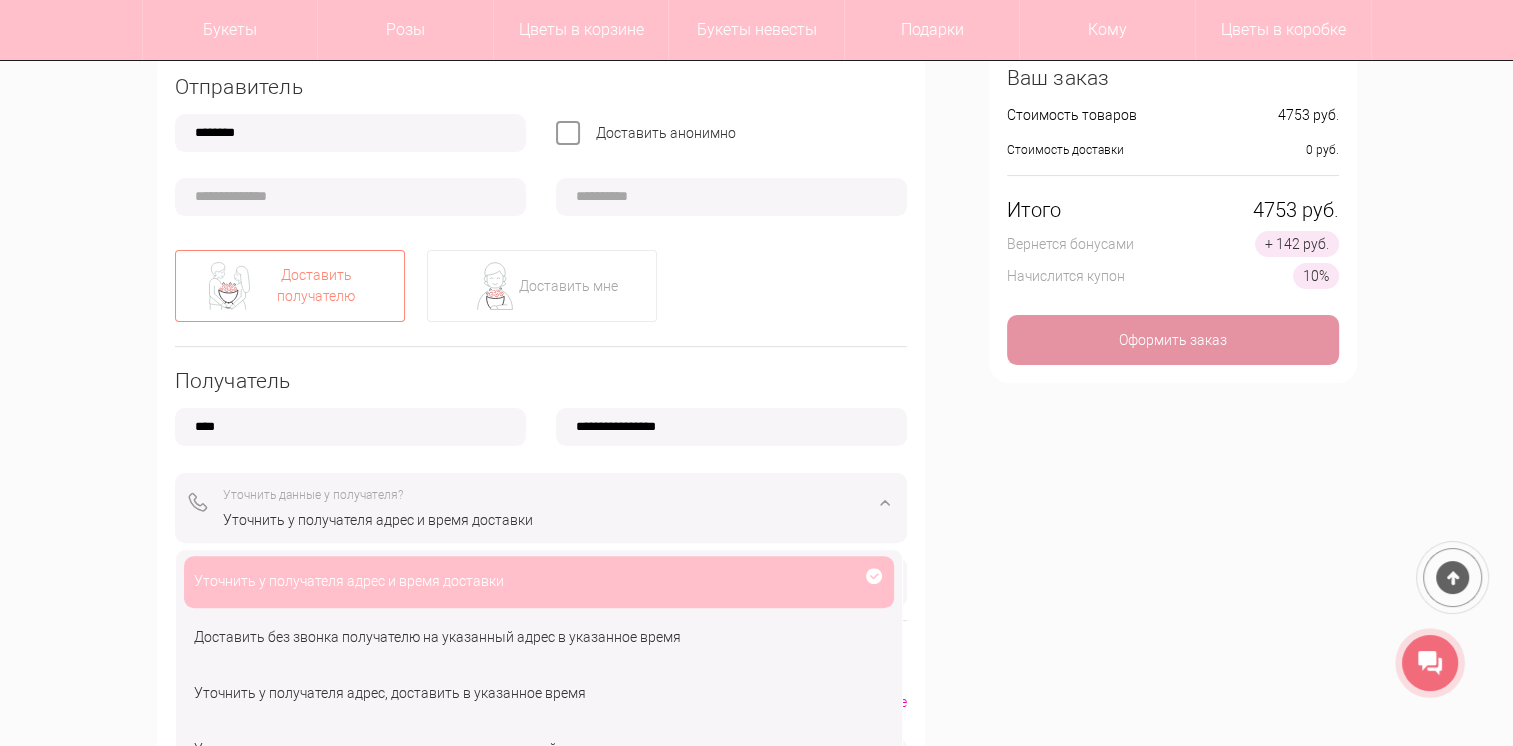 scroll, scrollTop: 780, scrollLeft: 0, axis: vertical 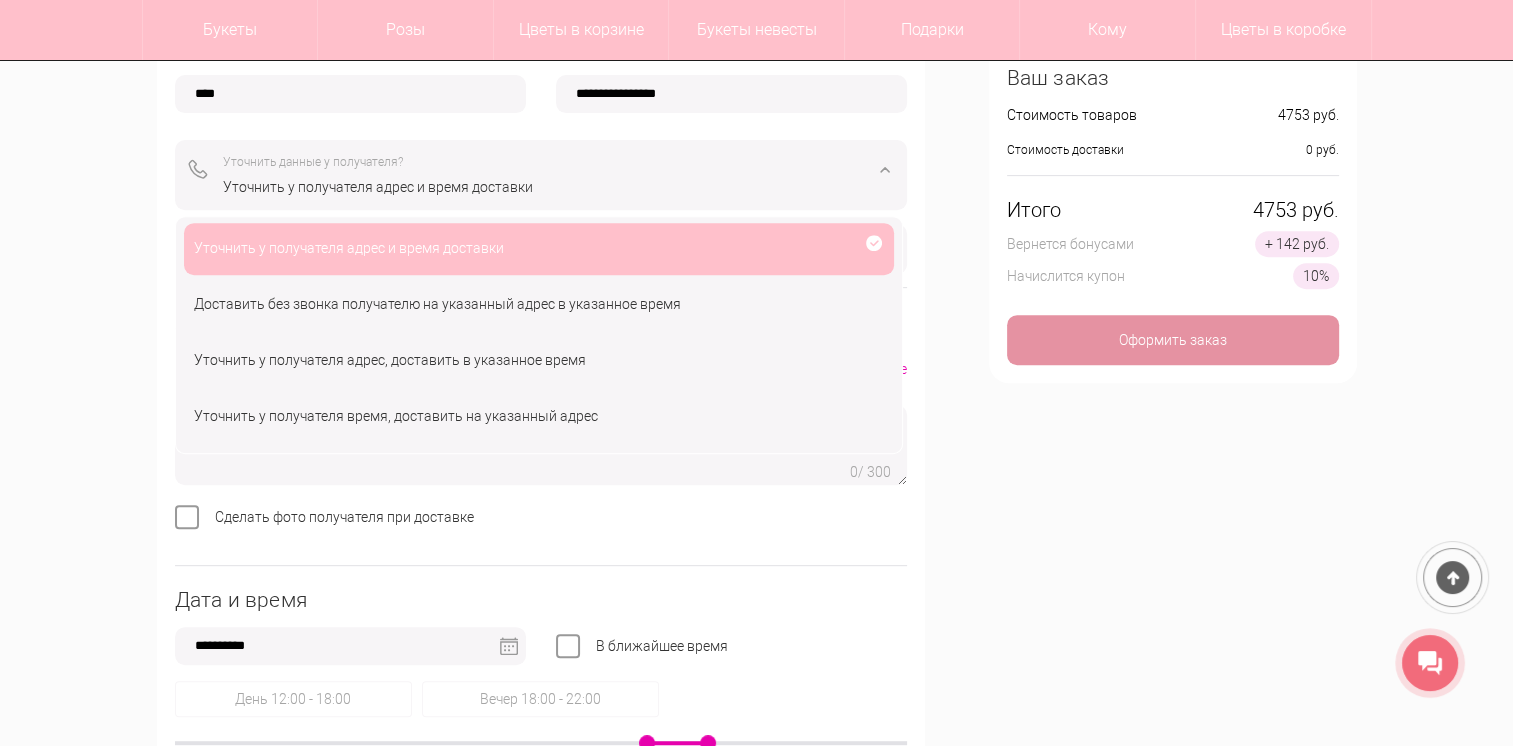click on "Доставить без звонка получателю на указанный адрес в указанное время" 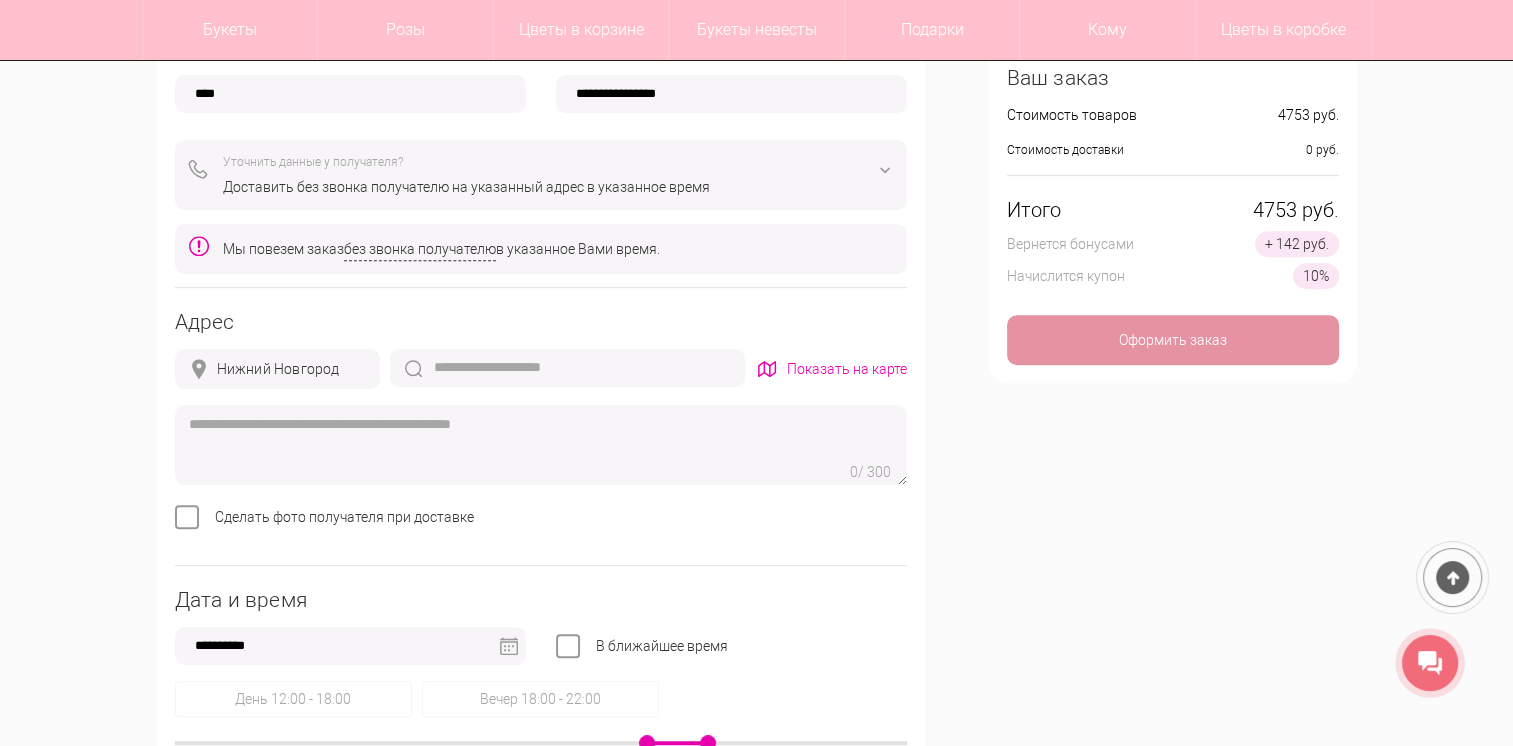 click at bounding box center (567, 368) 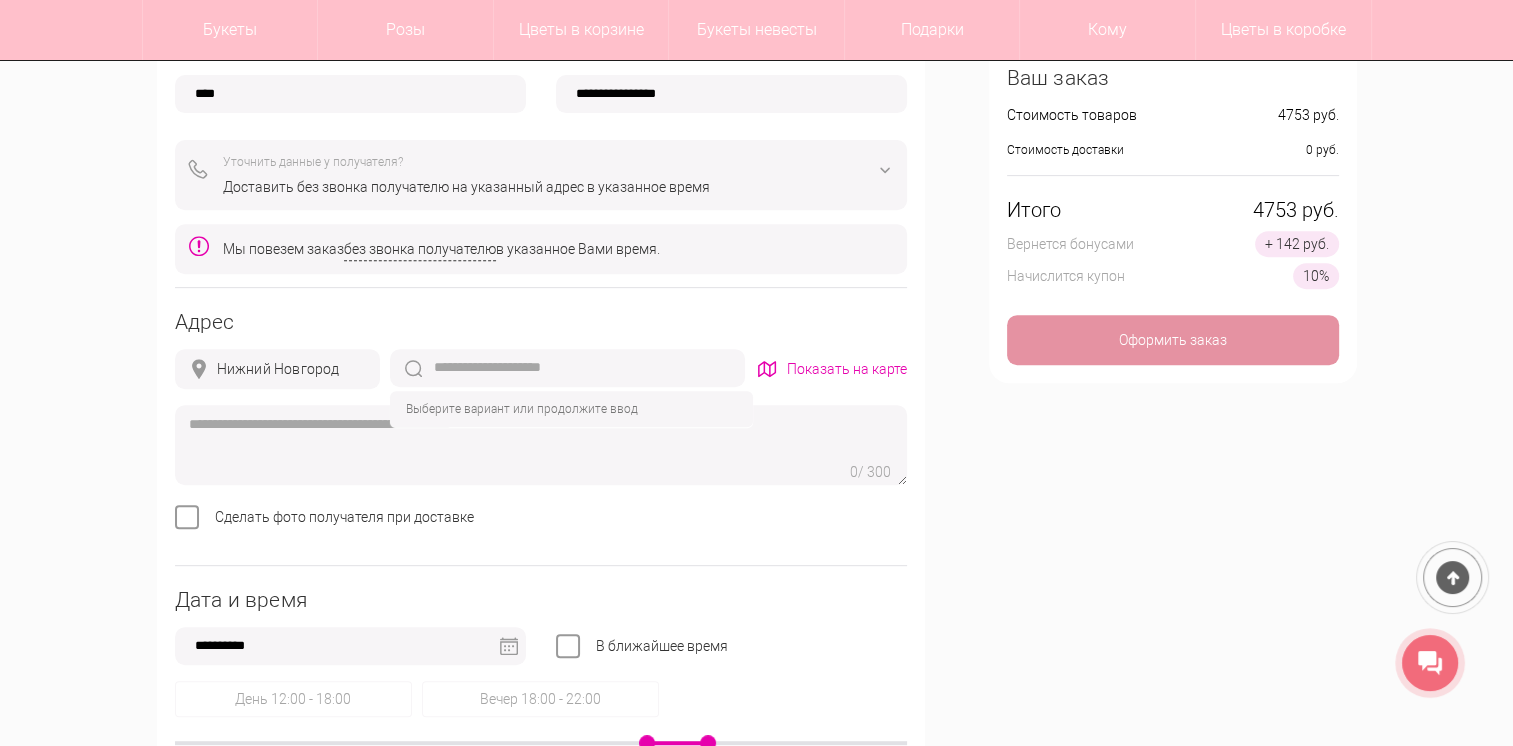 click on "**********" at bounding box center (541, 290) 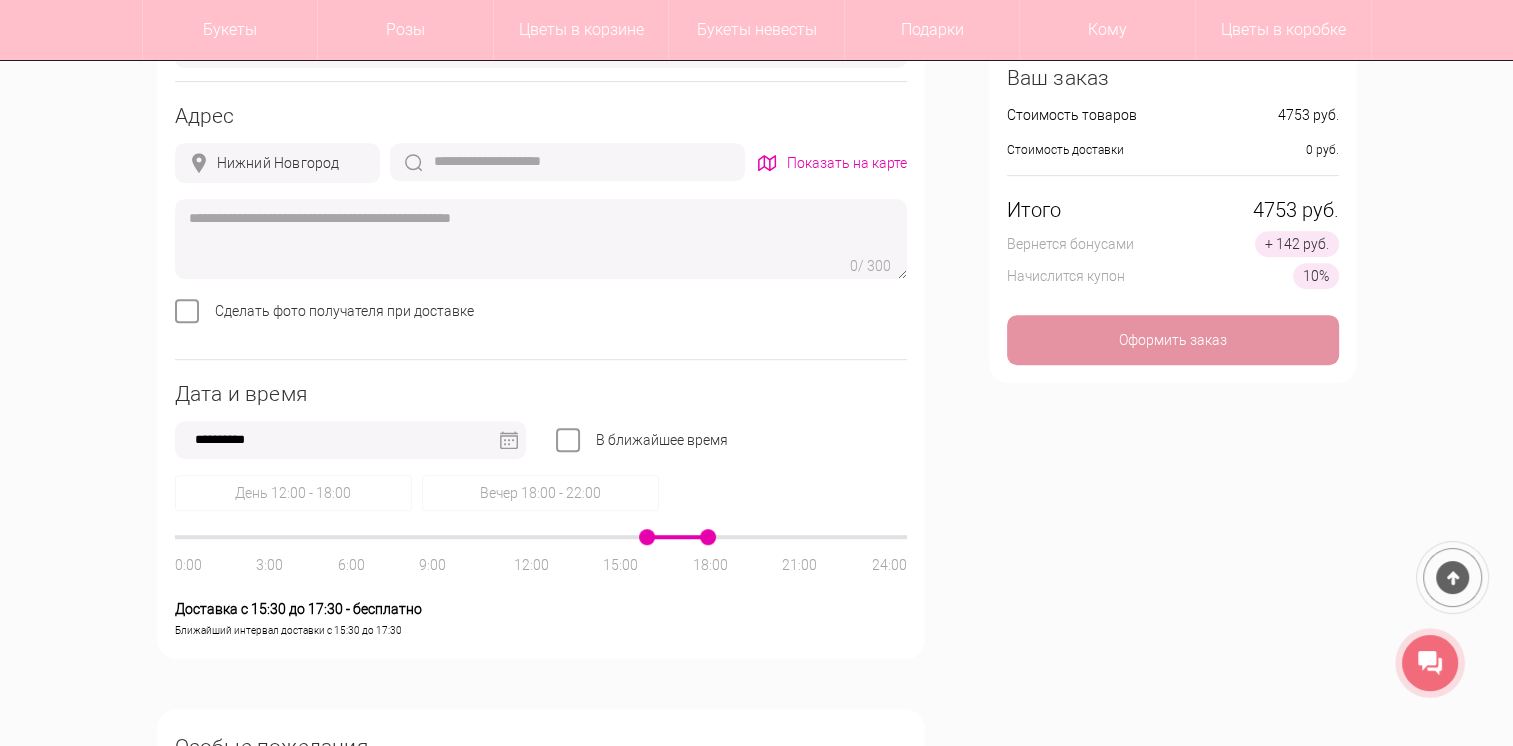 scroll, scrollTop: 1113, scrollLeft: 0, axis: vertical 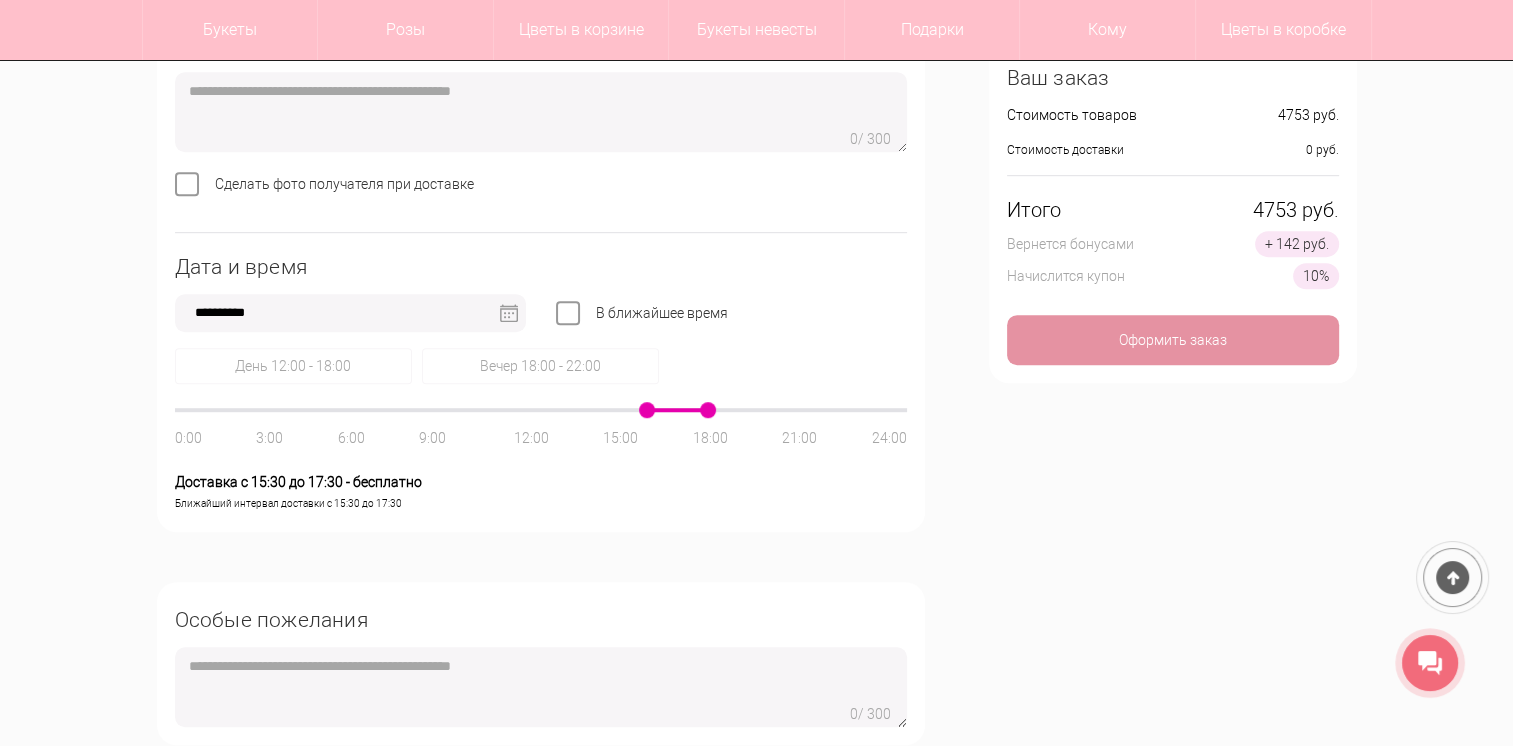click at bounding box center [509, 313] 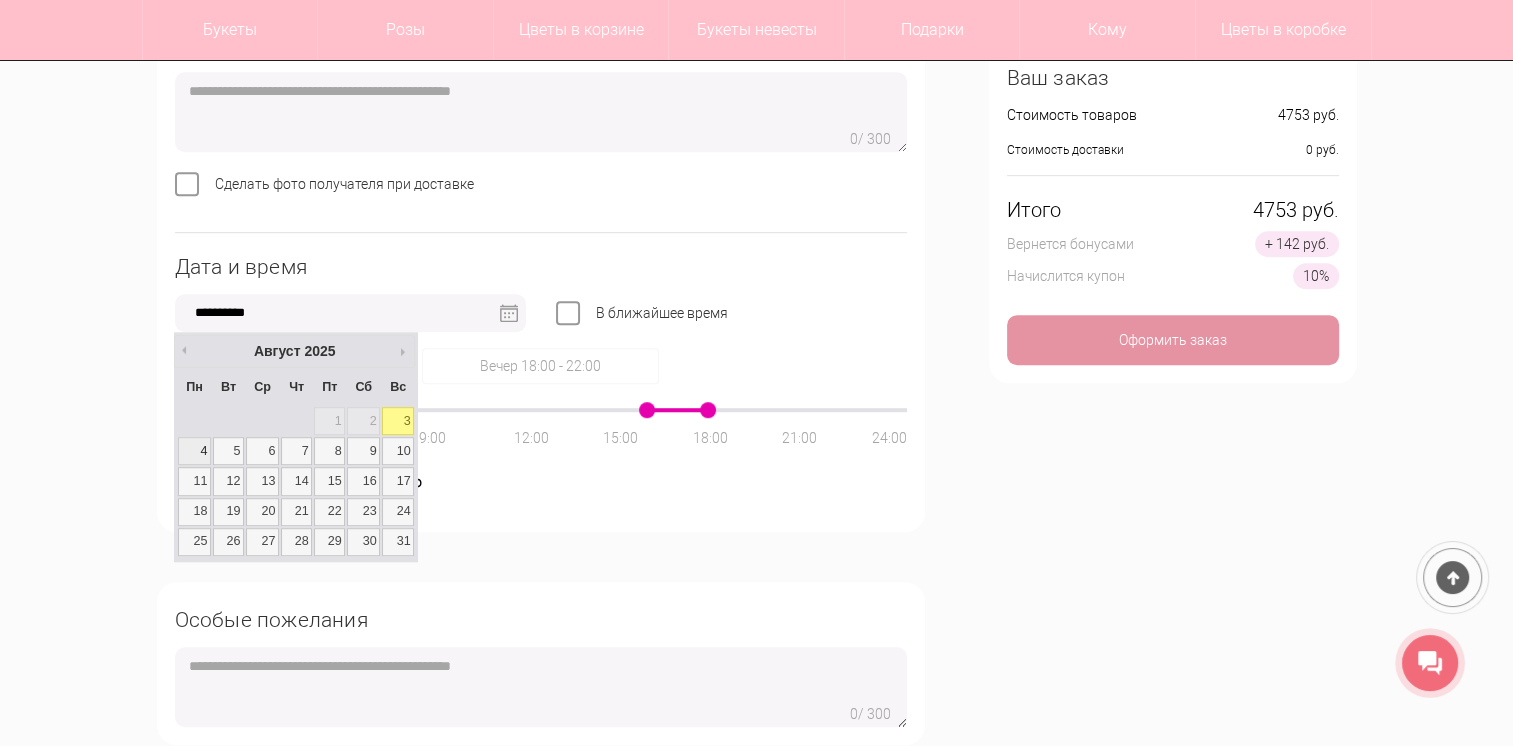 click on "4" at bounding box center [194, 451] 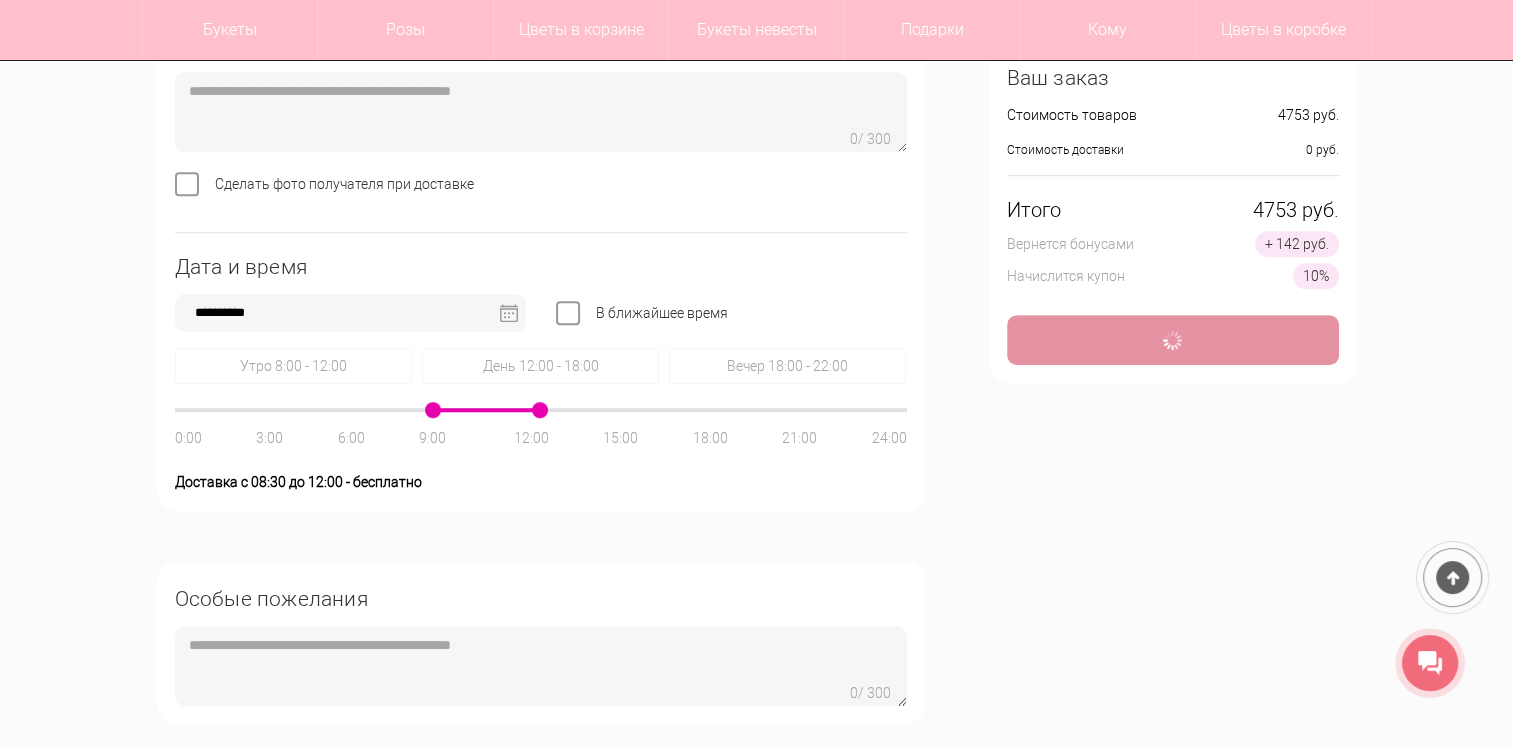 drag, startPoint x: 415, startPoint y: 406, endPoint x: 445, endPoint y: 405, distance: 30.016663 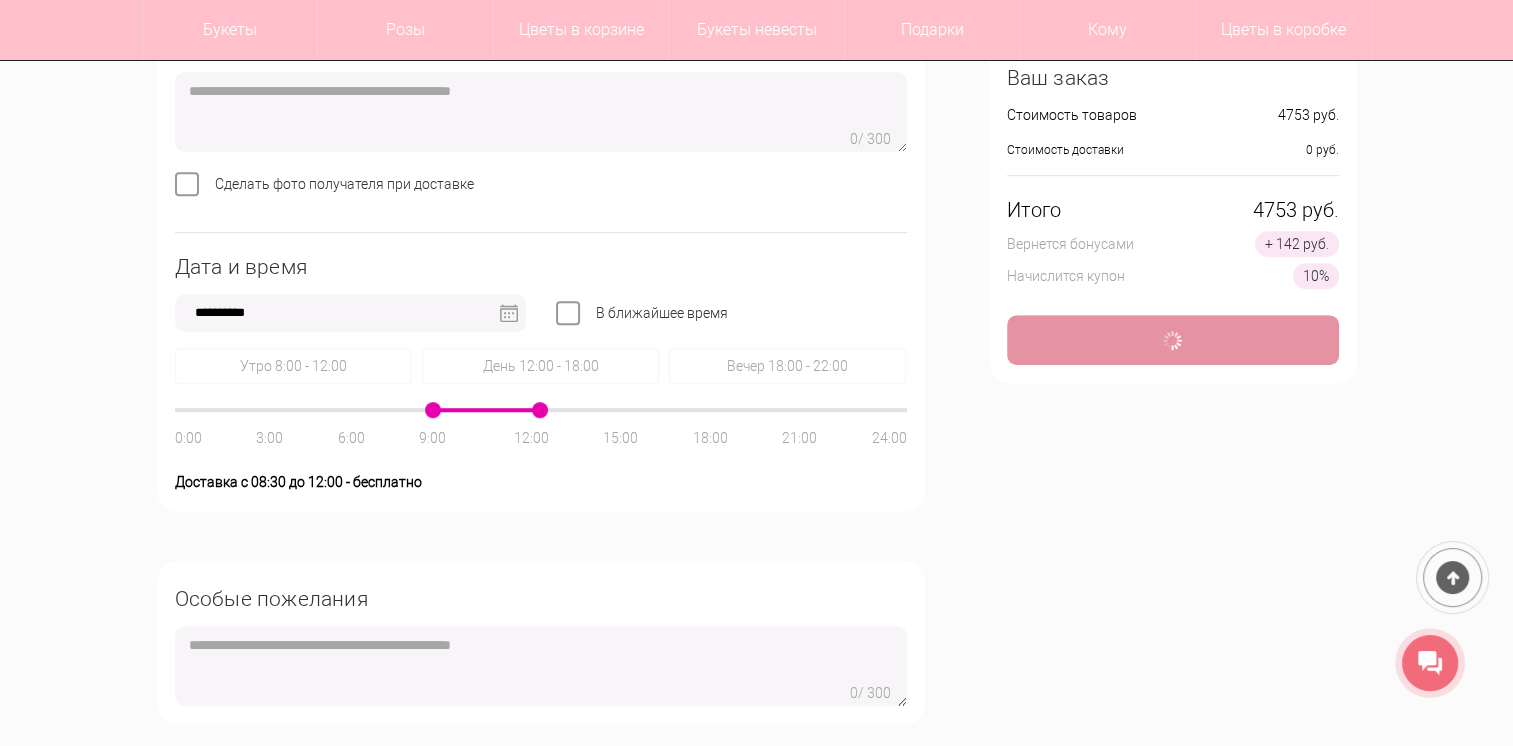 click on "Утро 8:00 - 12:00 День 12:00 - 18:00 Вечер 18:00 - 22:00 0:00 3:00 6:00 9:00 12:00 15:00 18:00 21:00 24:00 Доставка с 08:30 до 12:00 - бесплатно" at bounding box center [541, 420] 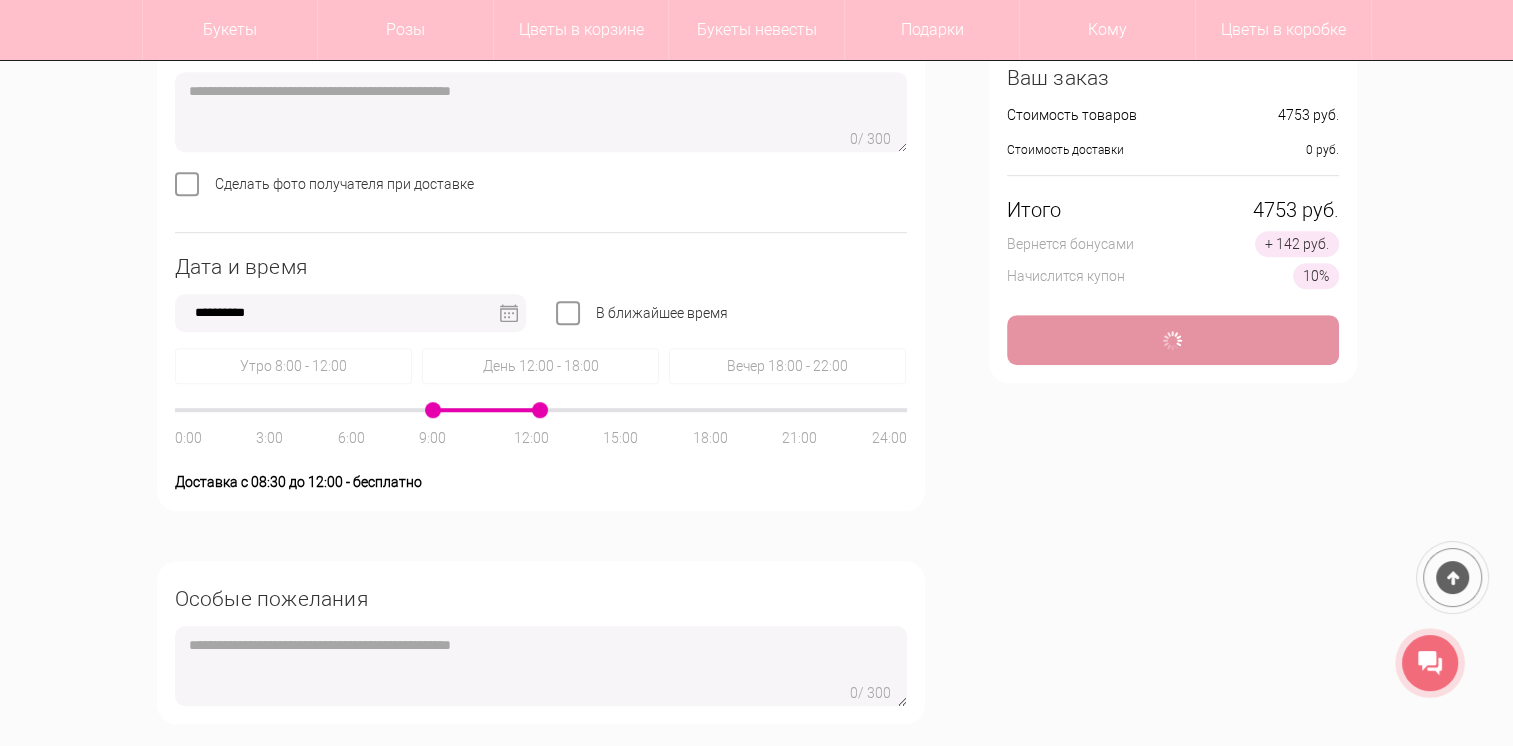 type on "*" 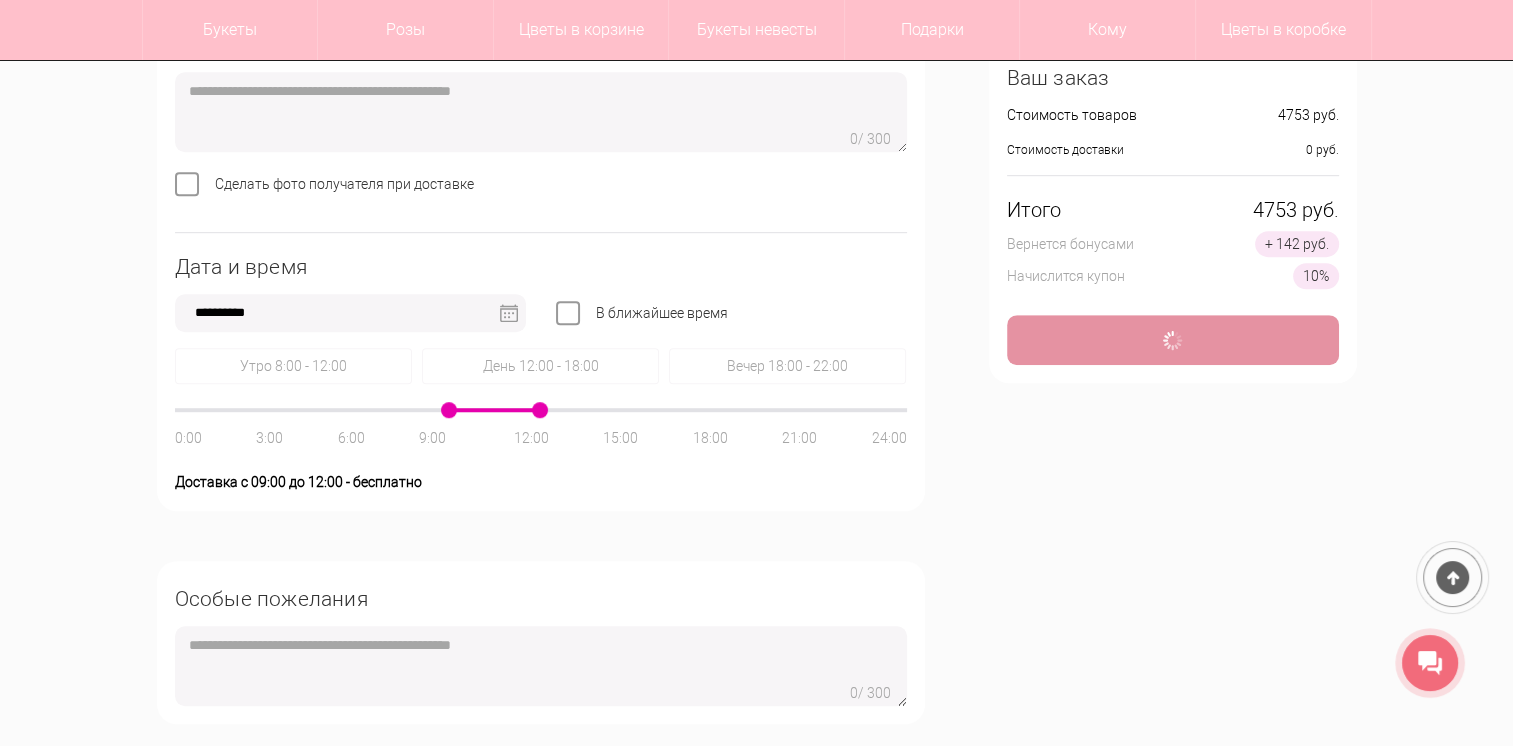 drag, startPoint x: 430, startPoint y: 407, endPoint x: 451, endPoint y: 405, distance: 21.095022 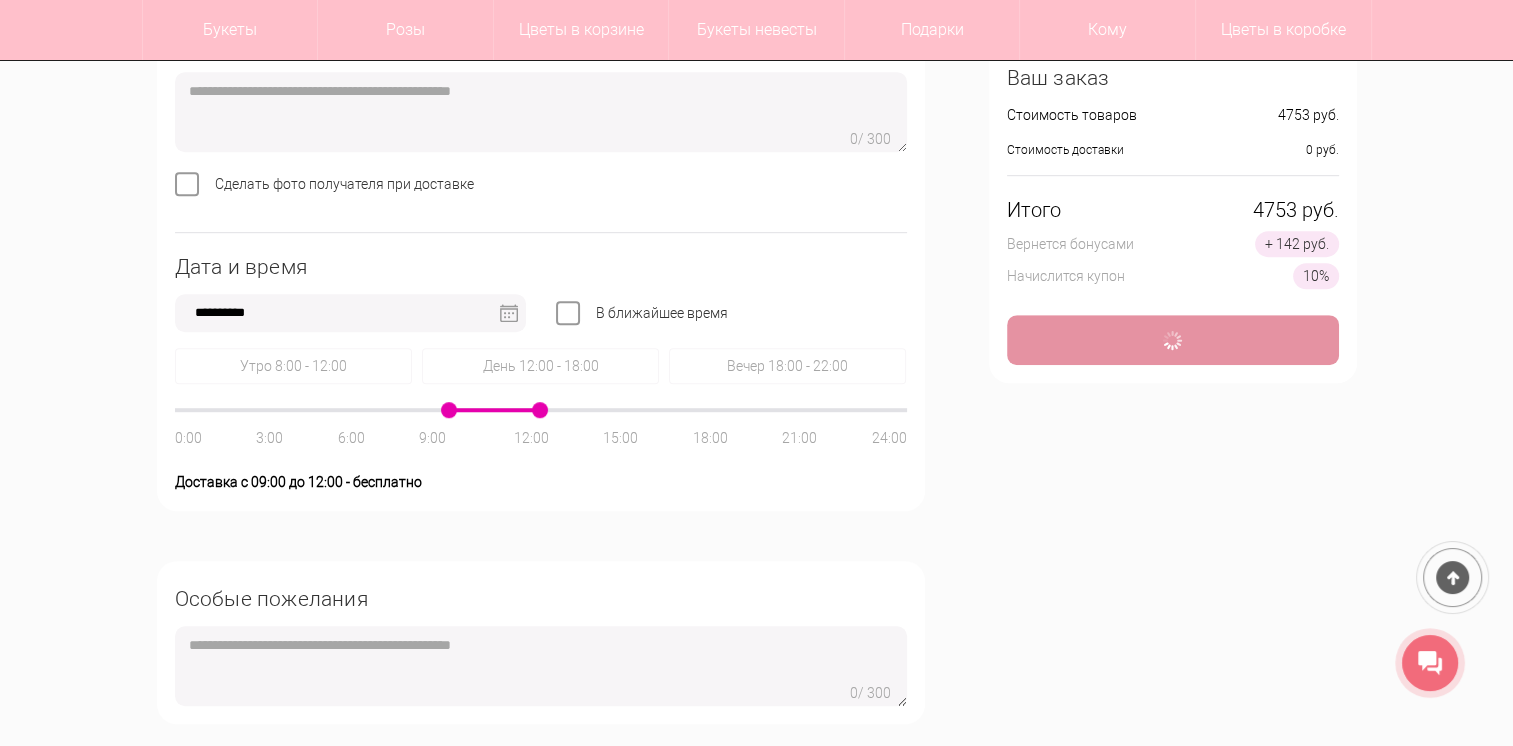 click 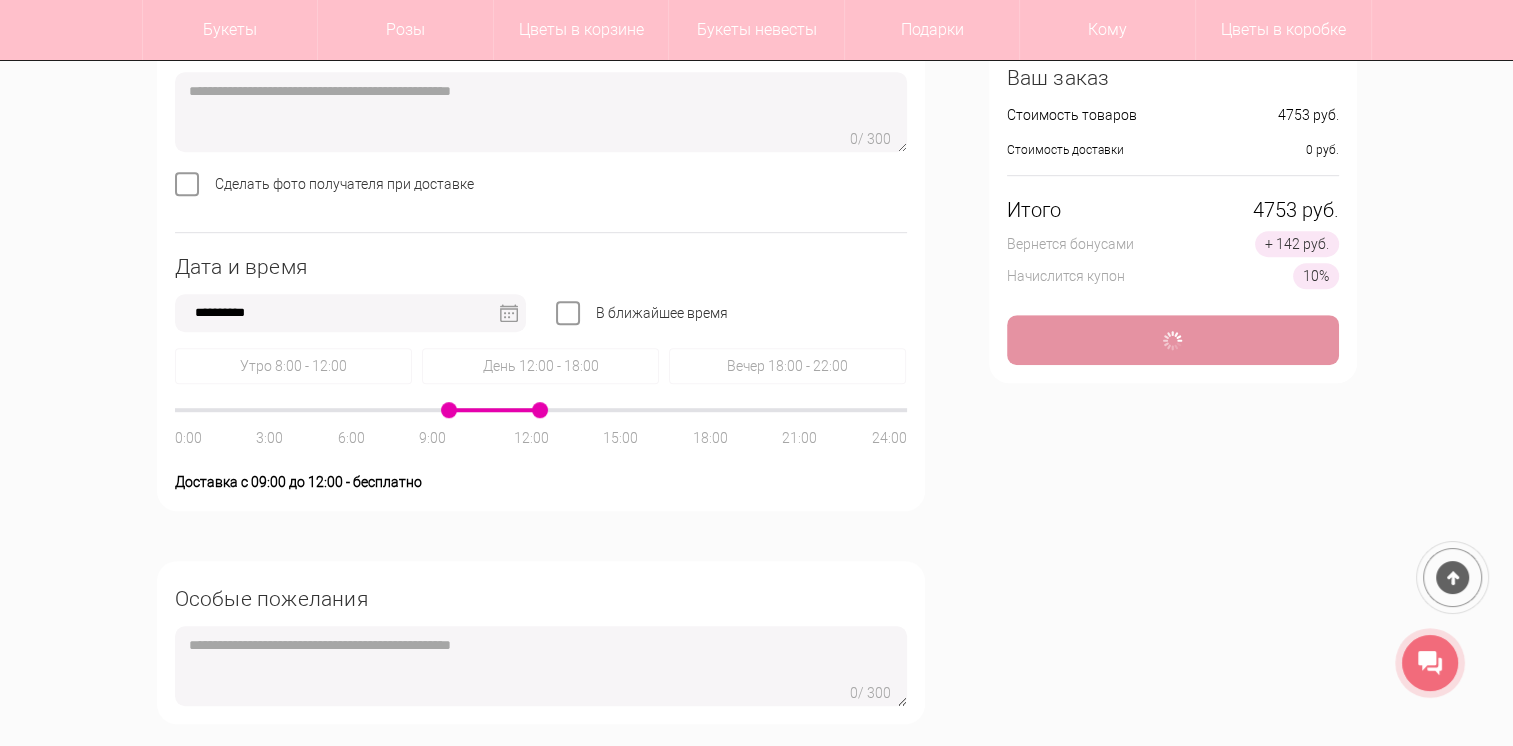 type on "*" 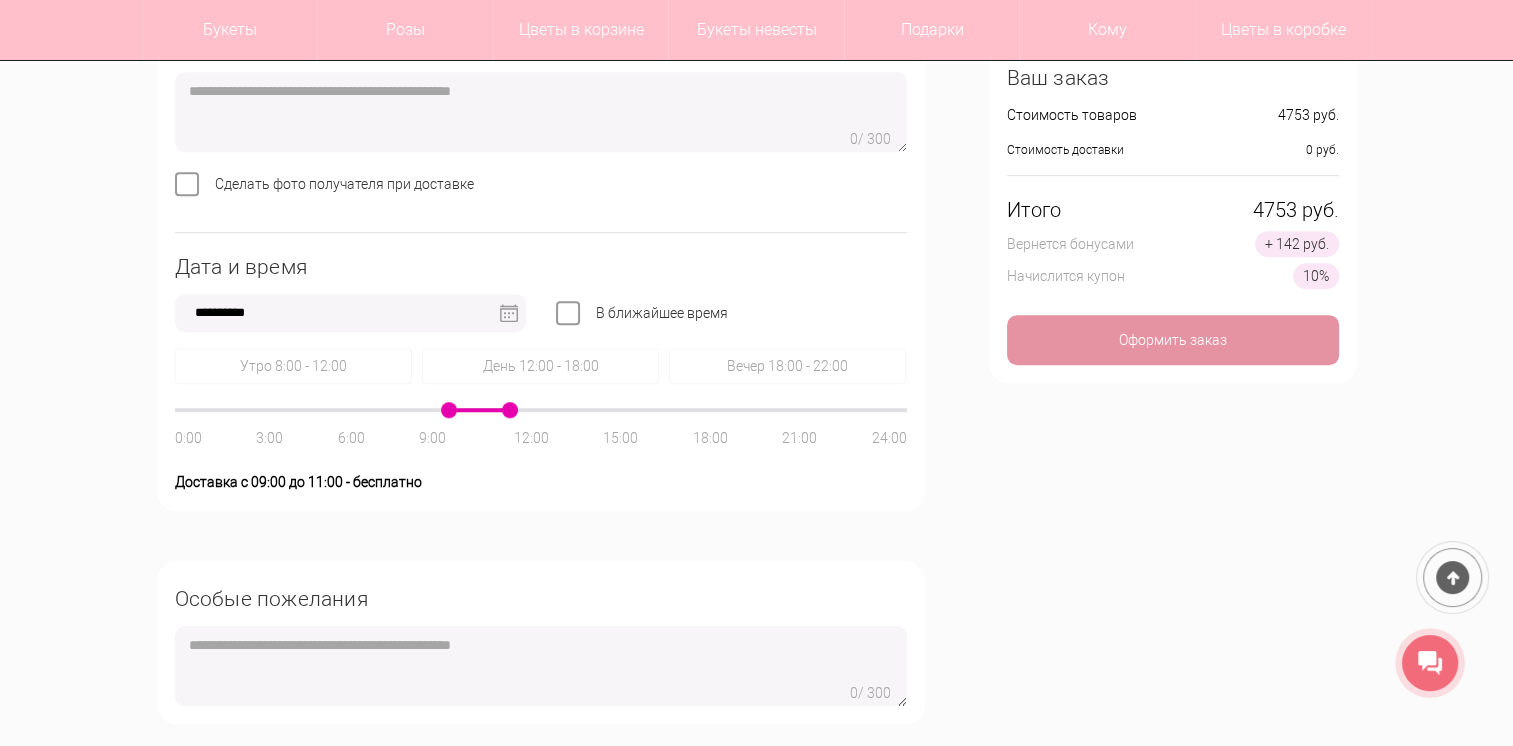 drag, startPoint x: 536, startPoint y: 409, endPoint x: 521, endPoint y: 405, distance: 15.524175 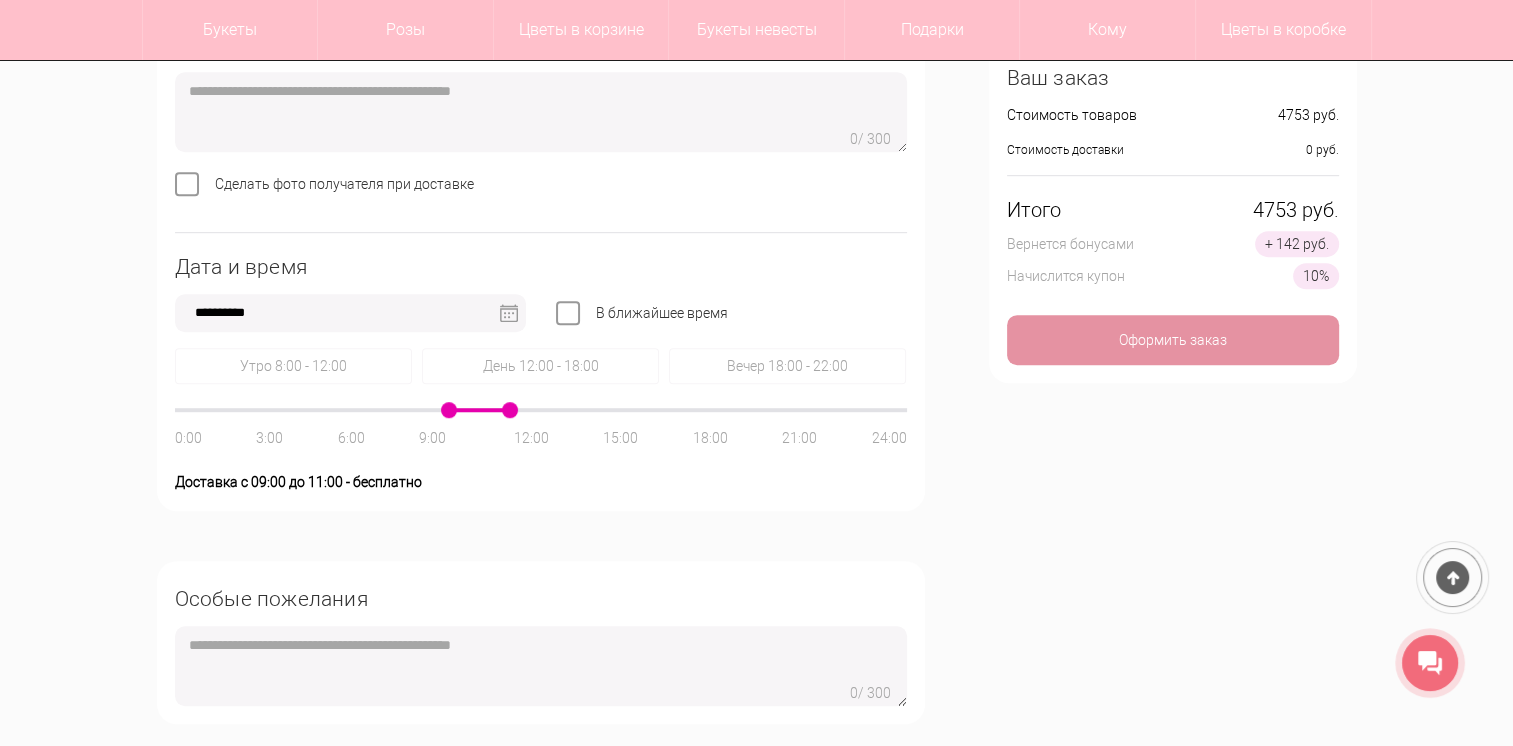 click on "Утро 8:00 - 12:00 День 12:00 - 18:00 Вечер 18:00 - 22:00 0:00 3:00 6:00 9:00 12:00 15:00 18:00 21:00 24:00 Доставка с 09:00 до 11:00 - бесплатно" at bounding box center [541, 420] 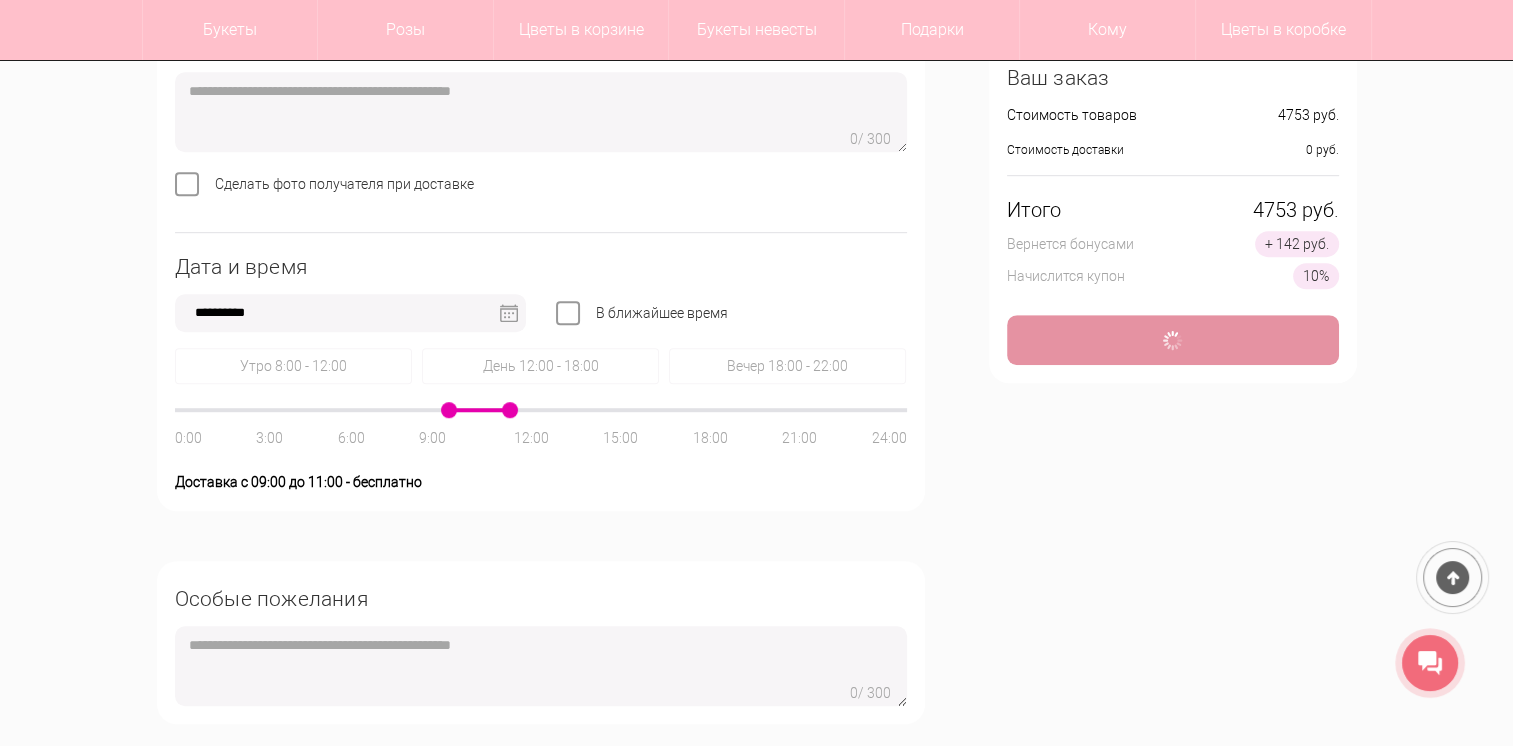 type on "*" 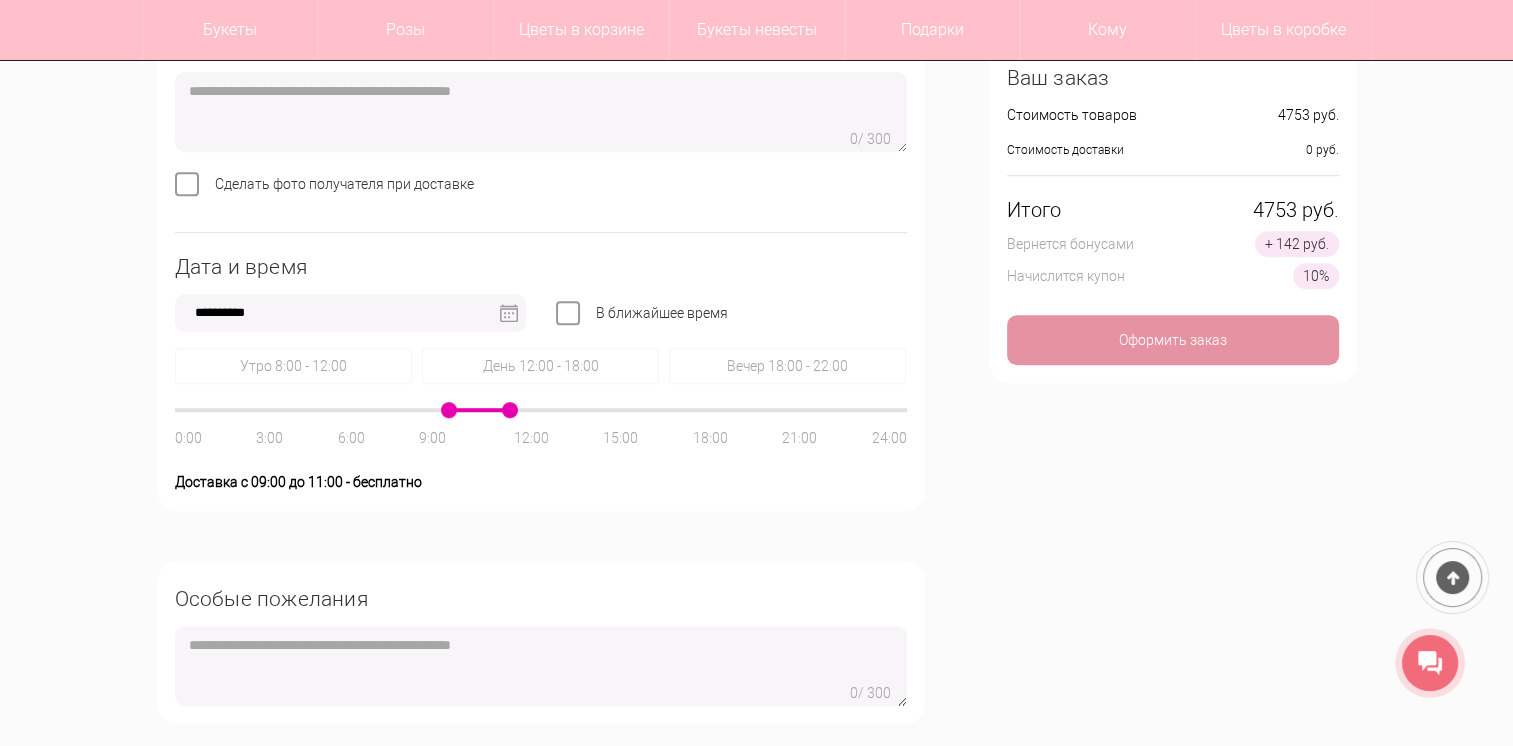 click at bounding box center [541, 410] 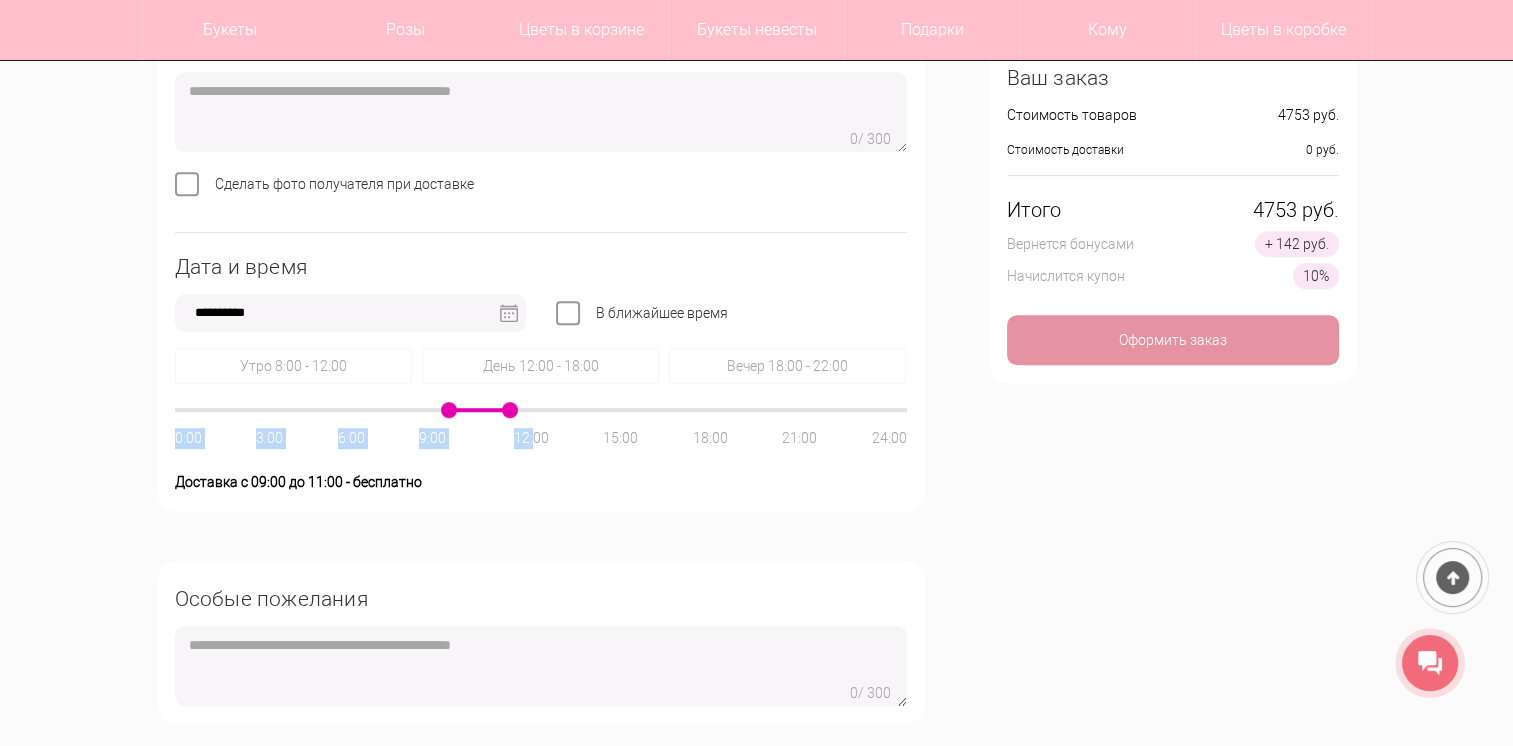 click on "0:00 3:00 6:00 9:00 12:00 15:00 18:00 21:00 24:00" at bounding box center [541, 430] 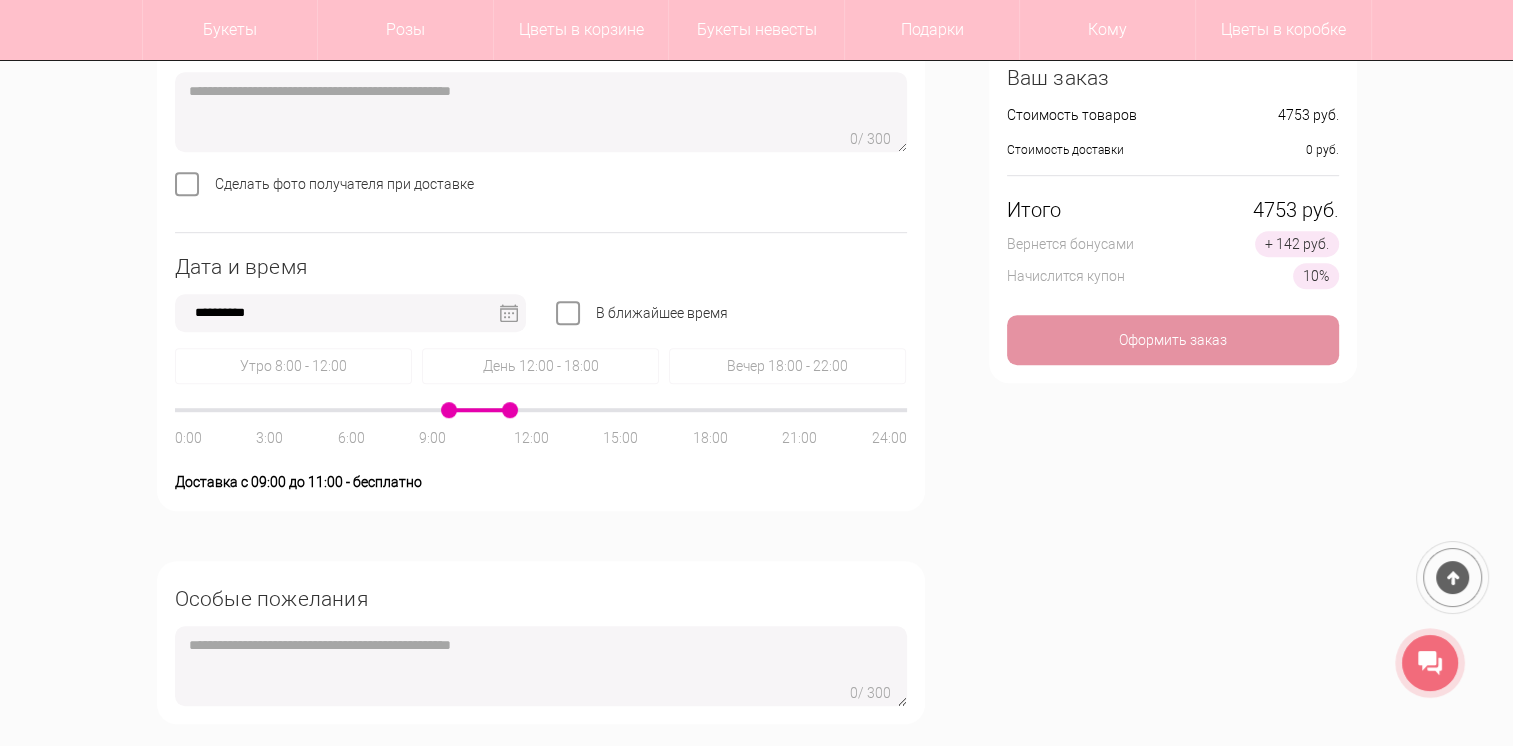 click at bounding box center (541, 410) 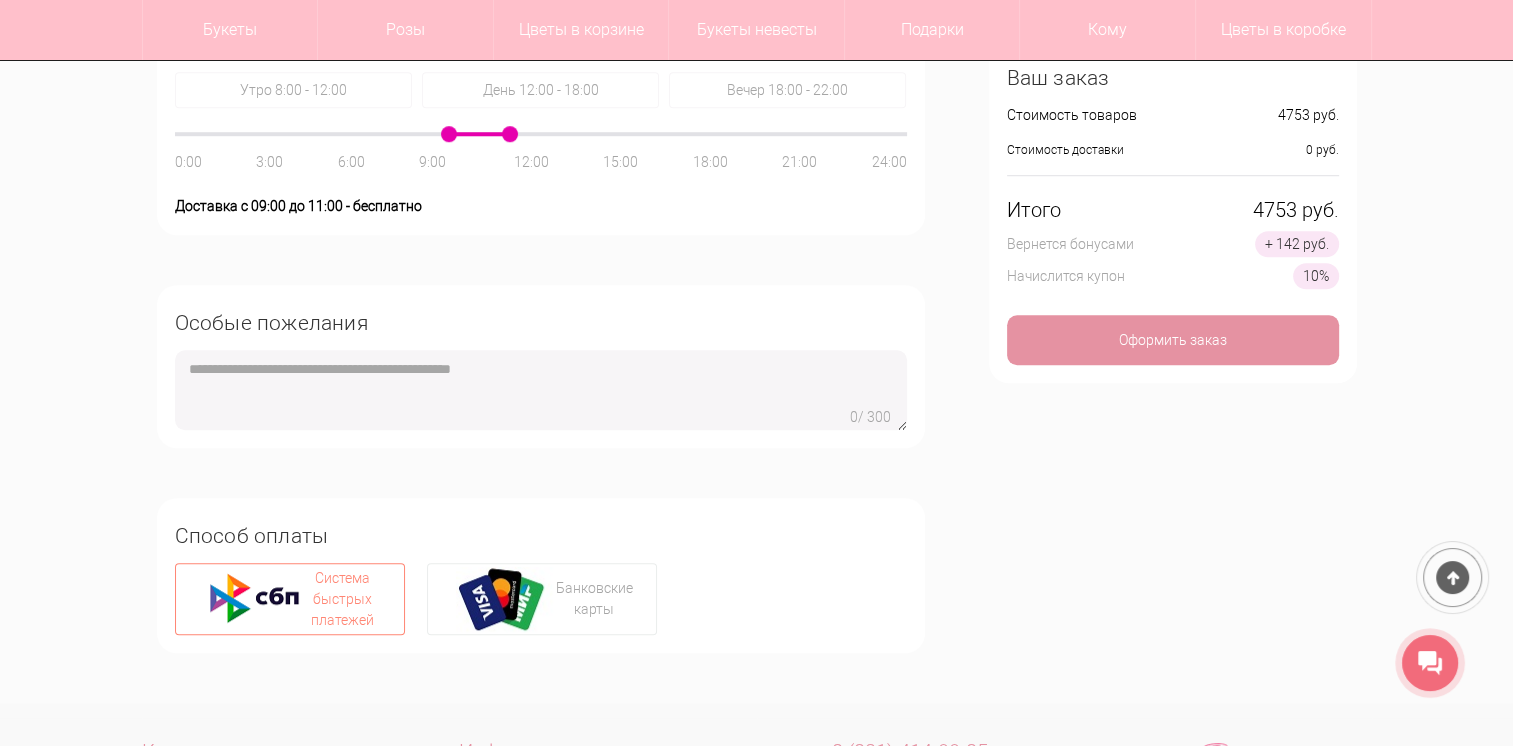 scroll, scrollTop: 1447, scrollLeft: 0, axis: vertical 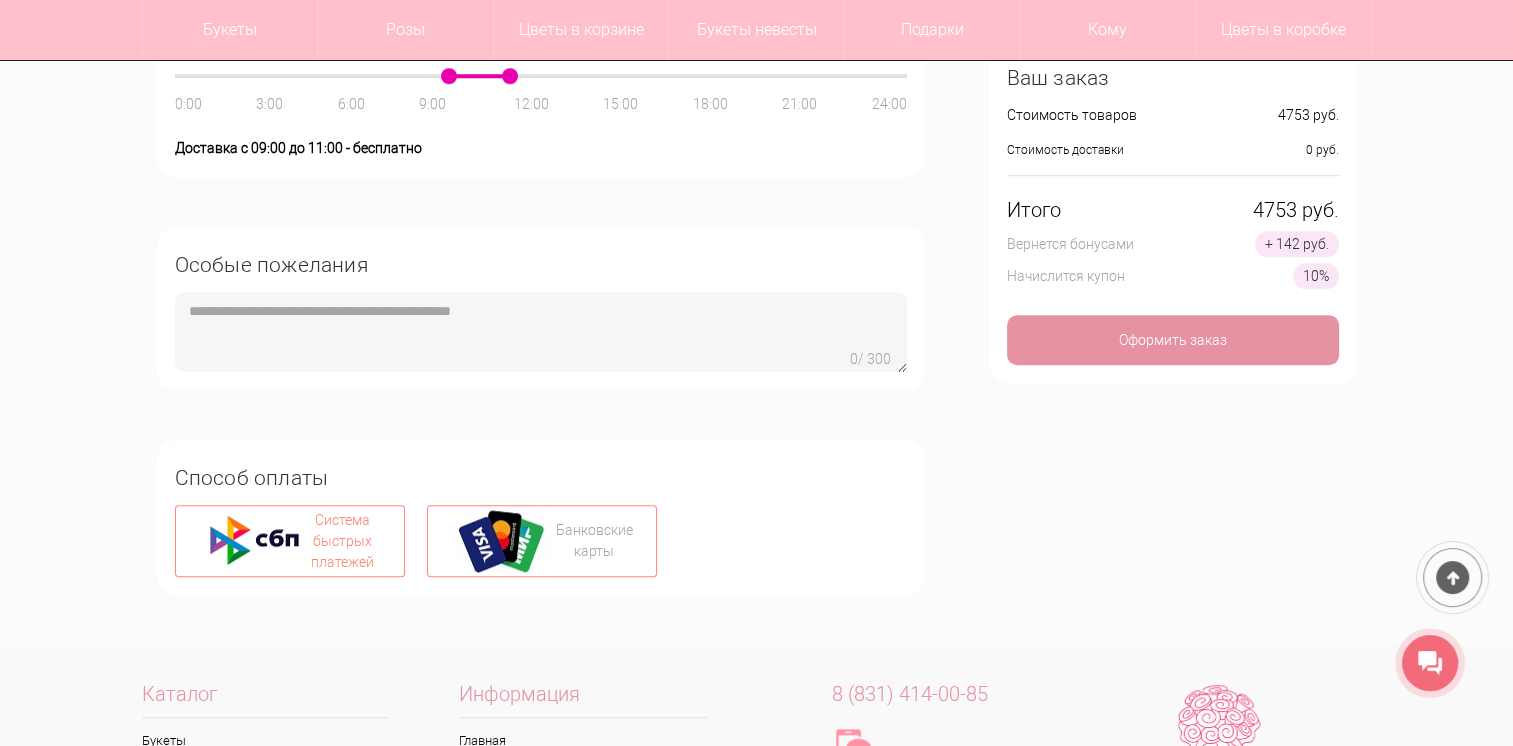 click at bounding box center (506, 541) 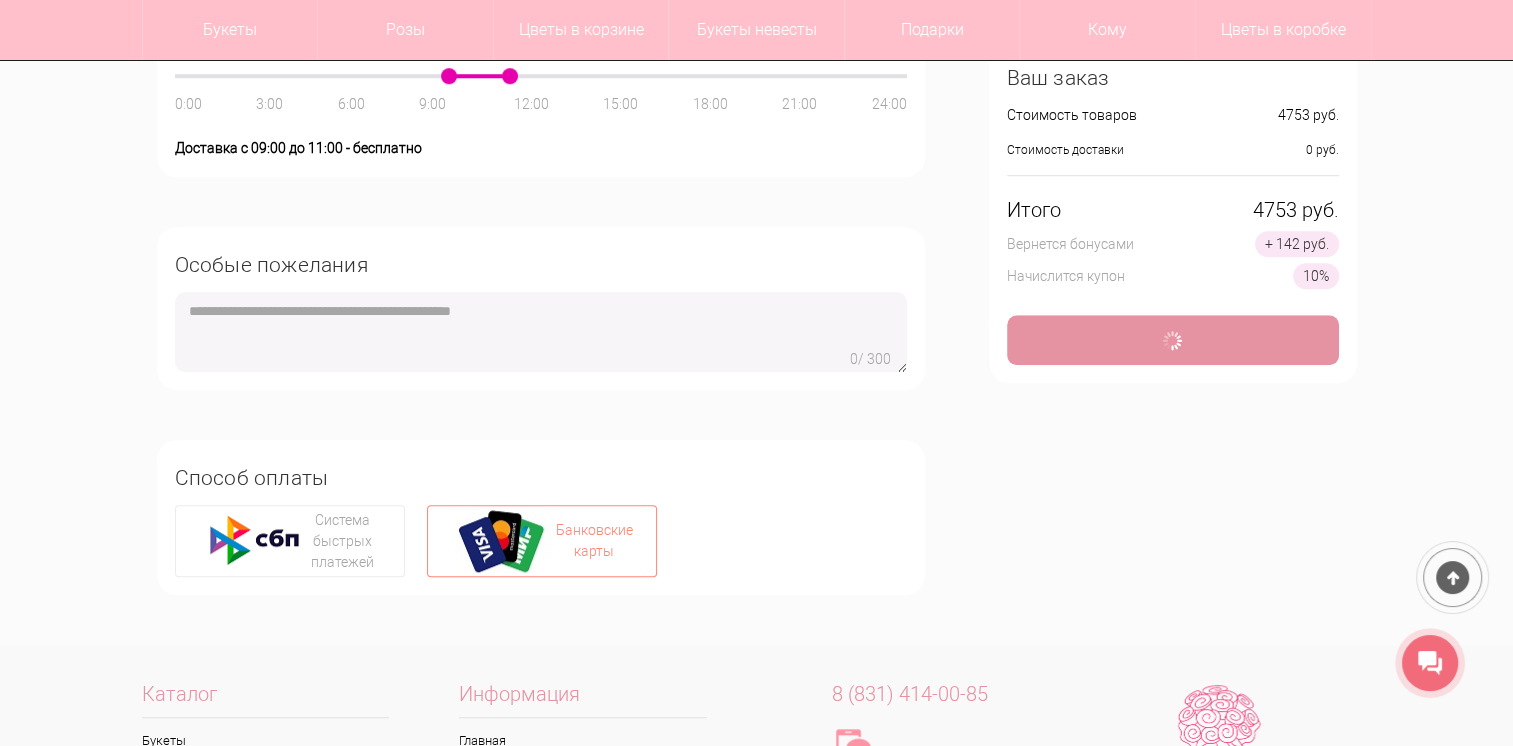 type on "*" 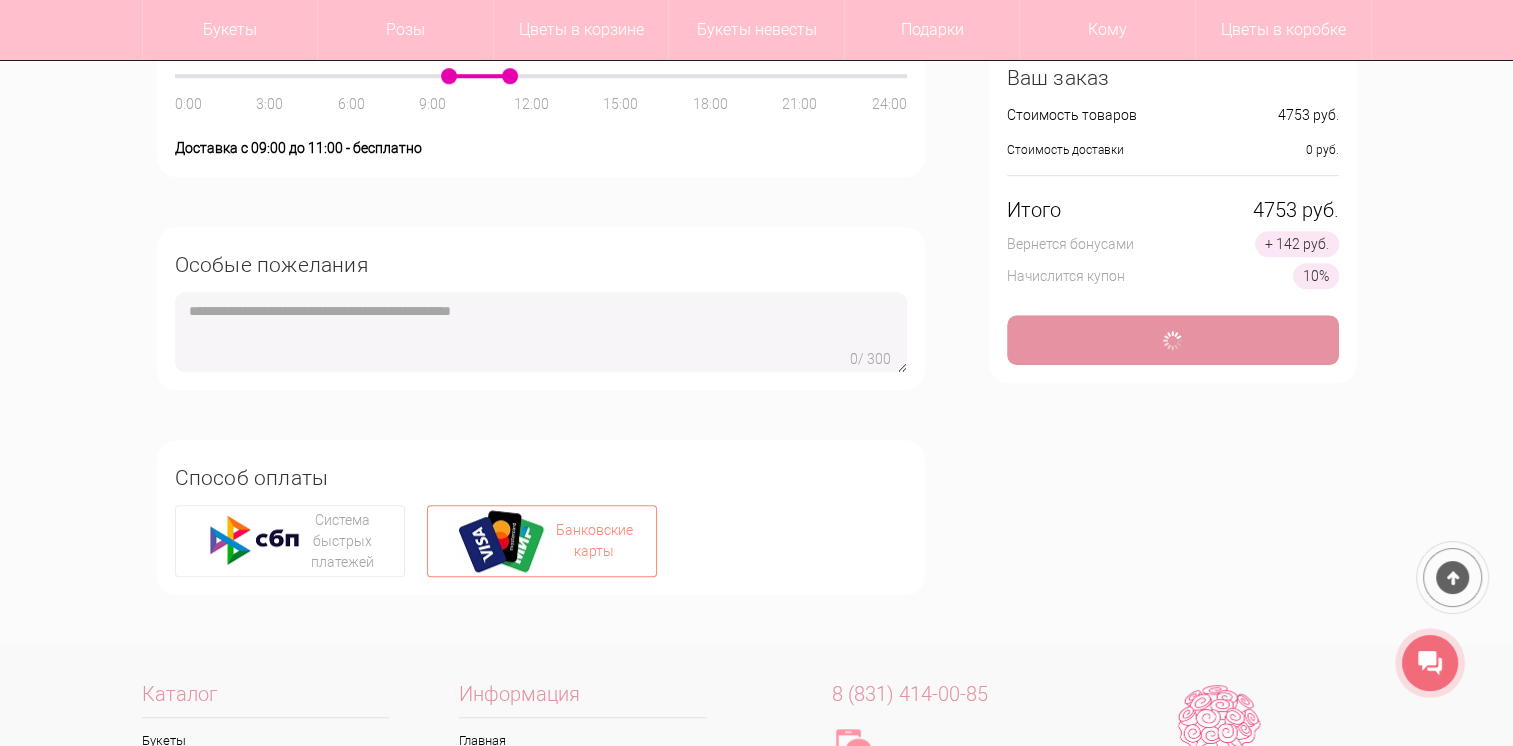type on "**********" 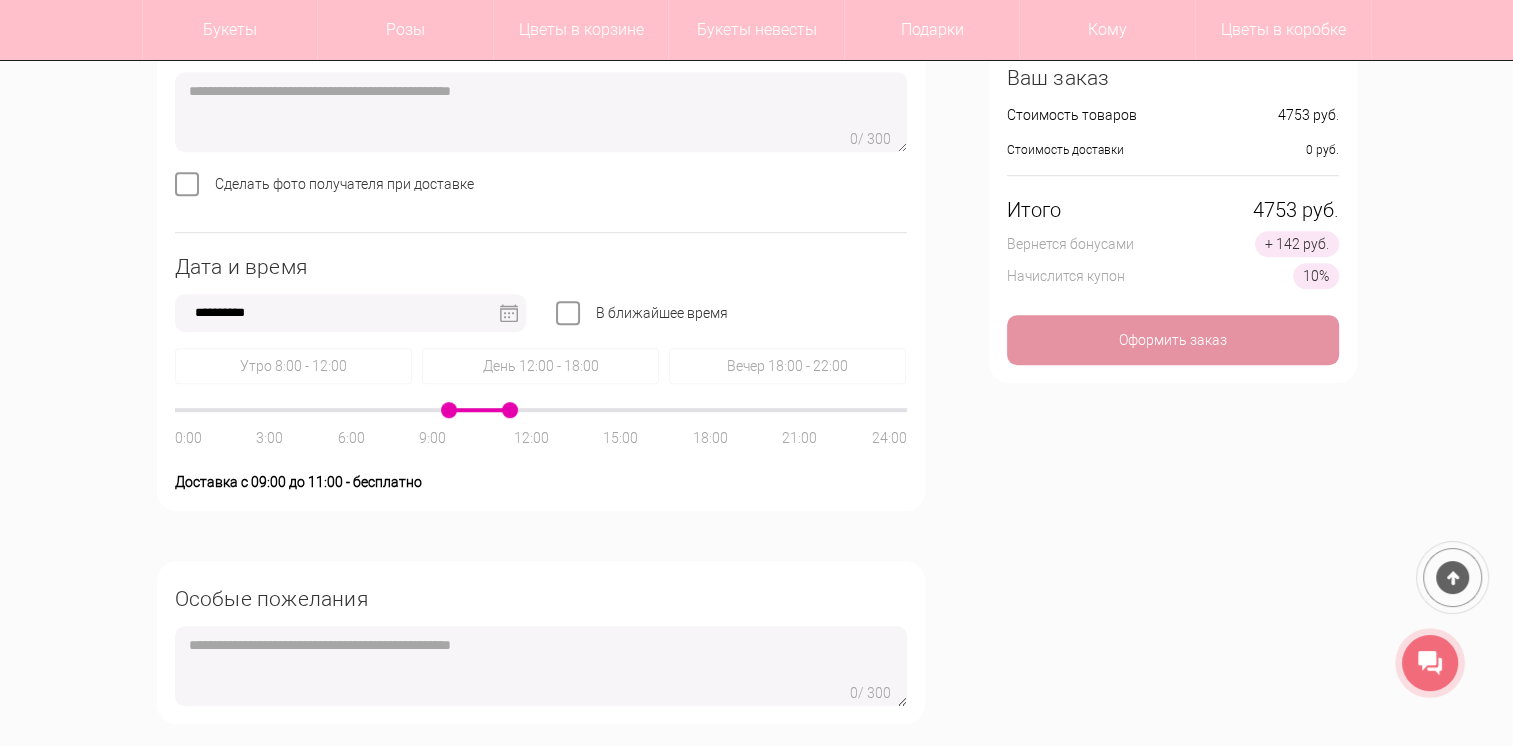 scroll, scrollTop: 780, scrollLeft: 0, axis: vertical 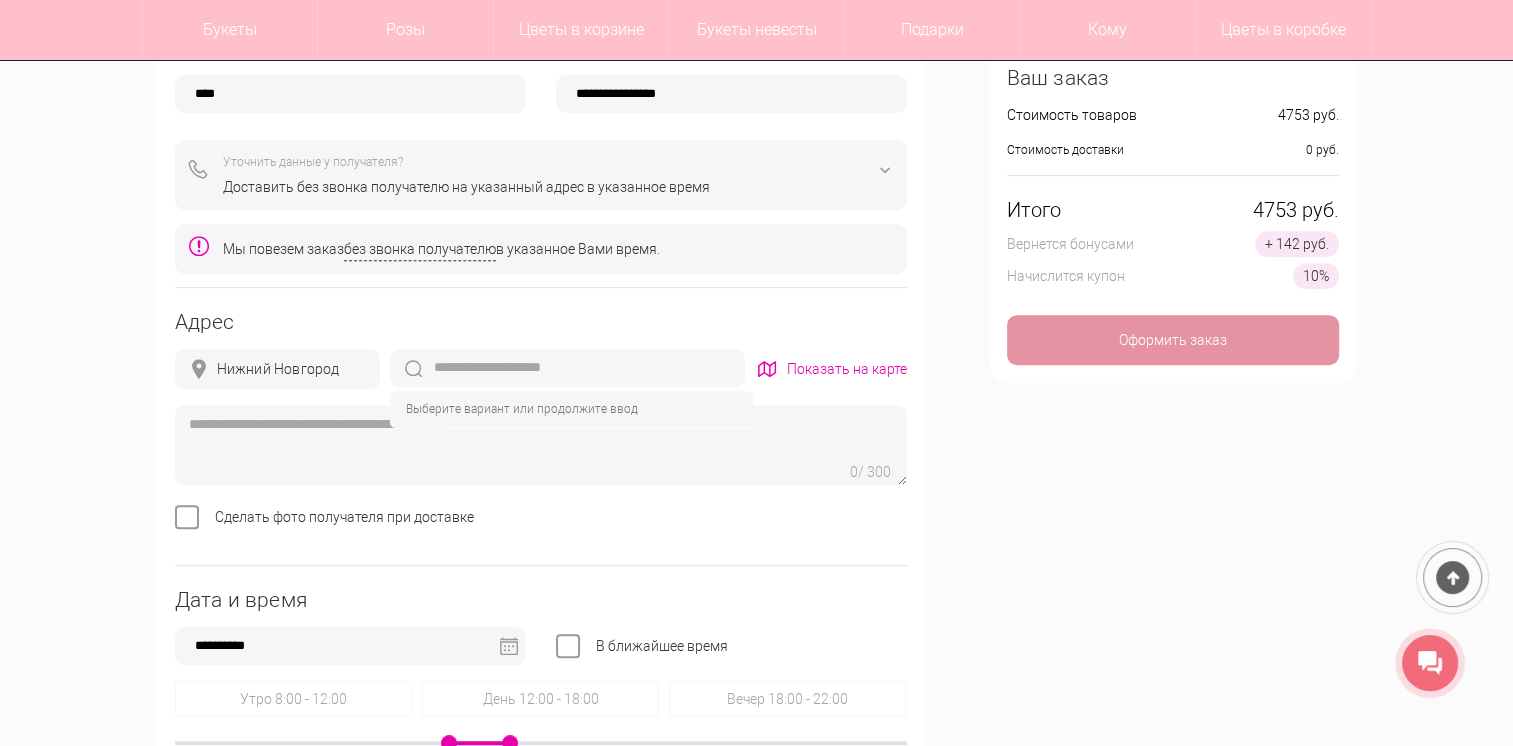 click at bounding box center (567, 368) 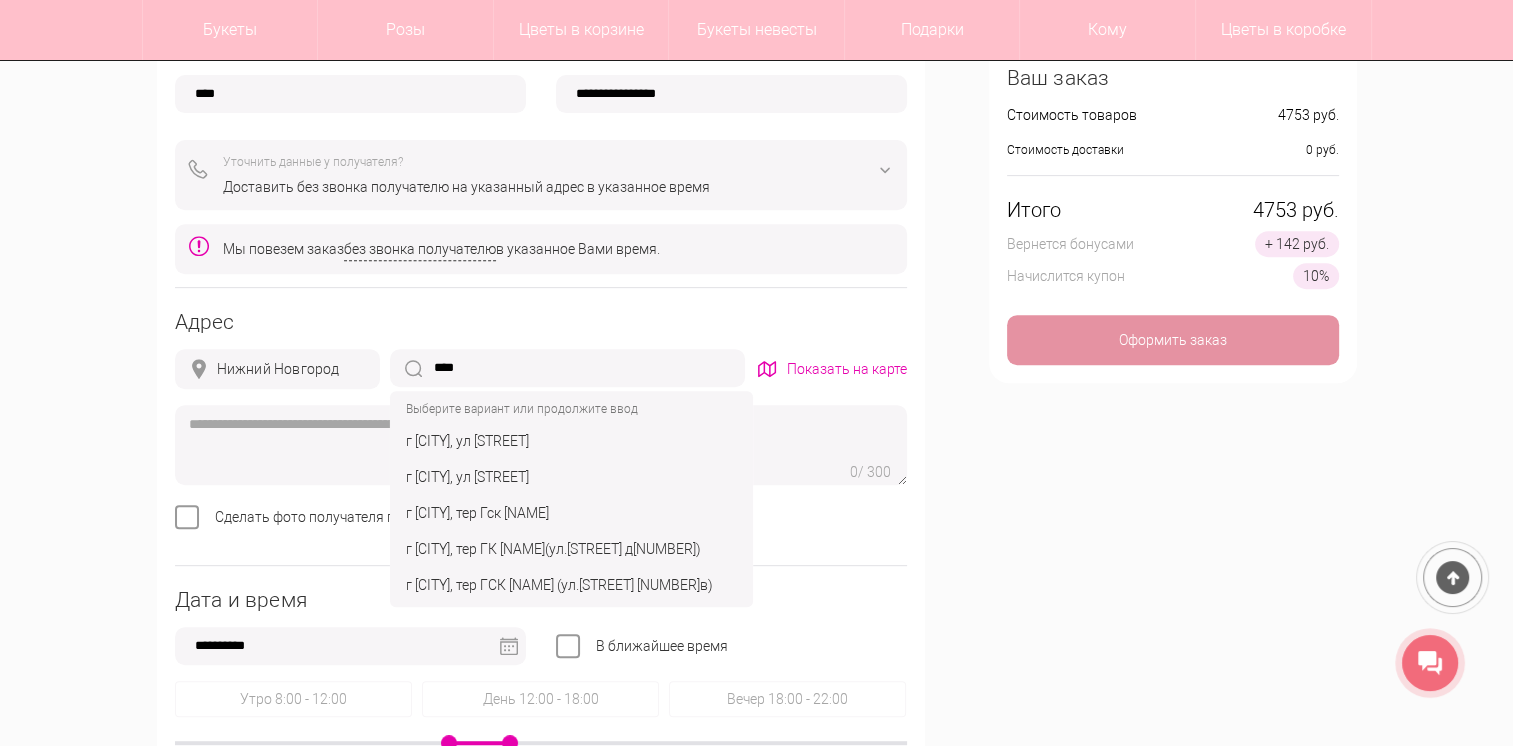 click on "г Нижний Новгород, ул Ковалихинская" 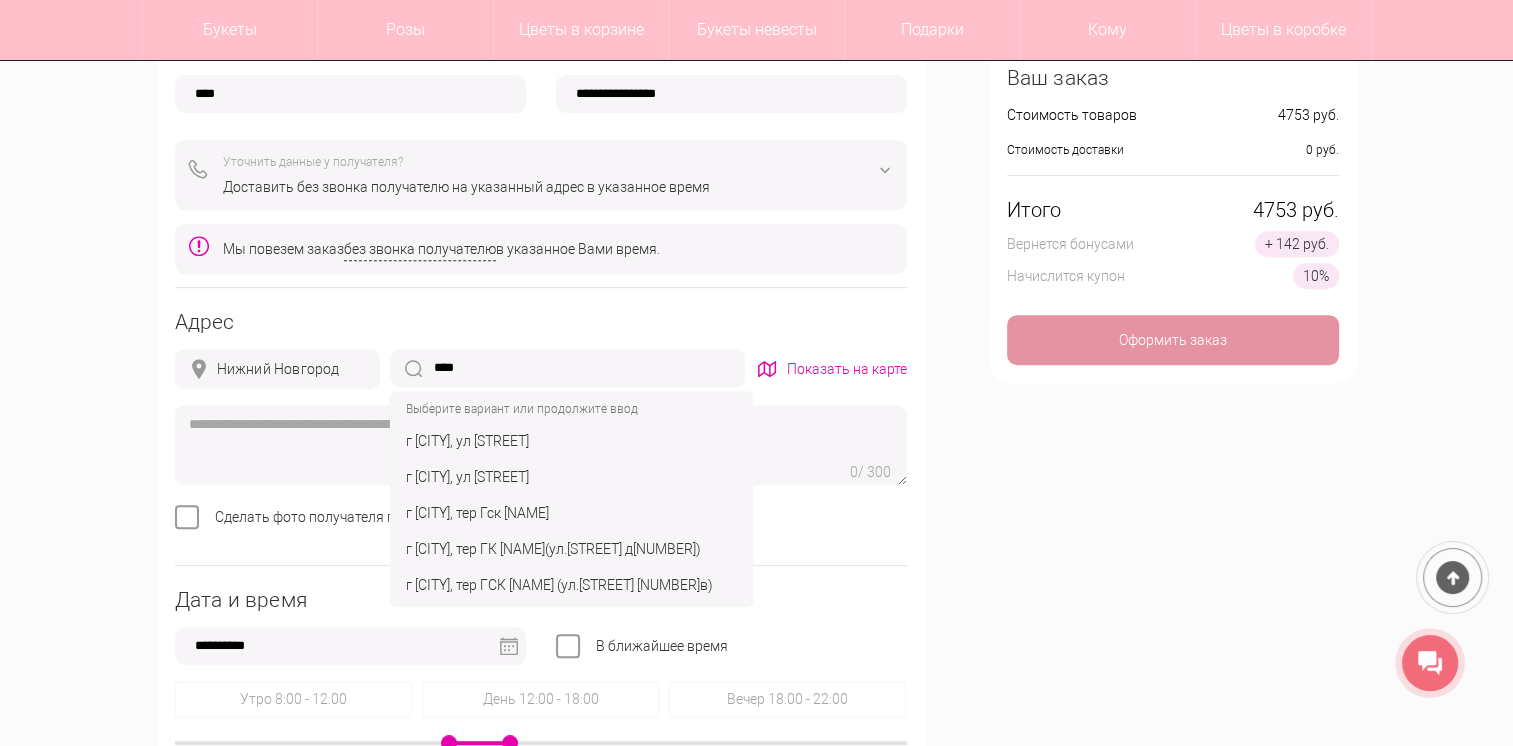 type on "**********" 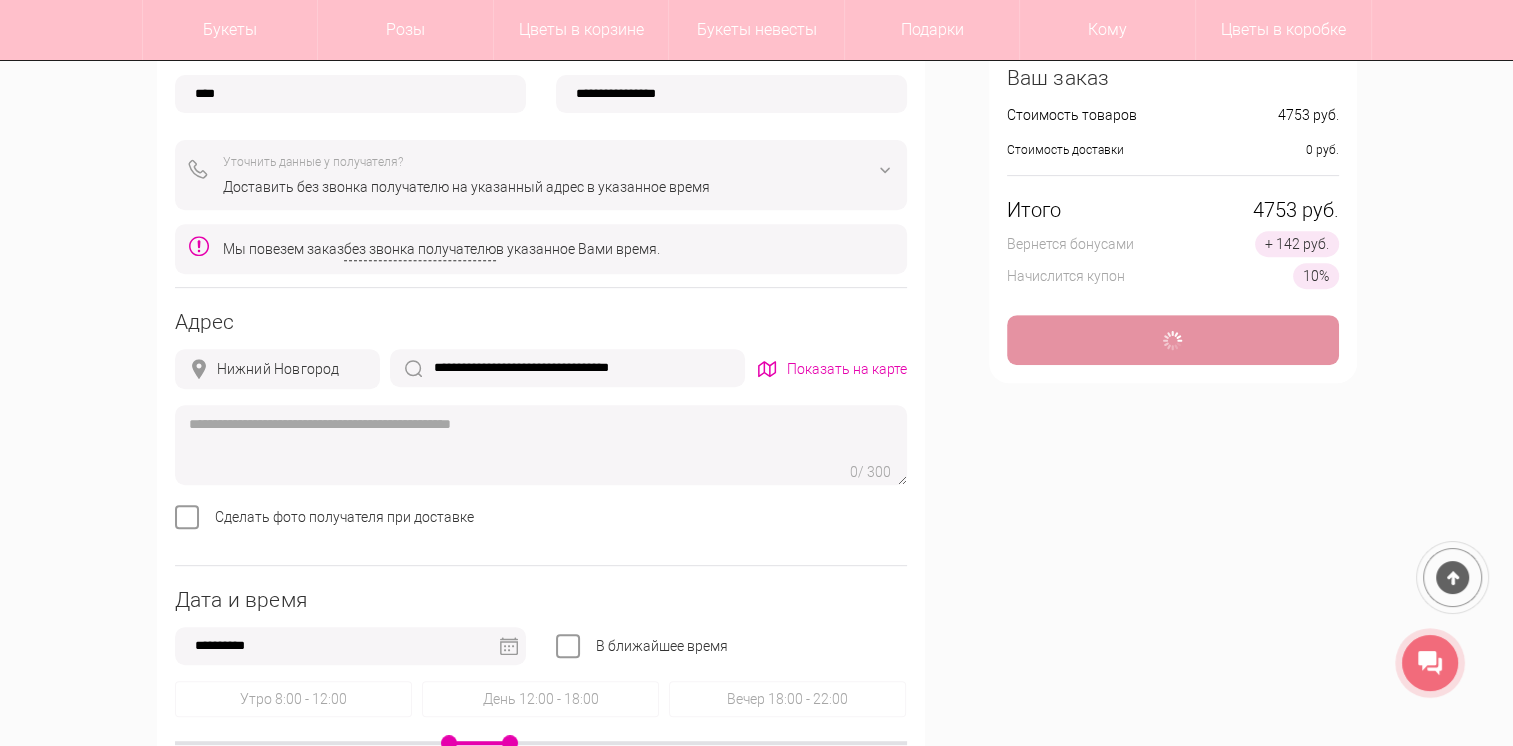 click on "**********" at bounding box center (567, 368) 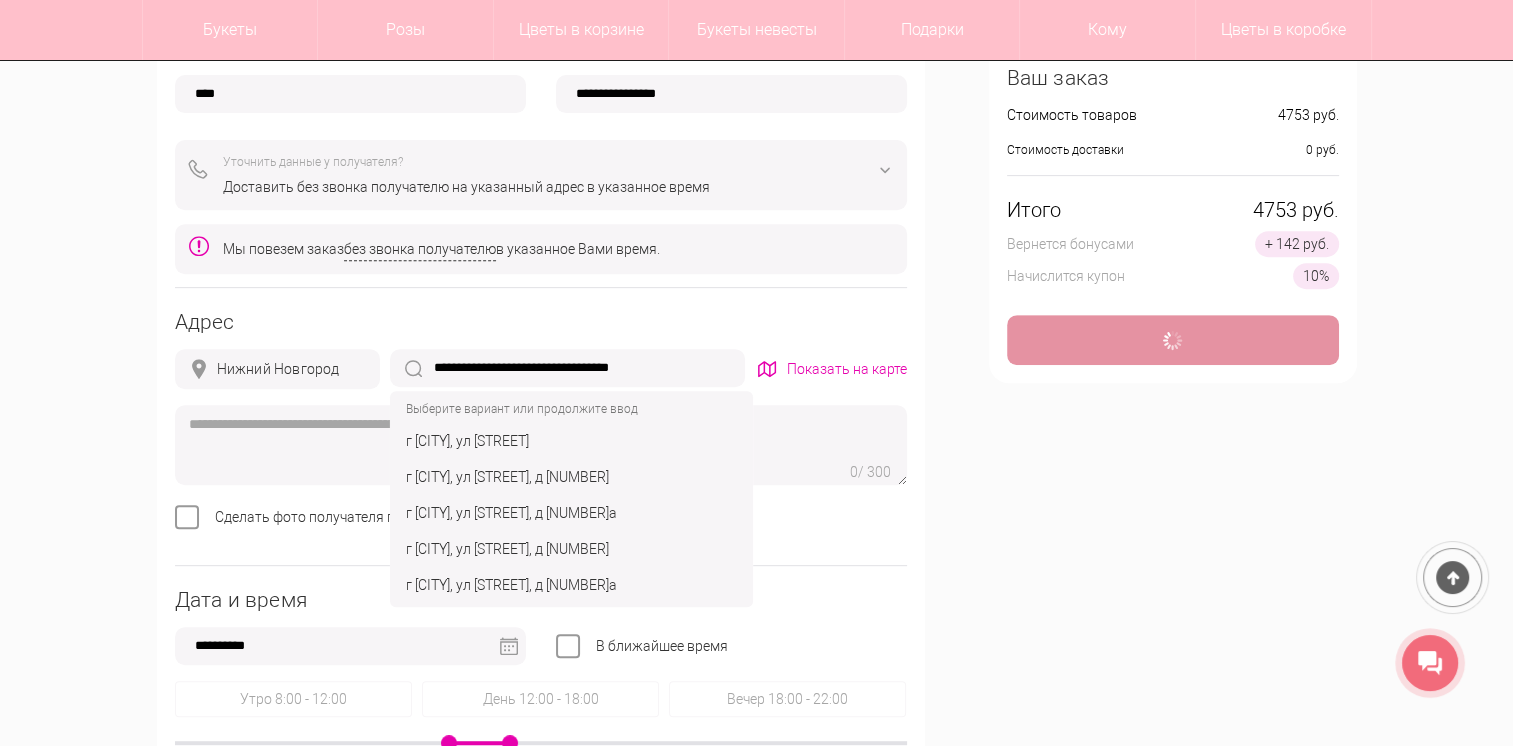 type on "*" 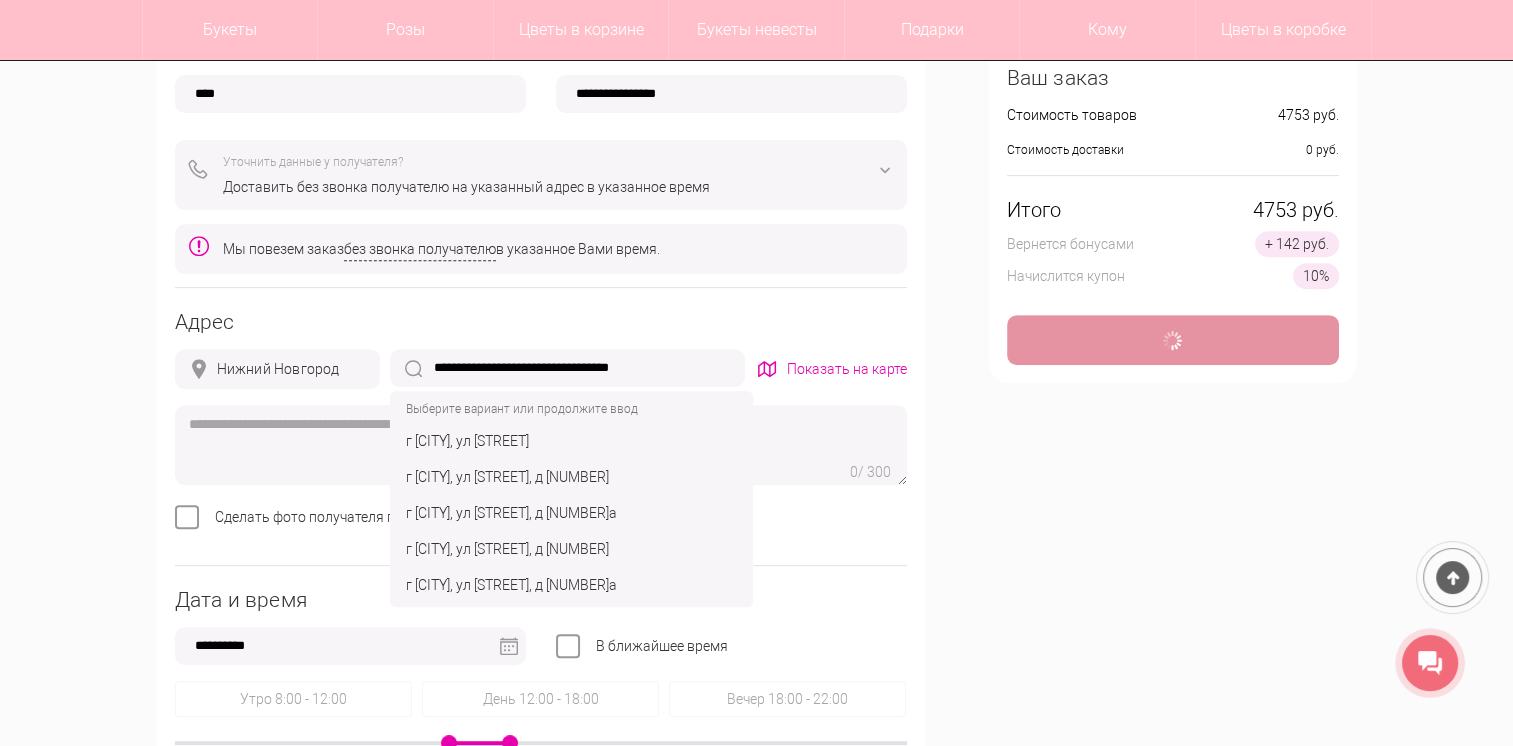 type on "**********" 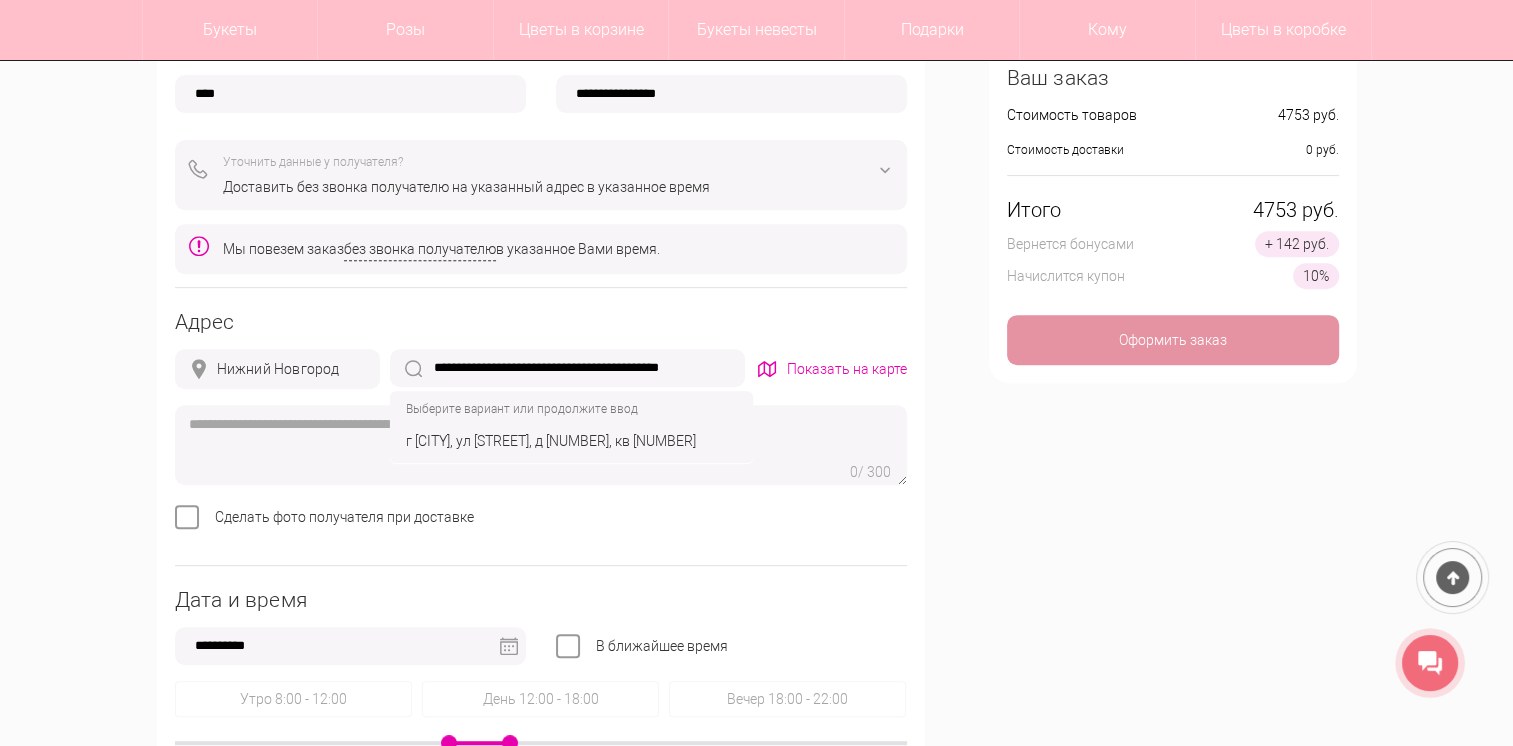 click on "г Нижний Новгород, ул Ковалихинская, д 57, кв 49" 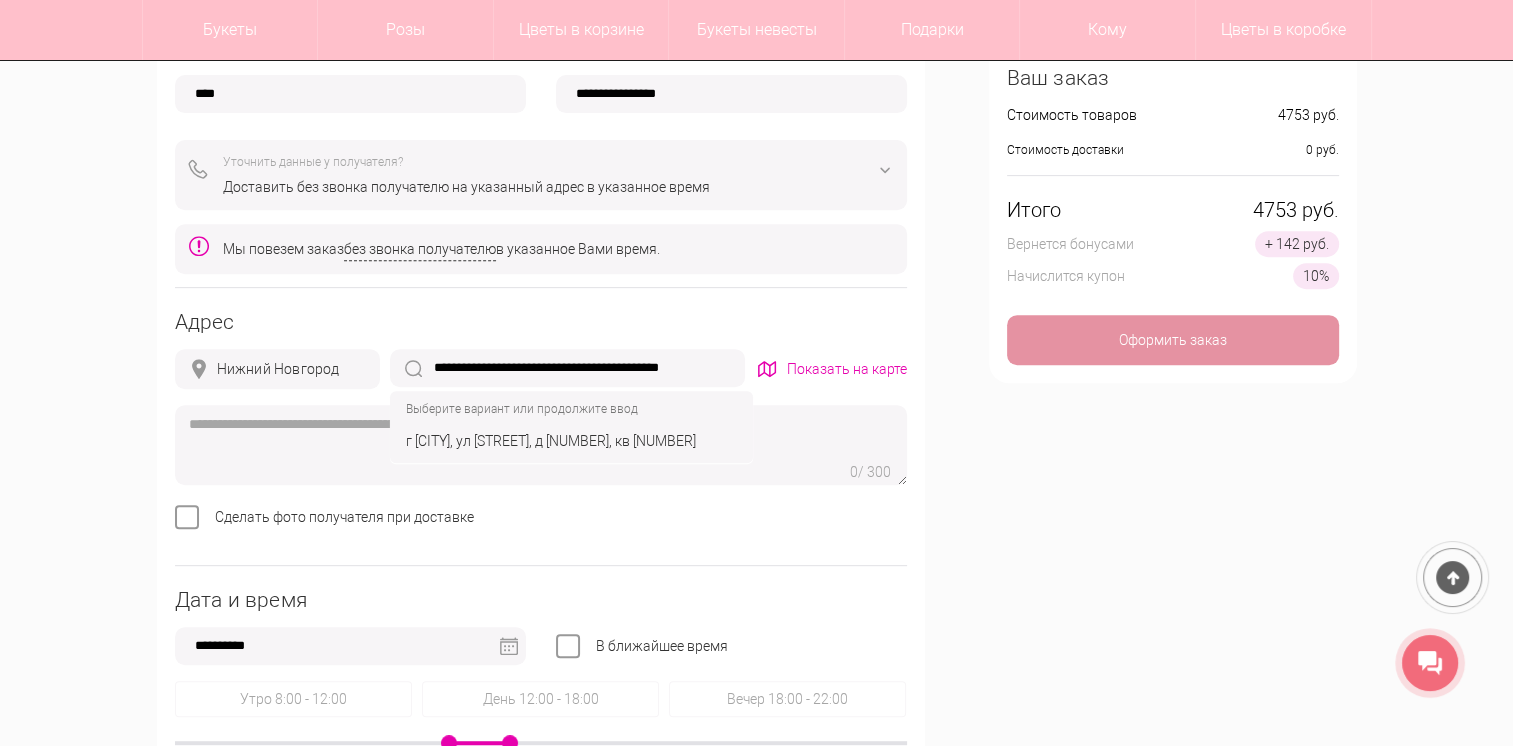 type on "**********" 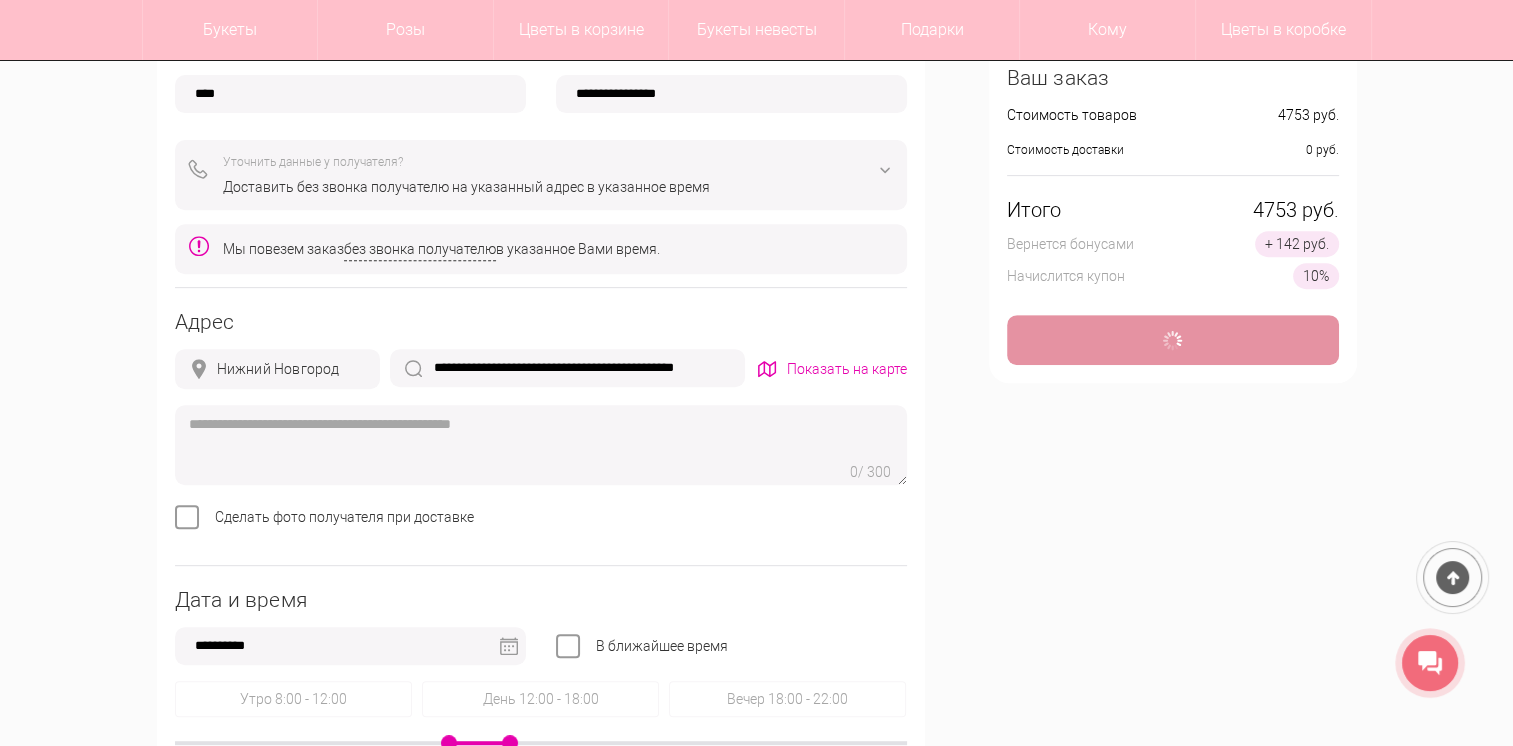 type on "*" 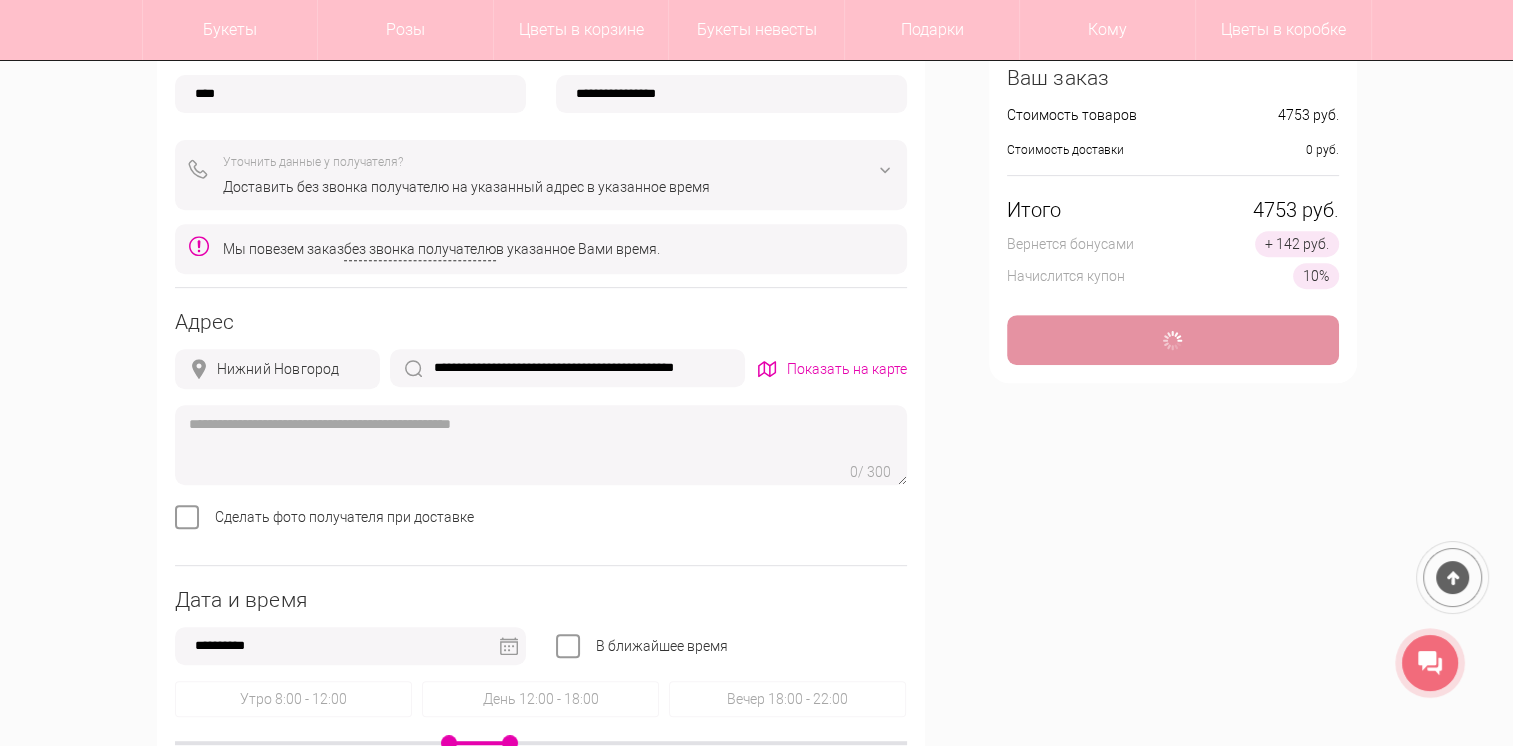 type on "**********" 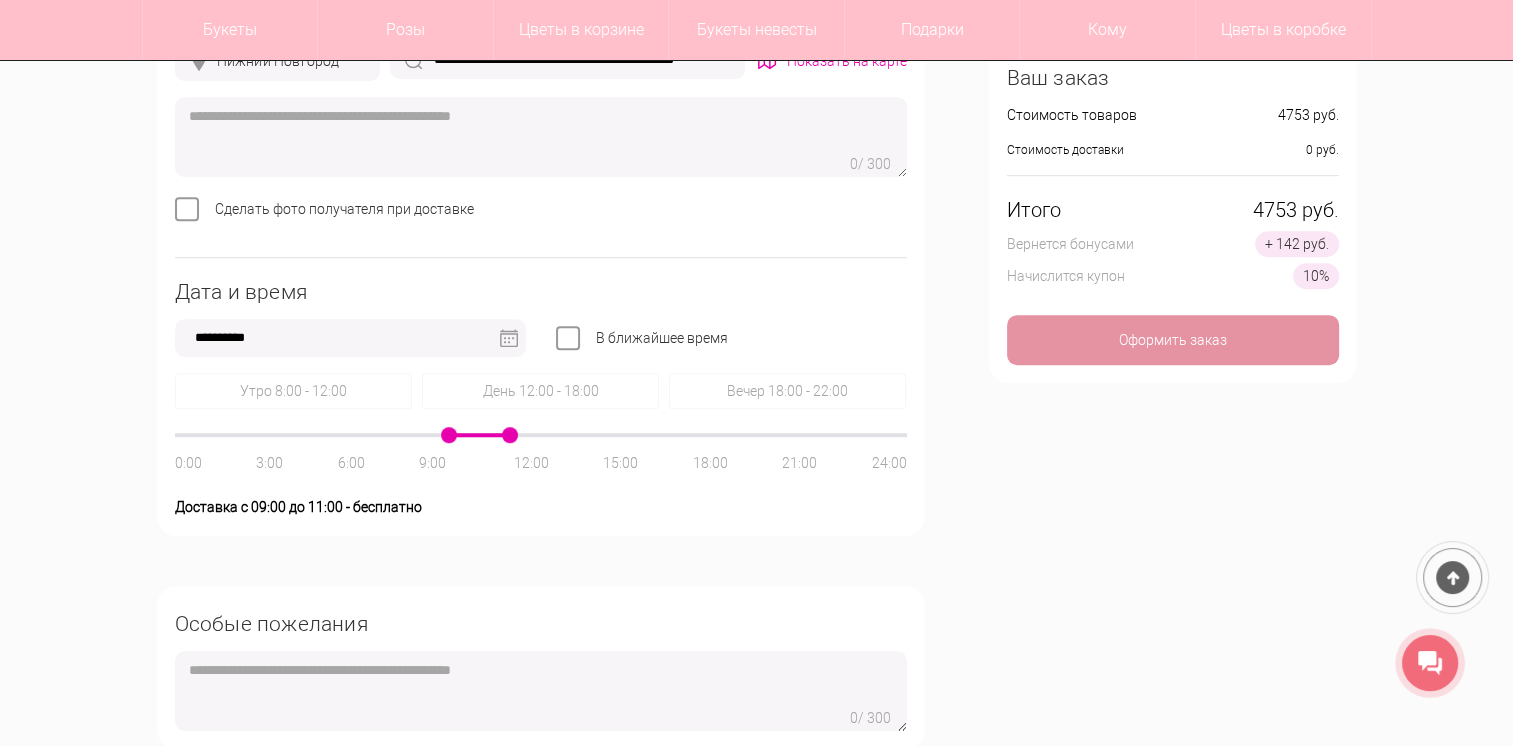 scroll, scrollTop: 780, scrollLeft: 0, axis: vertical 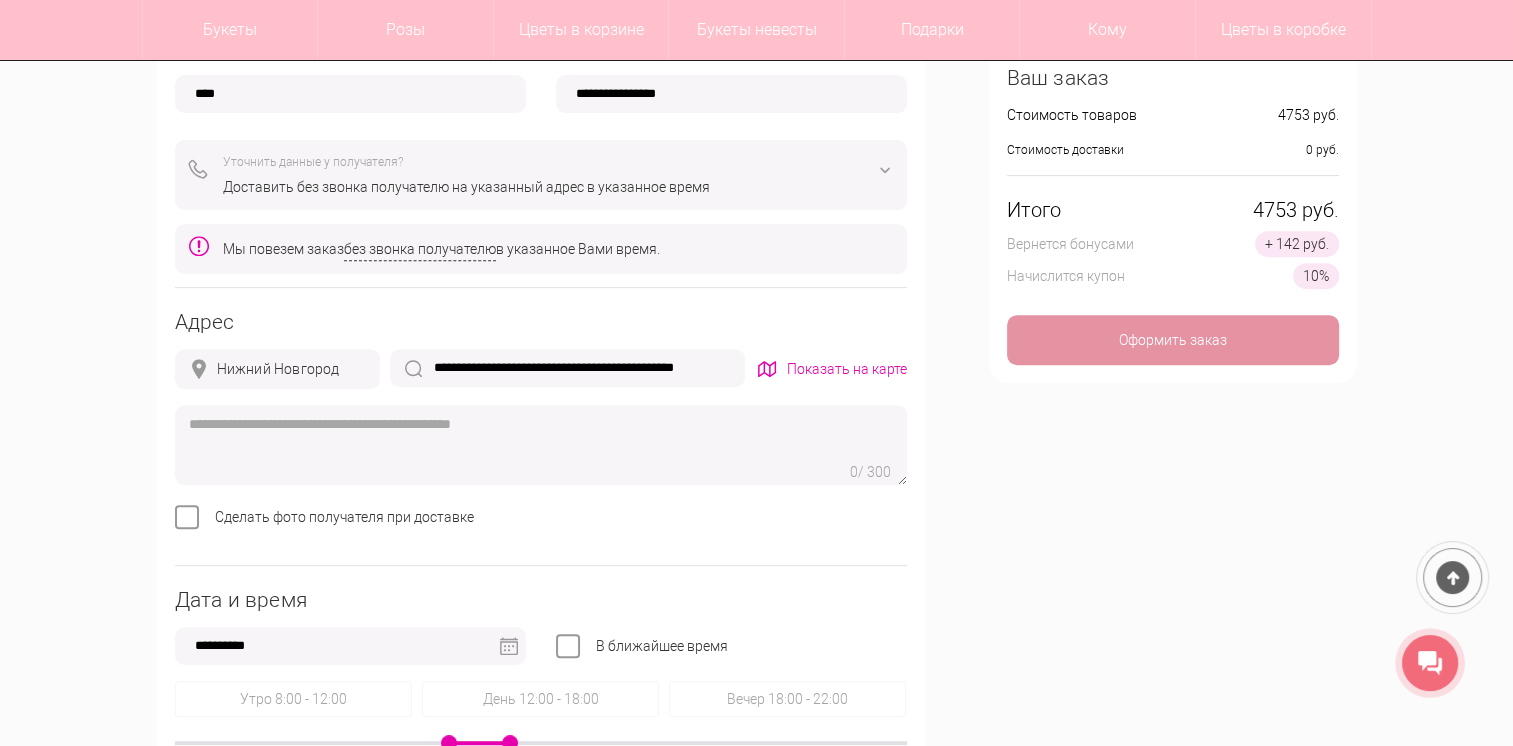 click at bounding box center (541, 445) 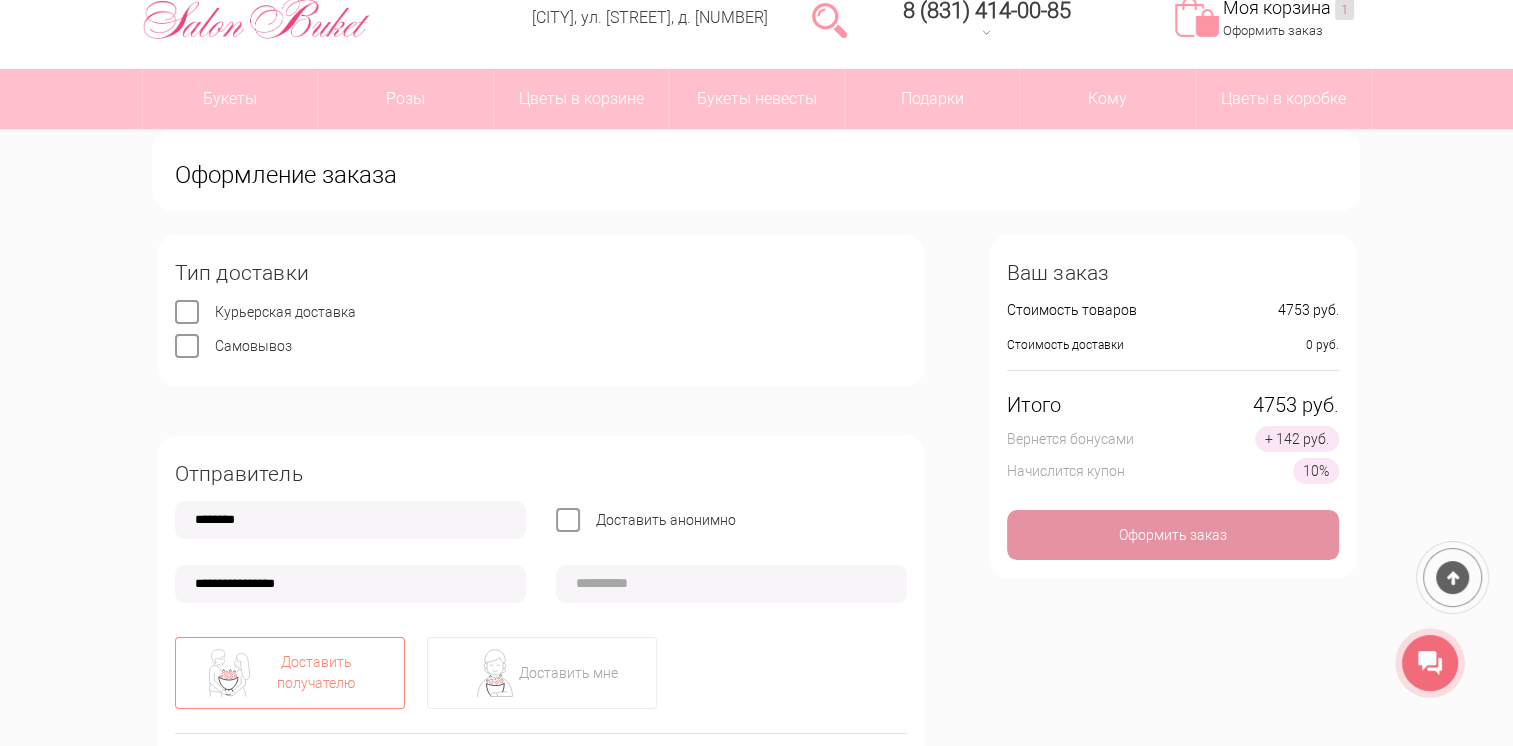 scroll, scrollTop: 113, scrollLeft: 0, axis: vertical 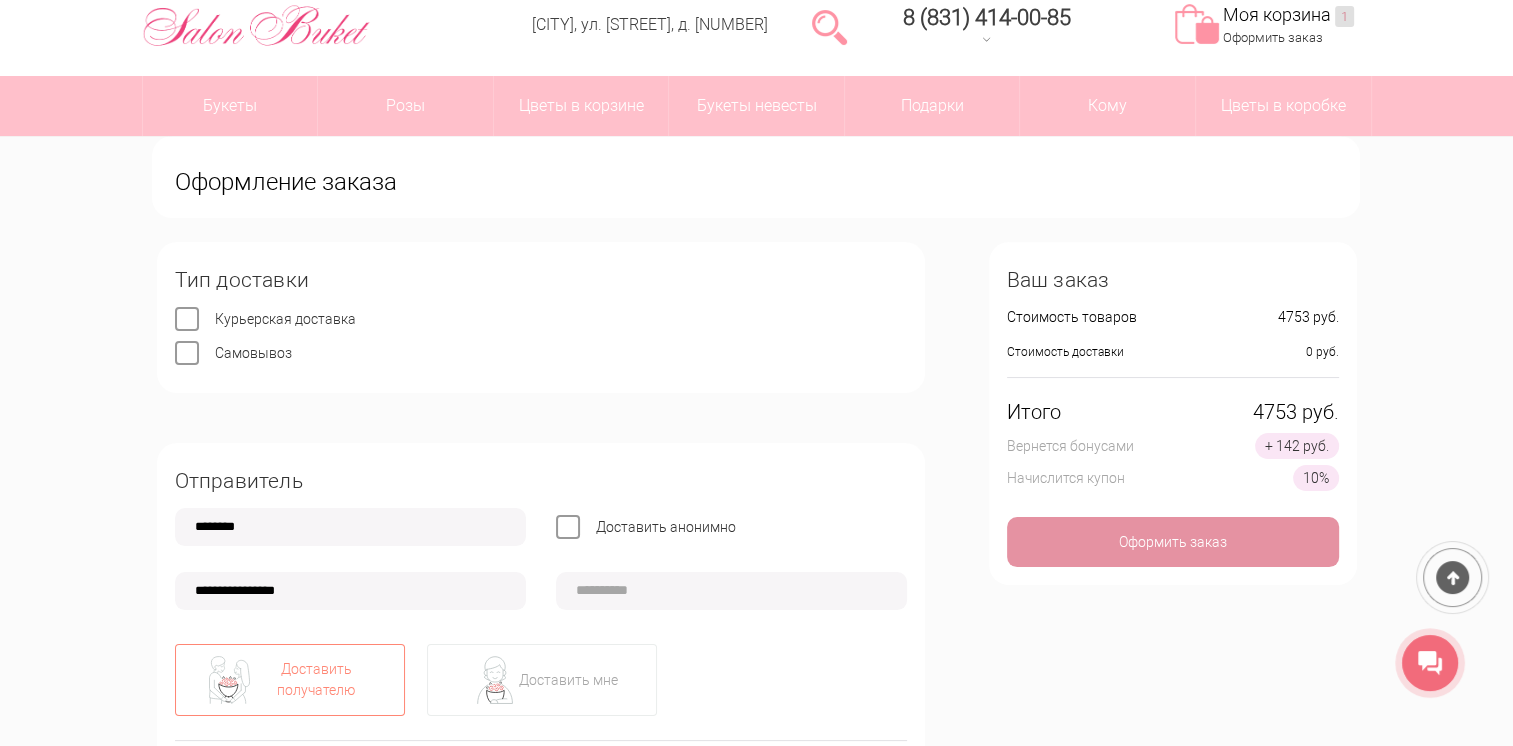 type on "**********" 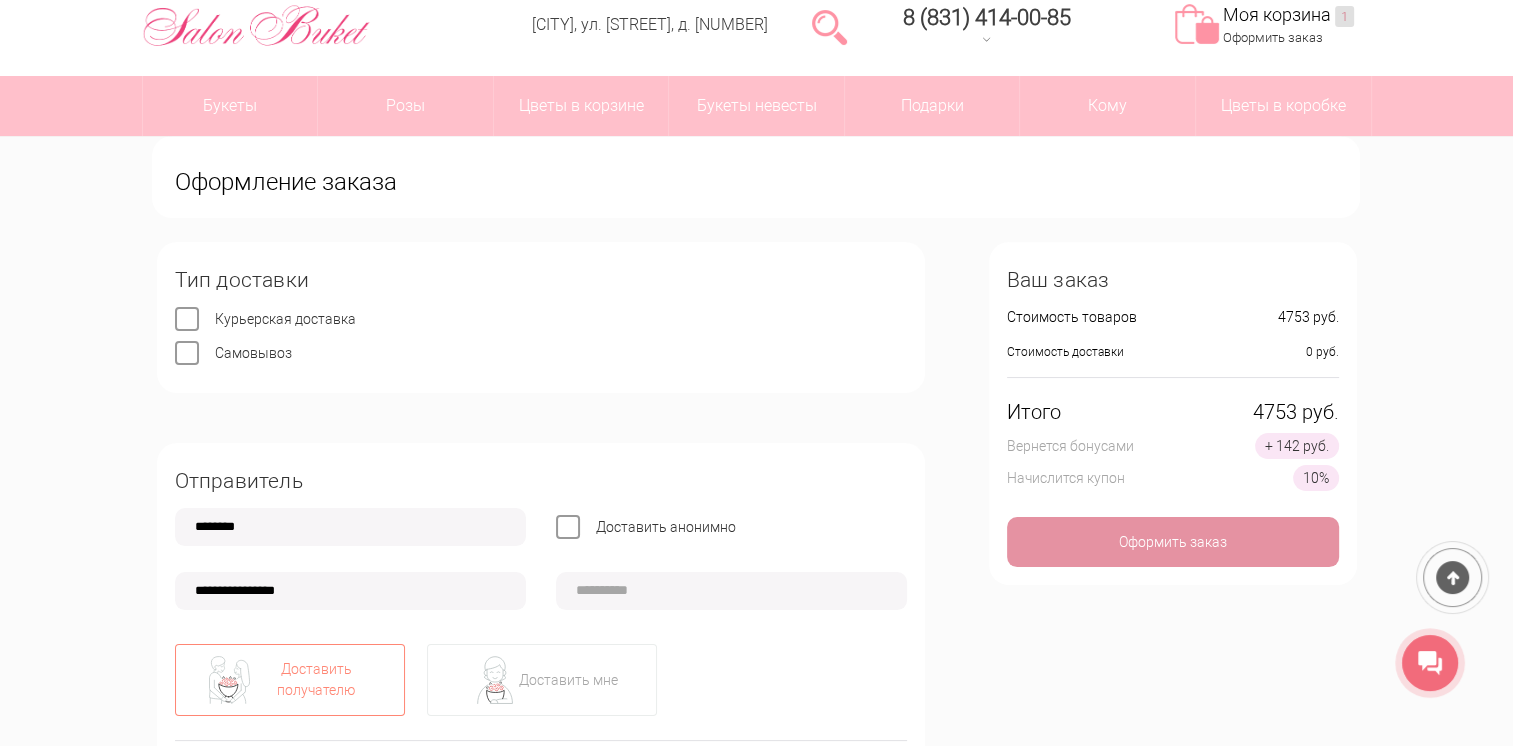 click at bounding box center (731, 591) 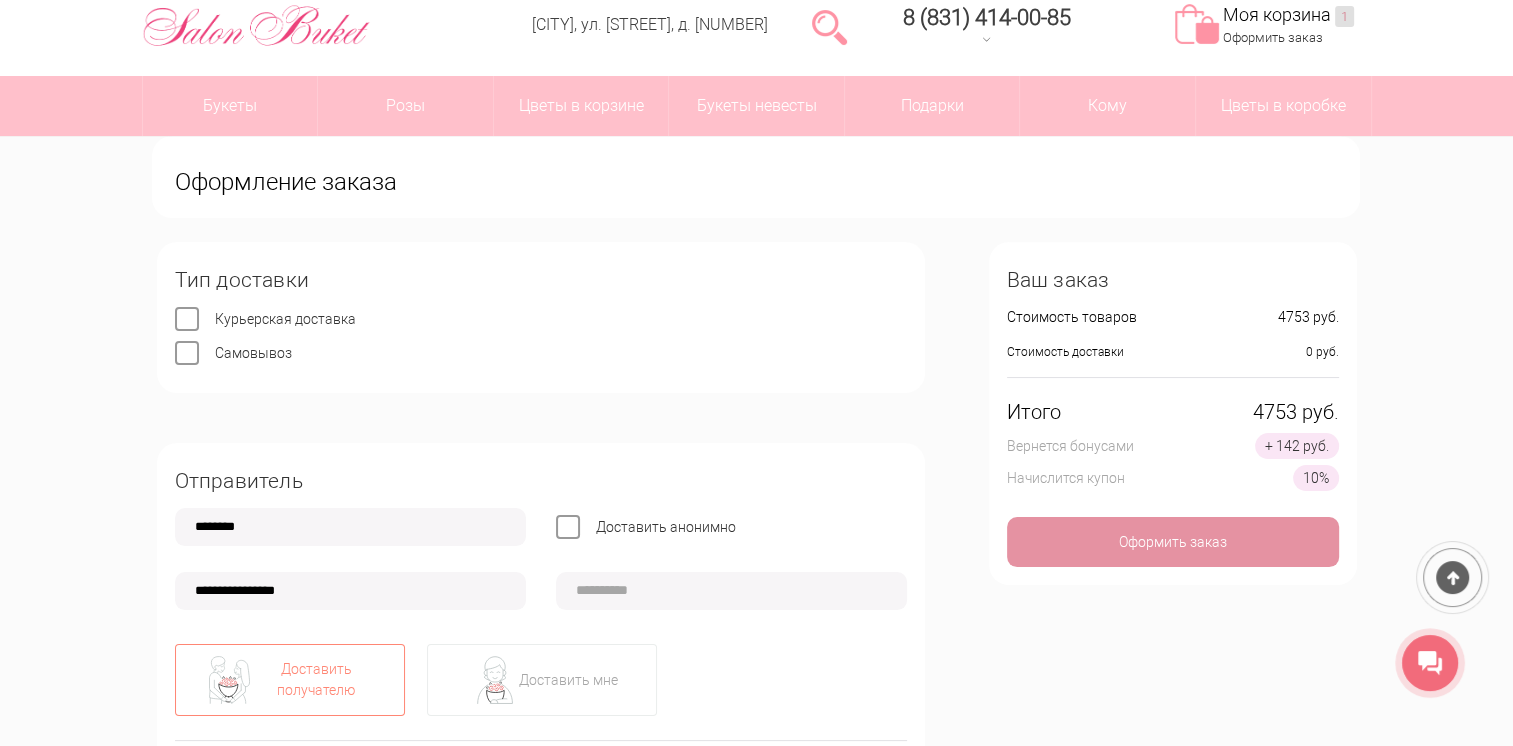 type on "**********" 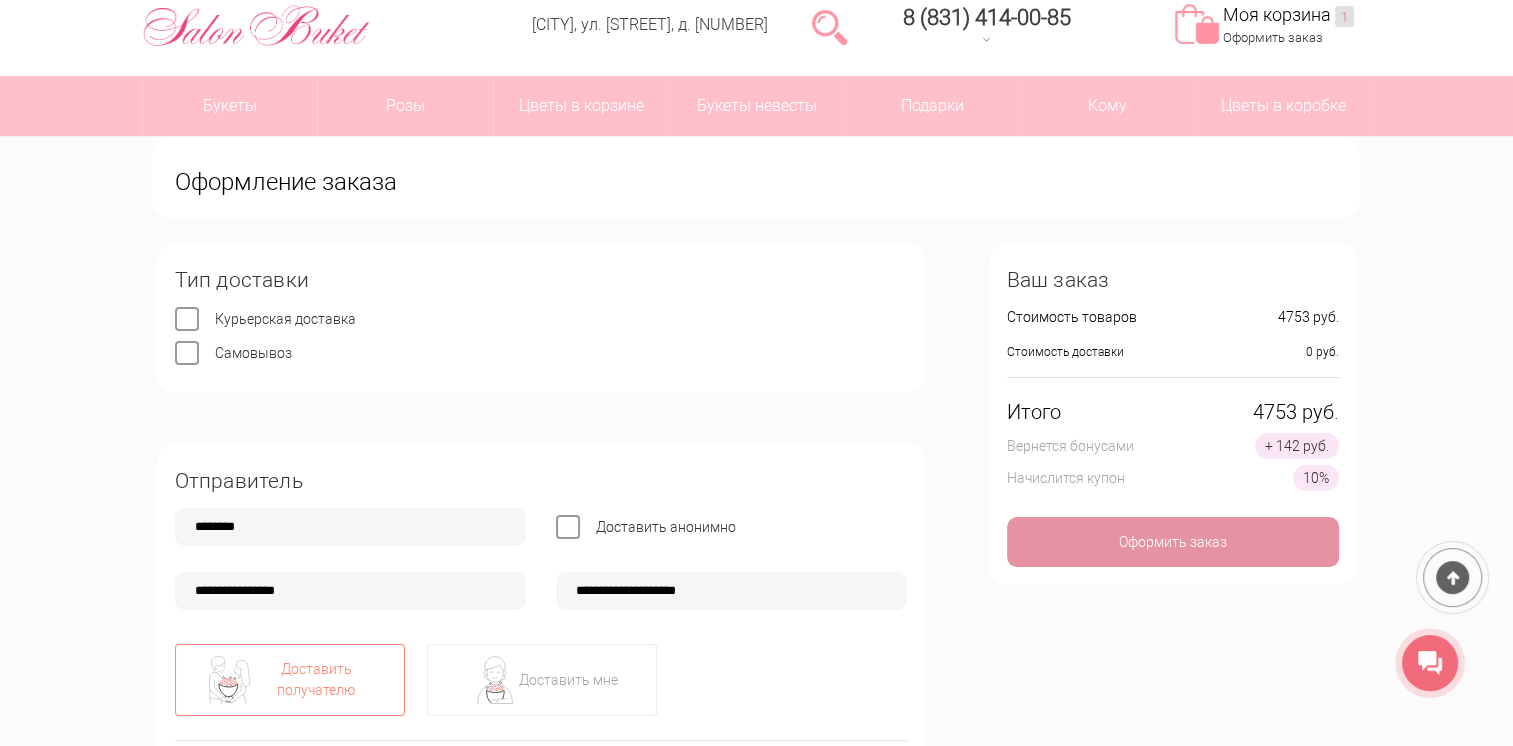 click on "**********" at bounding box center [541, 1007] 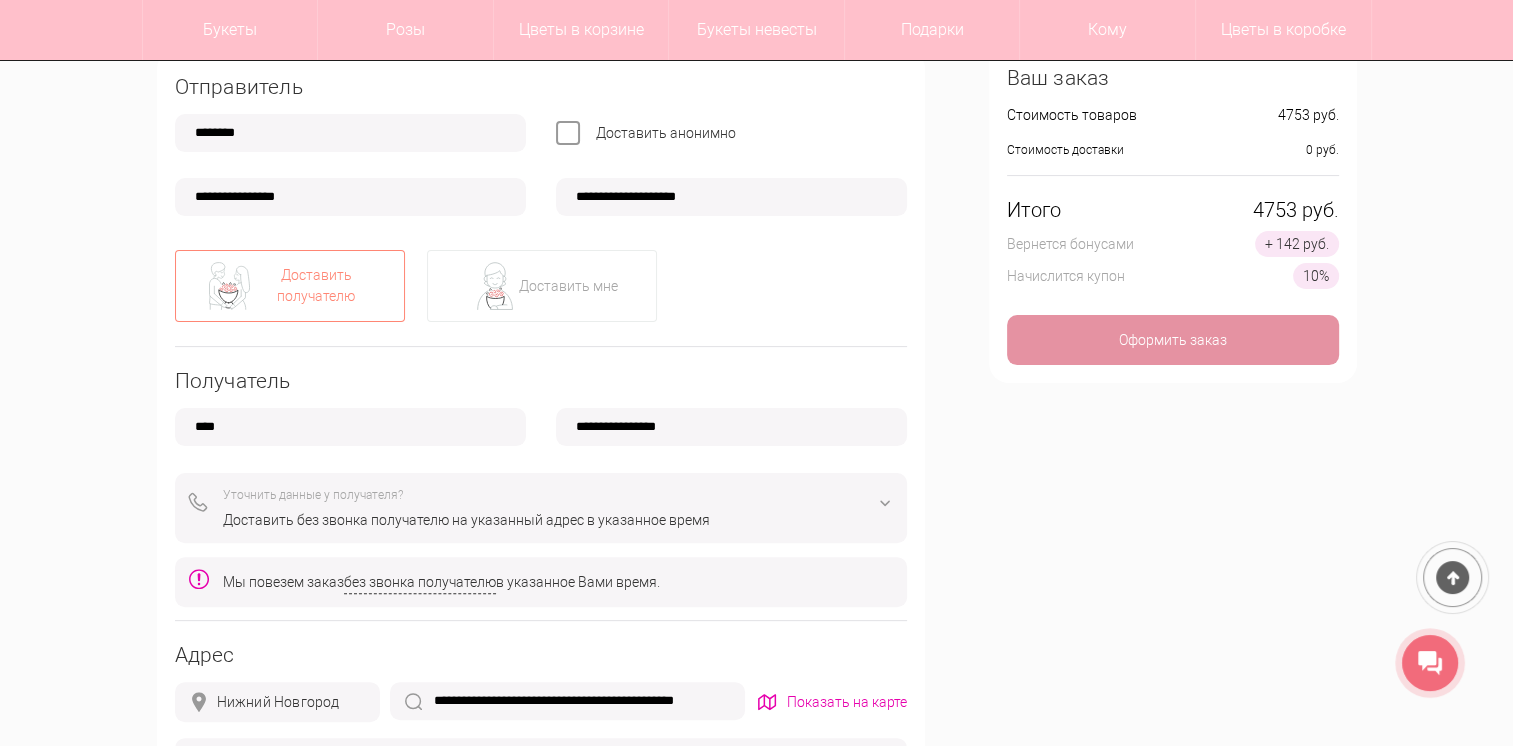 scroll, scrollTop: 780, scrollLeft: 0, axis: vertical 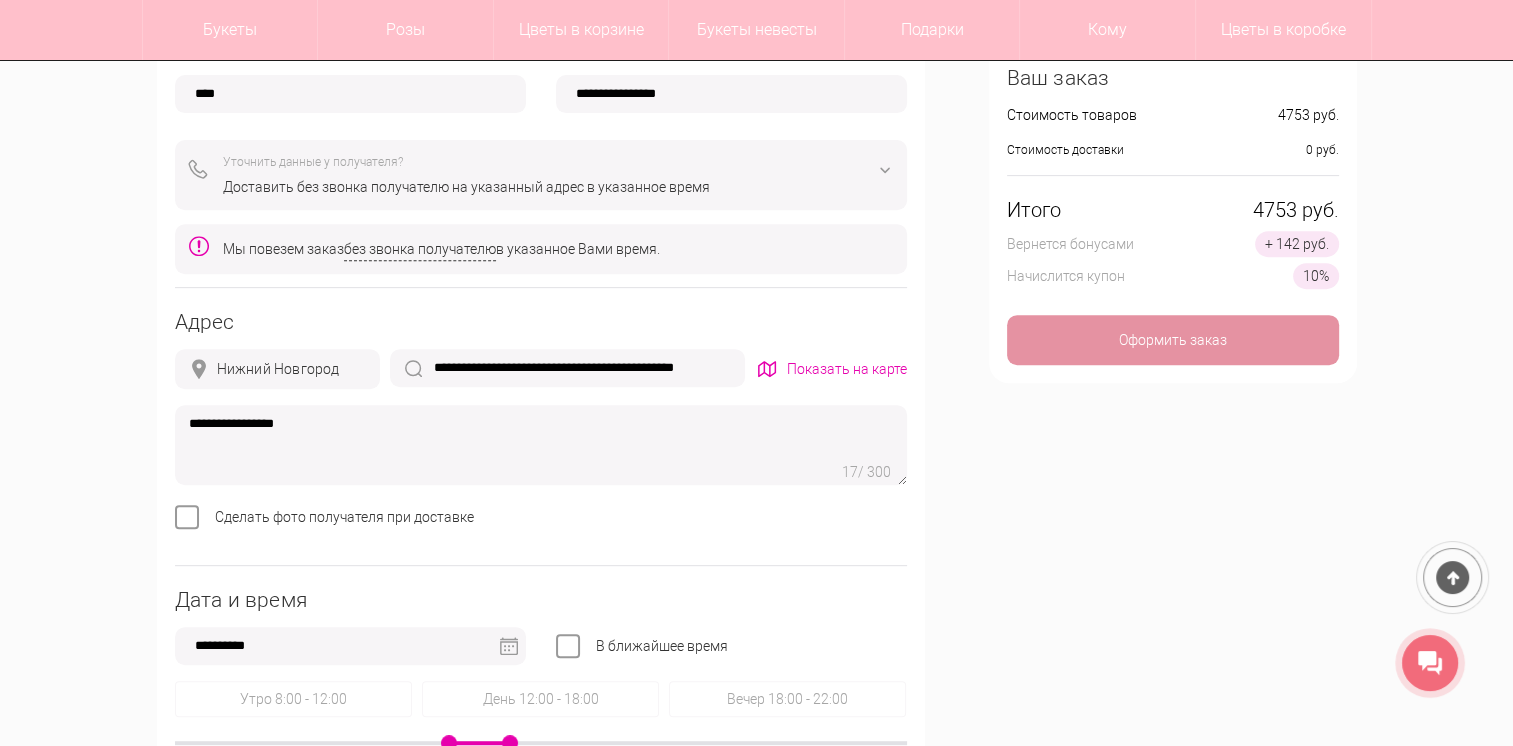 click on "**********" at bounding box center [541, 445] 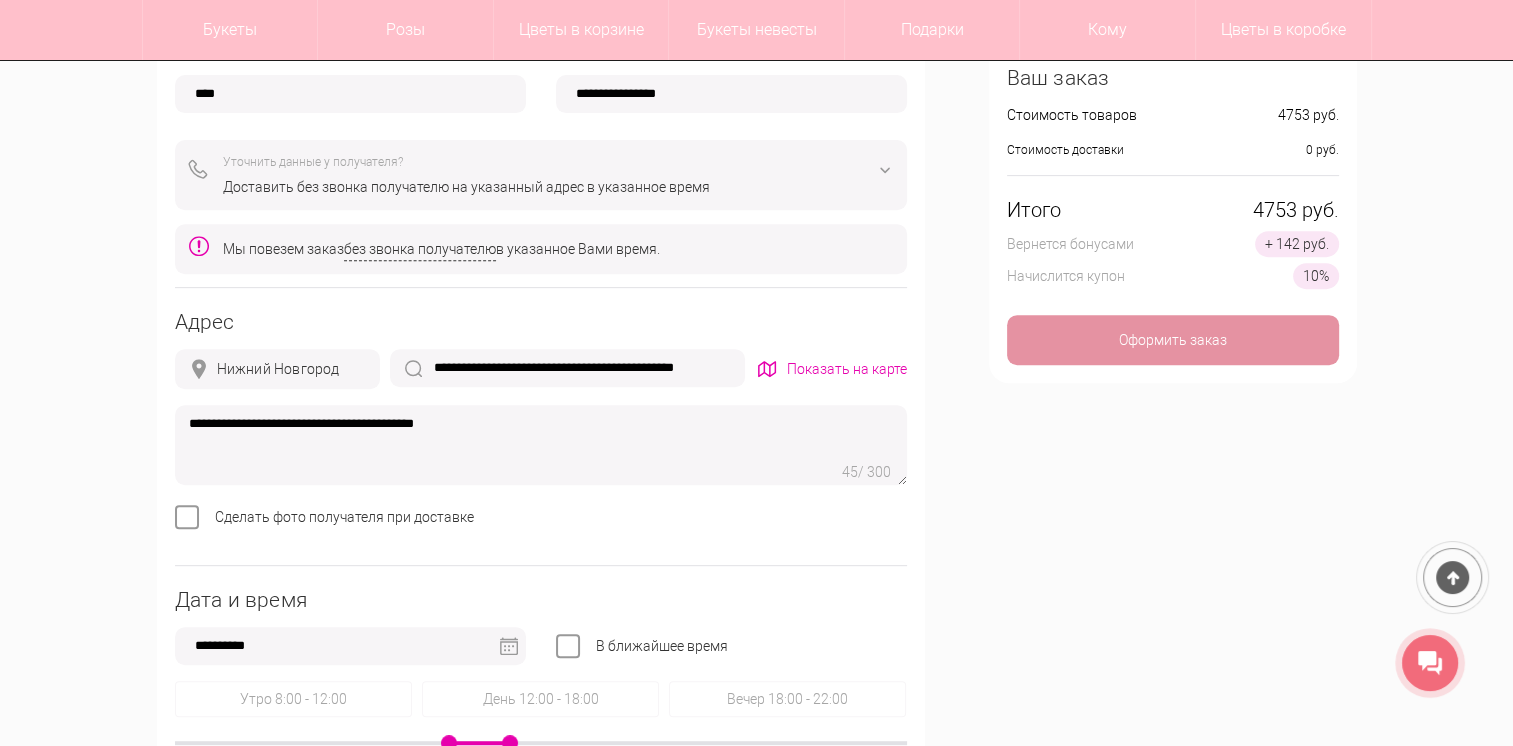 drag, startPoint x: 500, startPoint y: 442, endPoint x: 186, endPoint y: 425, distance: 314.45987 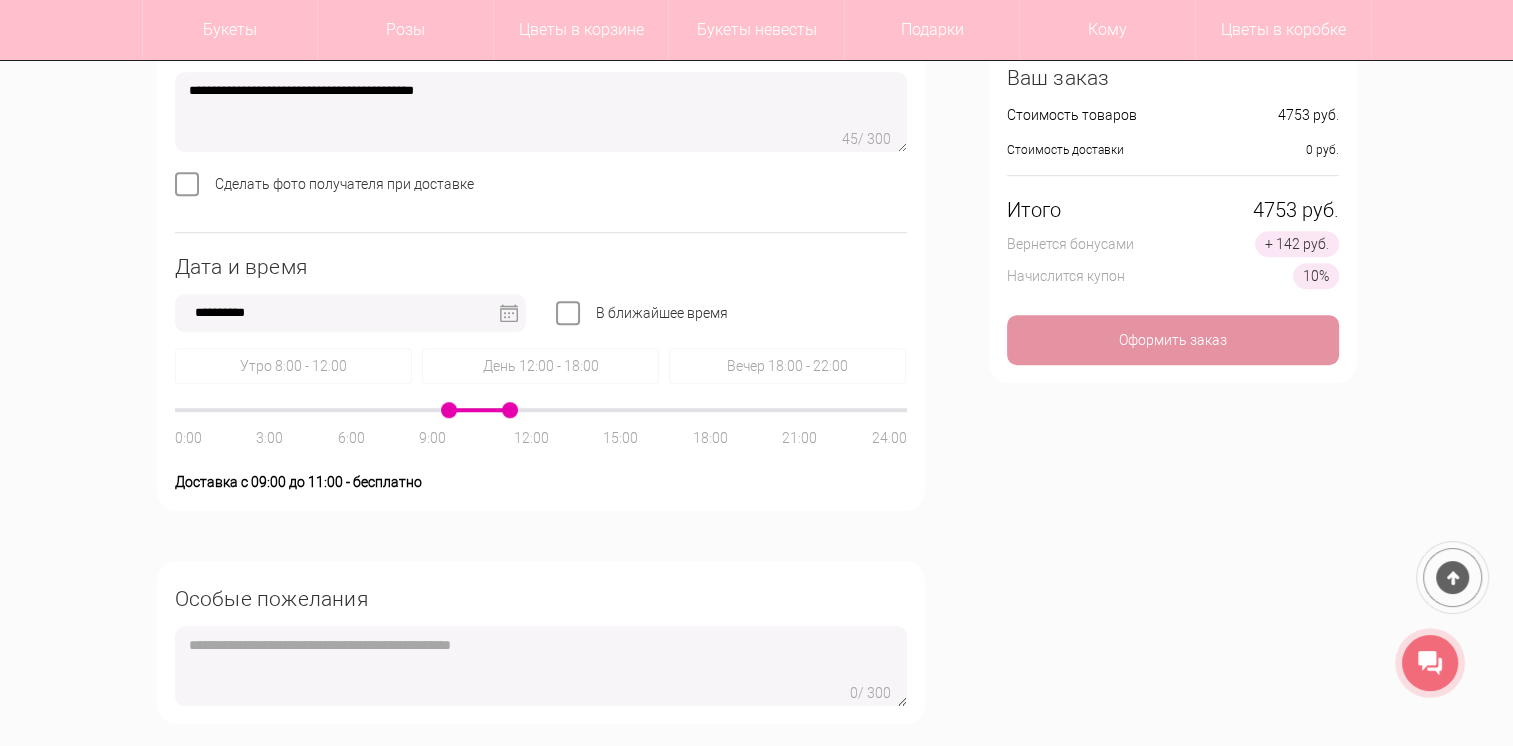 scroll, scrollTop: 1447, scrollLeft: 0, axis: vertical 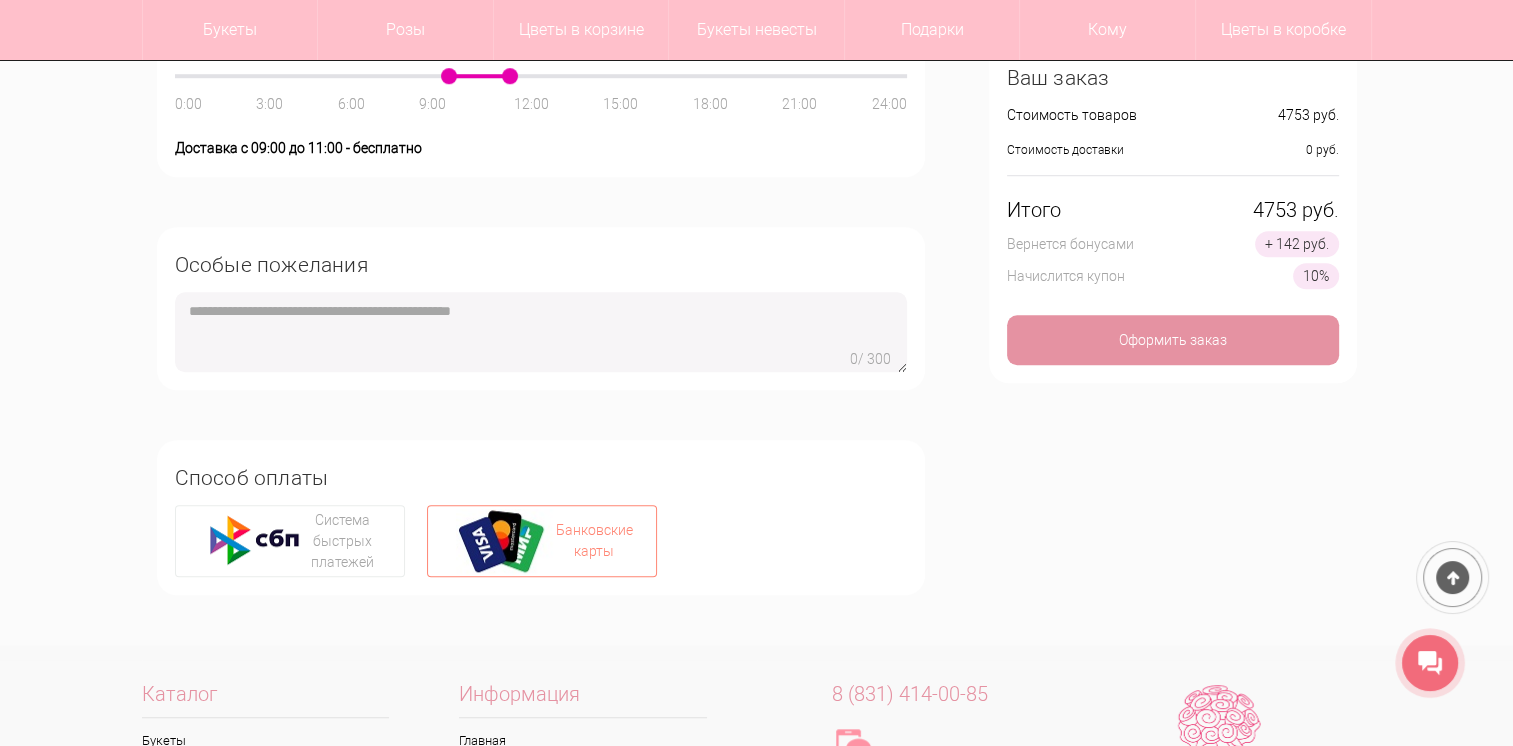 type on "**********" 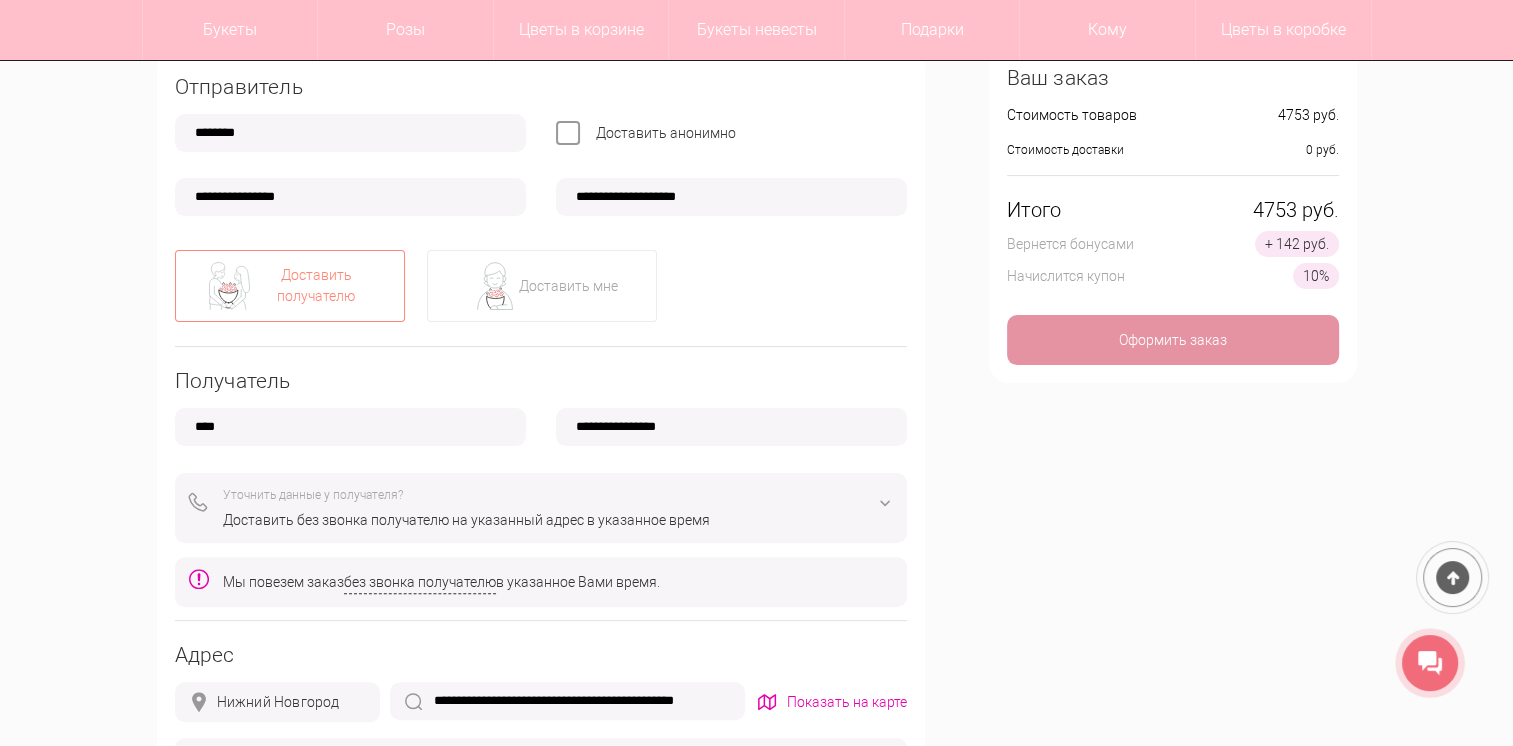 scroll, scrollTop: 113, scrollLeft: 0, axis: vertical 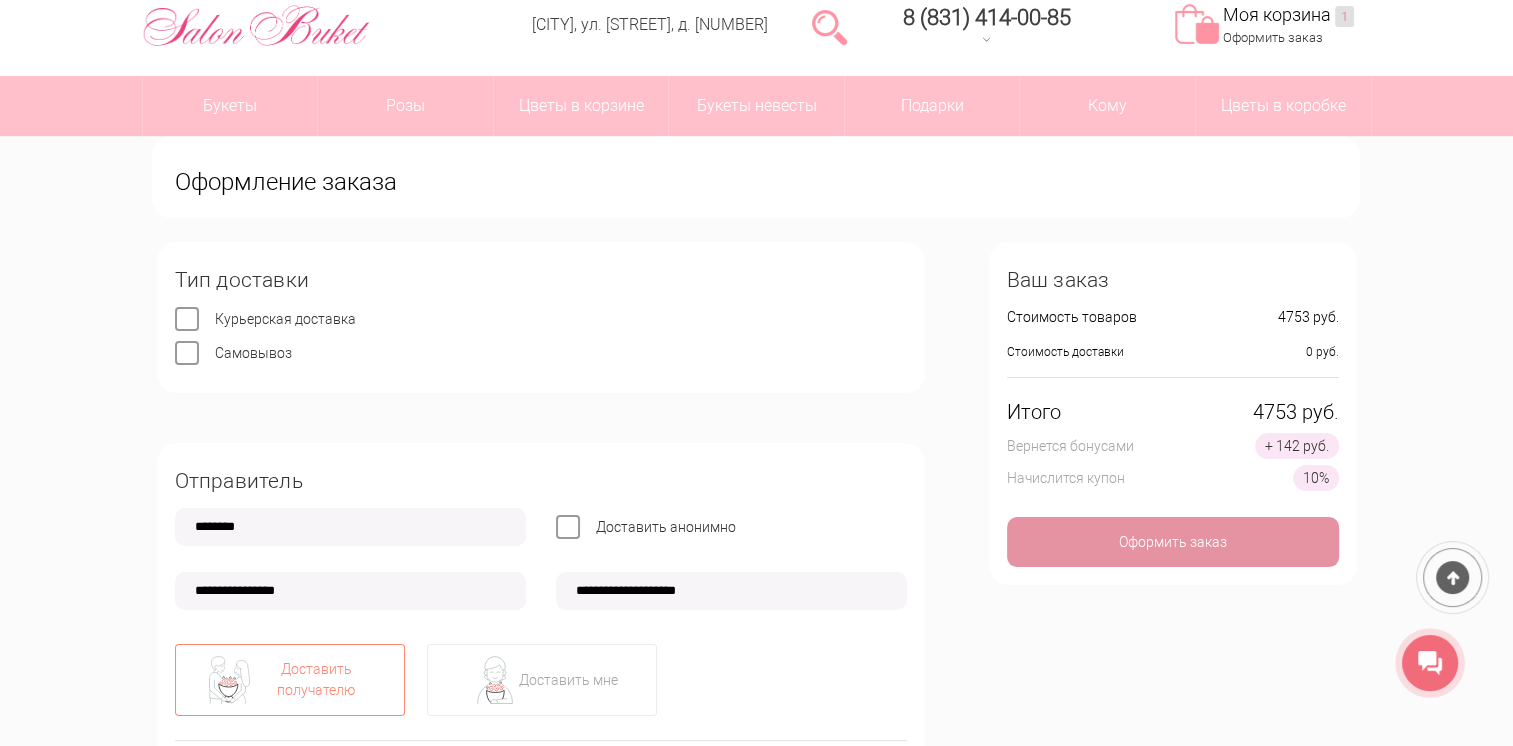 type on "**********" 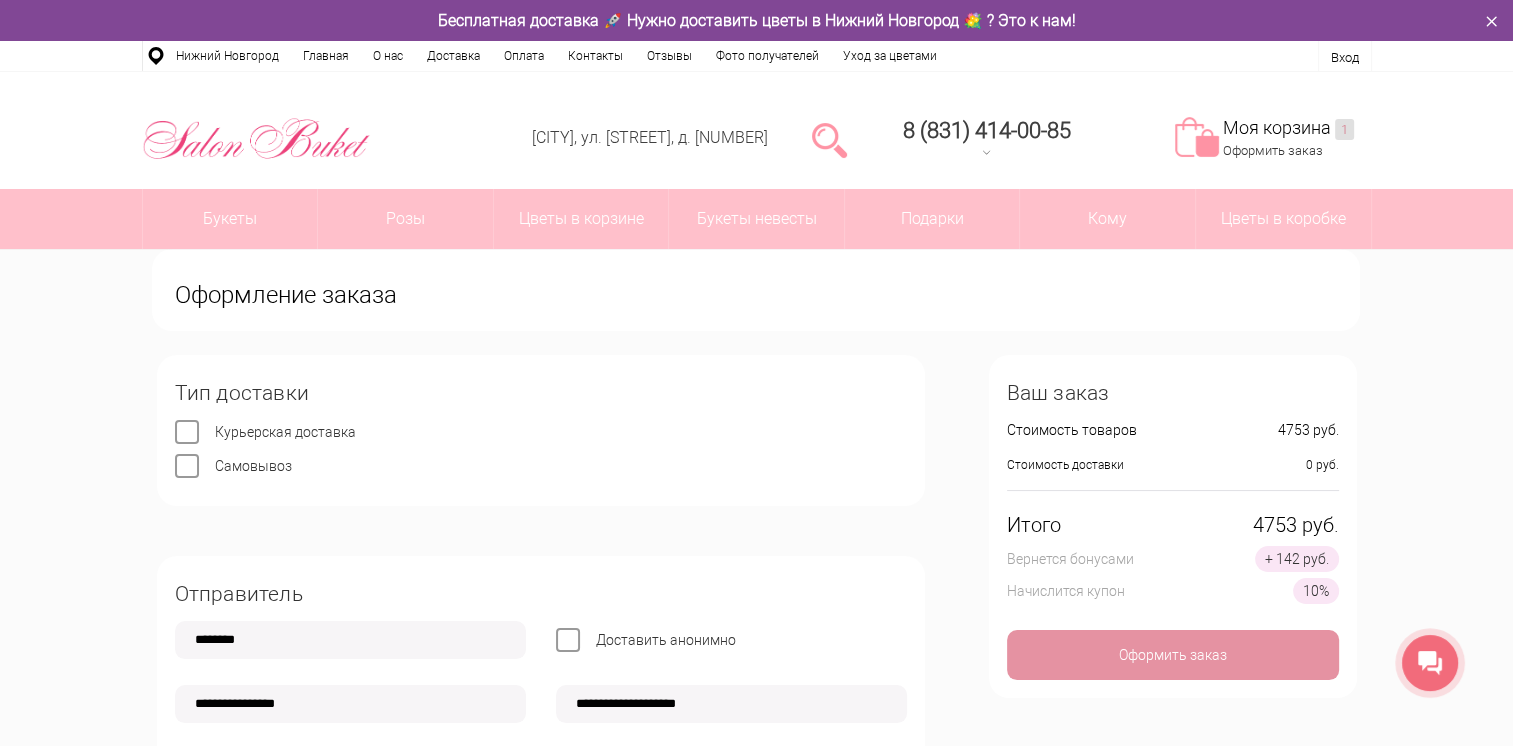 scroll, scrollTop: 333, scrollLeft: 0, axis: vertical 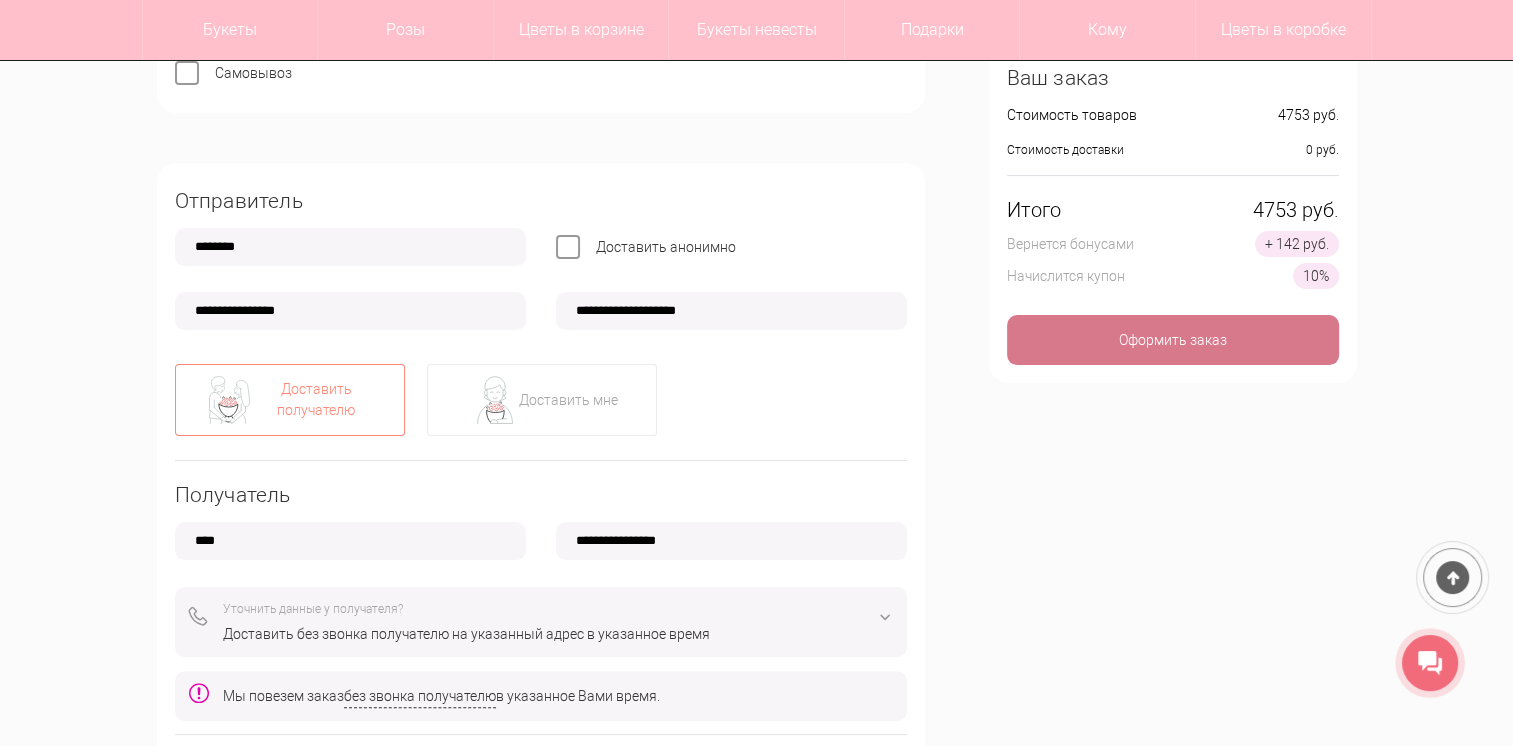 click on "Оформить заказ" at bounding box center (1173, 340) 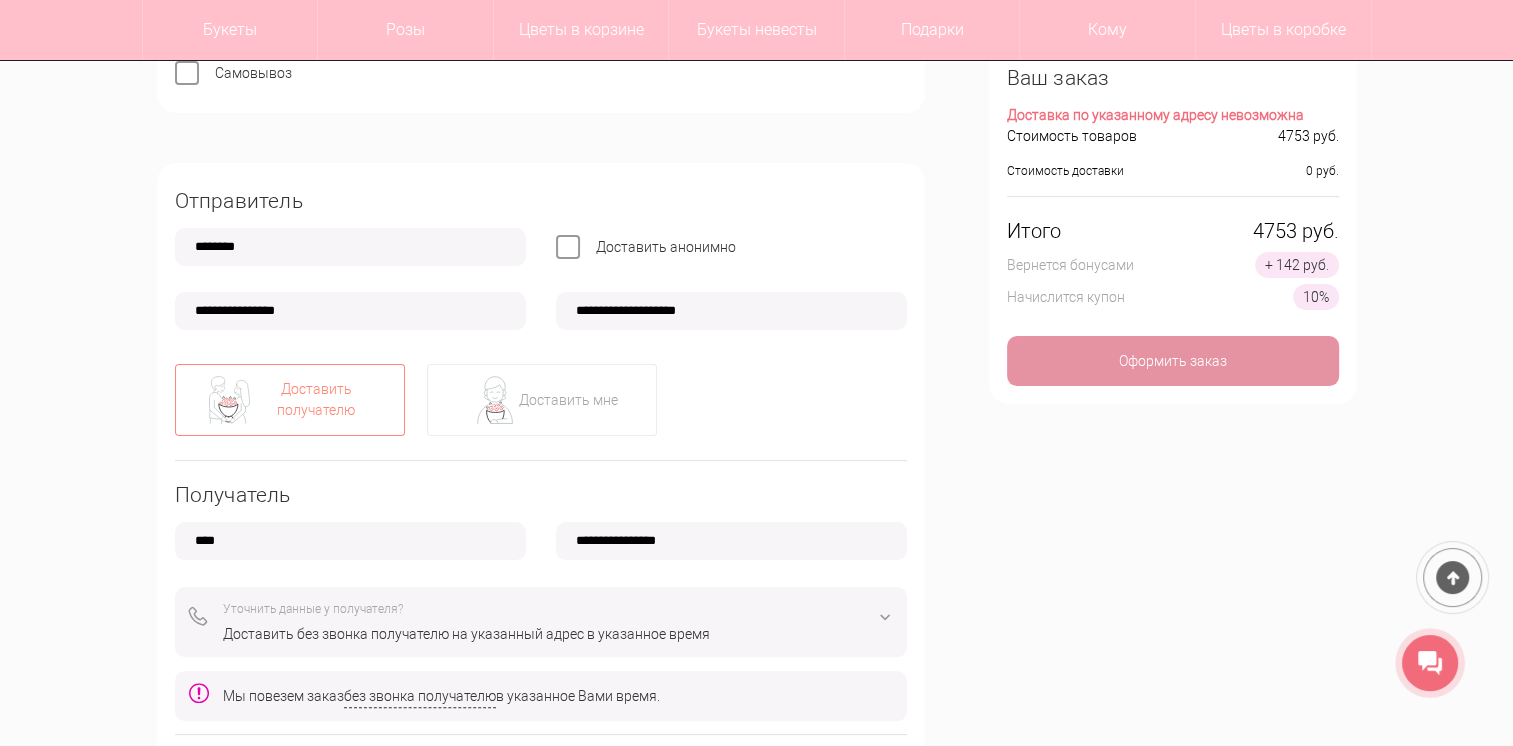 scroll, scrollTop: 666, scrollLeft: 0, axis: vertical 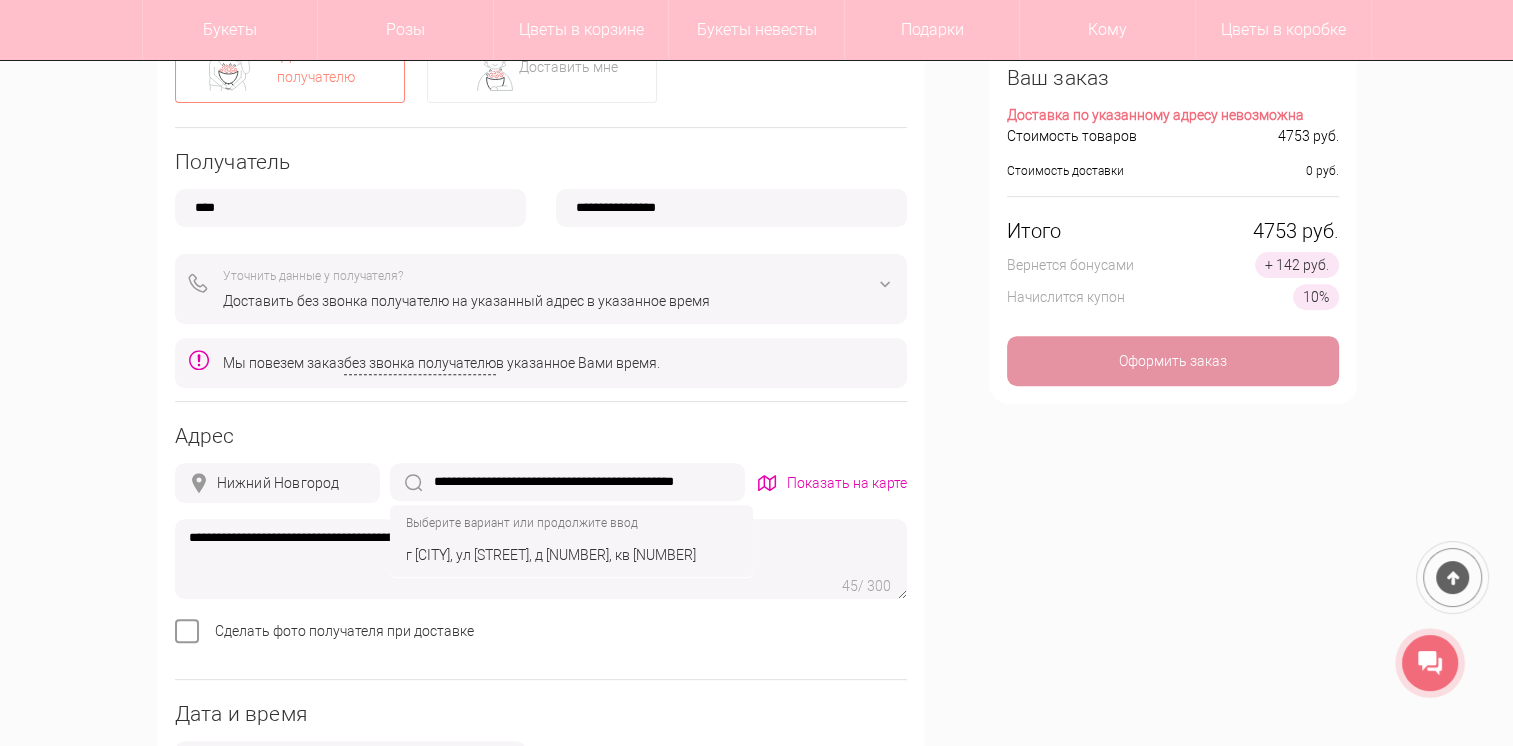 click on "**********" at bounding box center [567, 482] 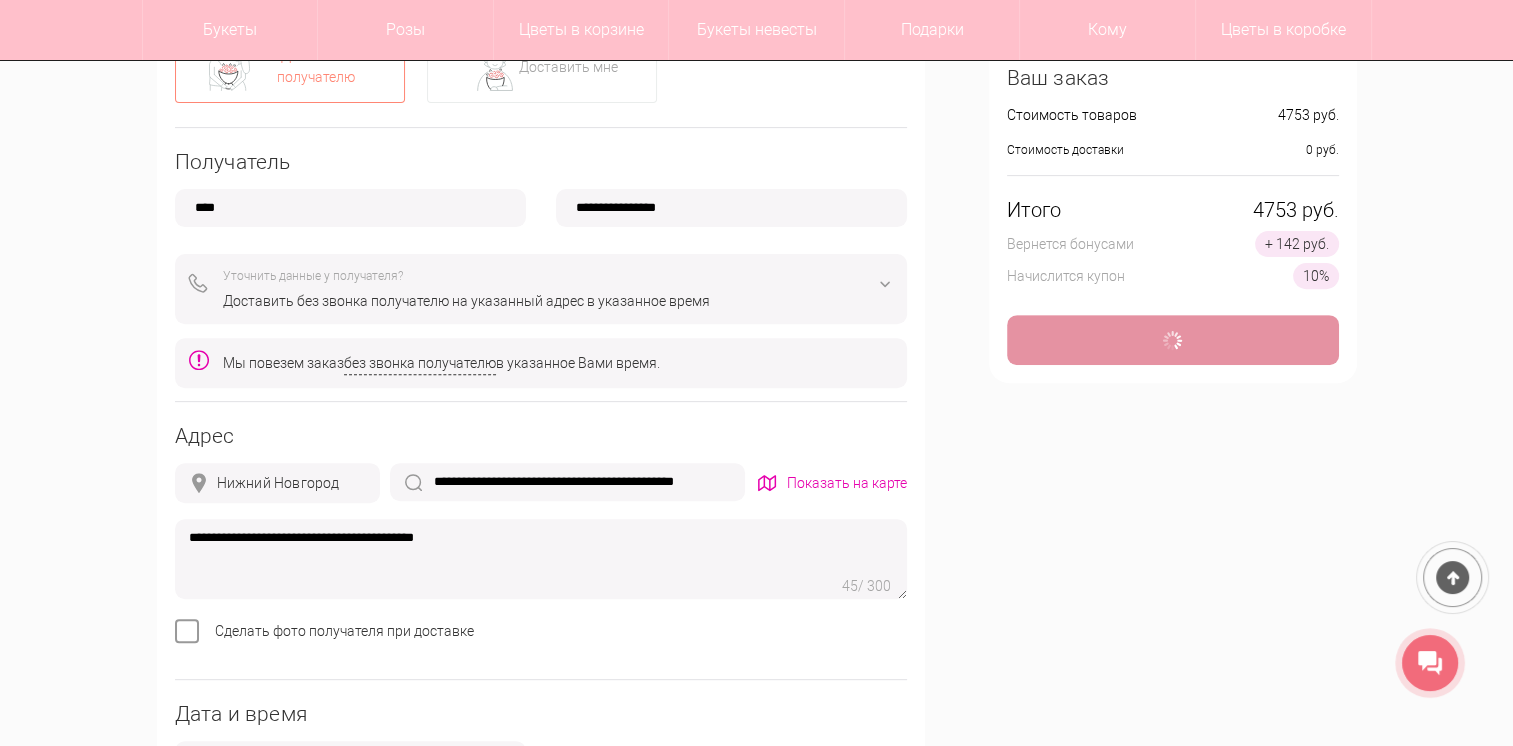 click on "Показать на карте" at bounding box center [847, 483] 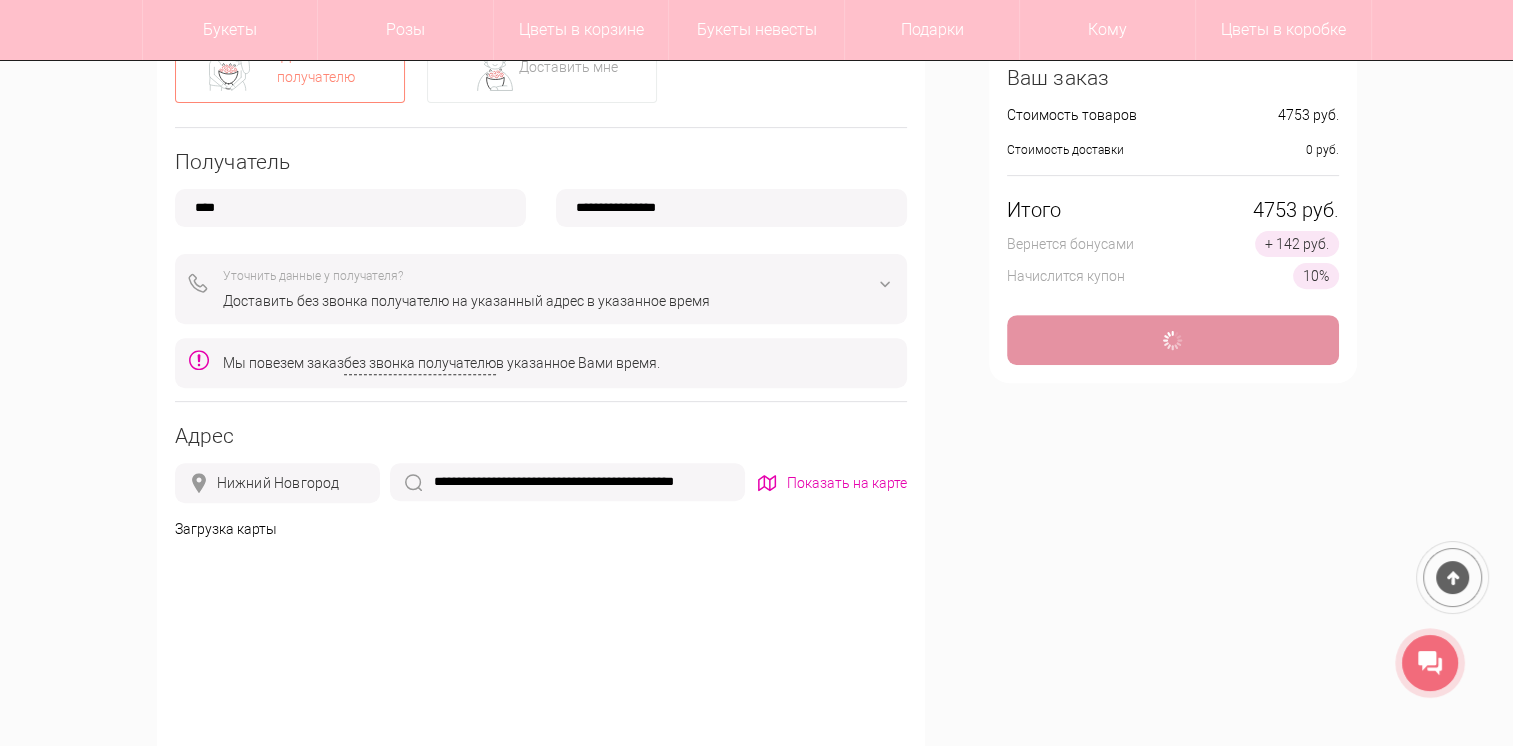 type on "**********" 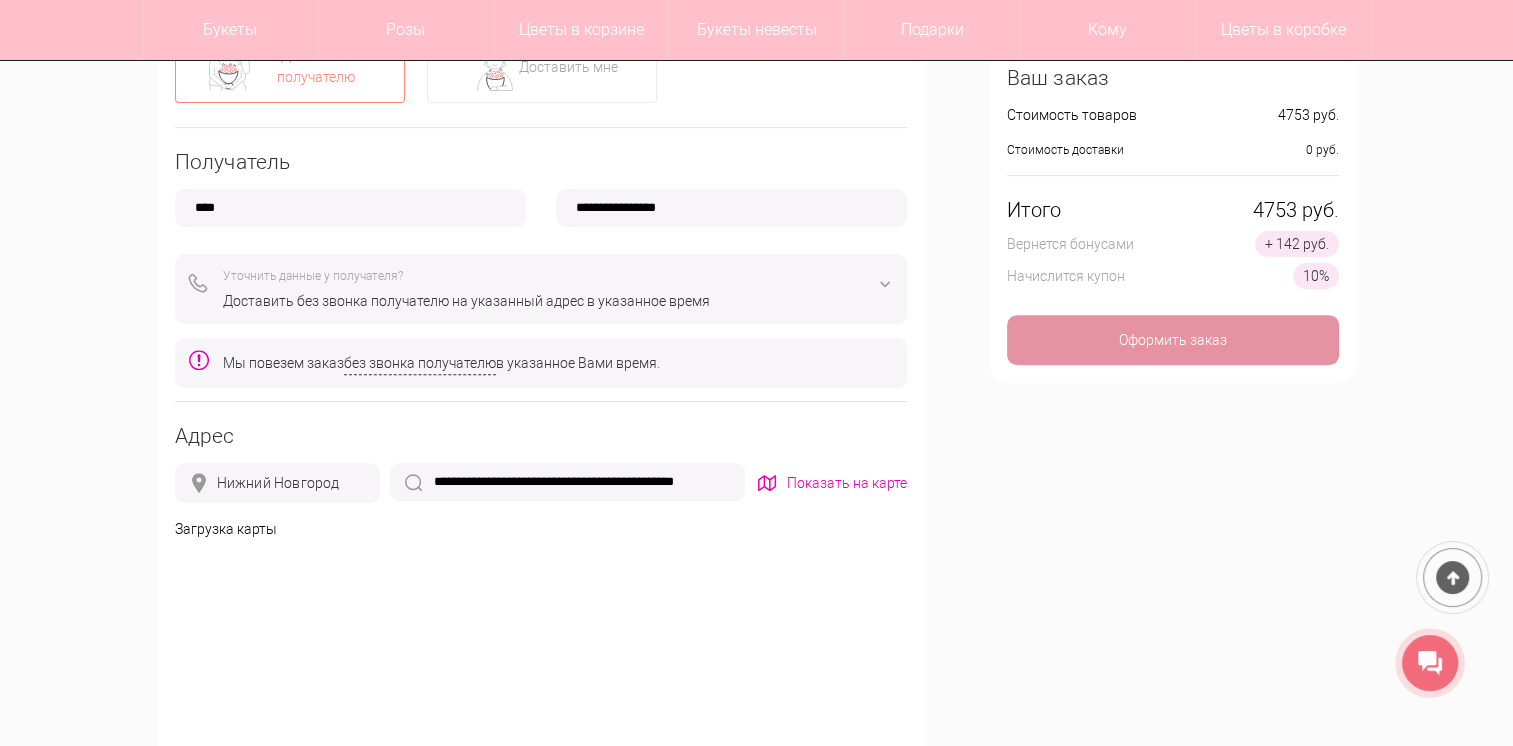 scroll, scrollTop: 1000, scrollLeft: 0, axis: vertical 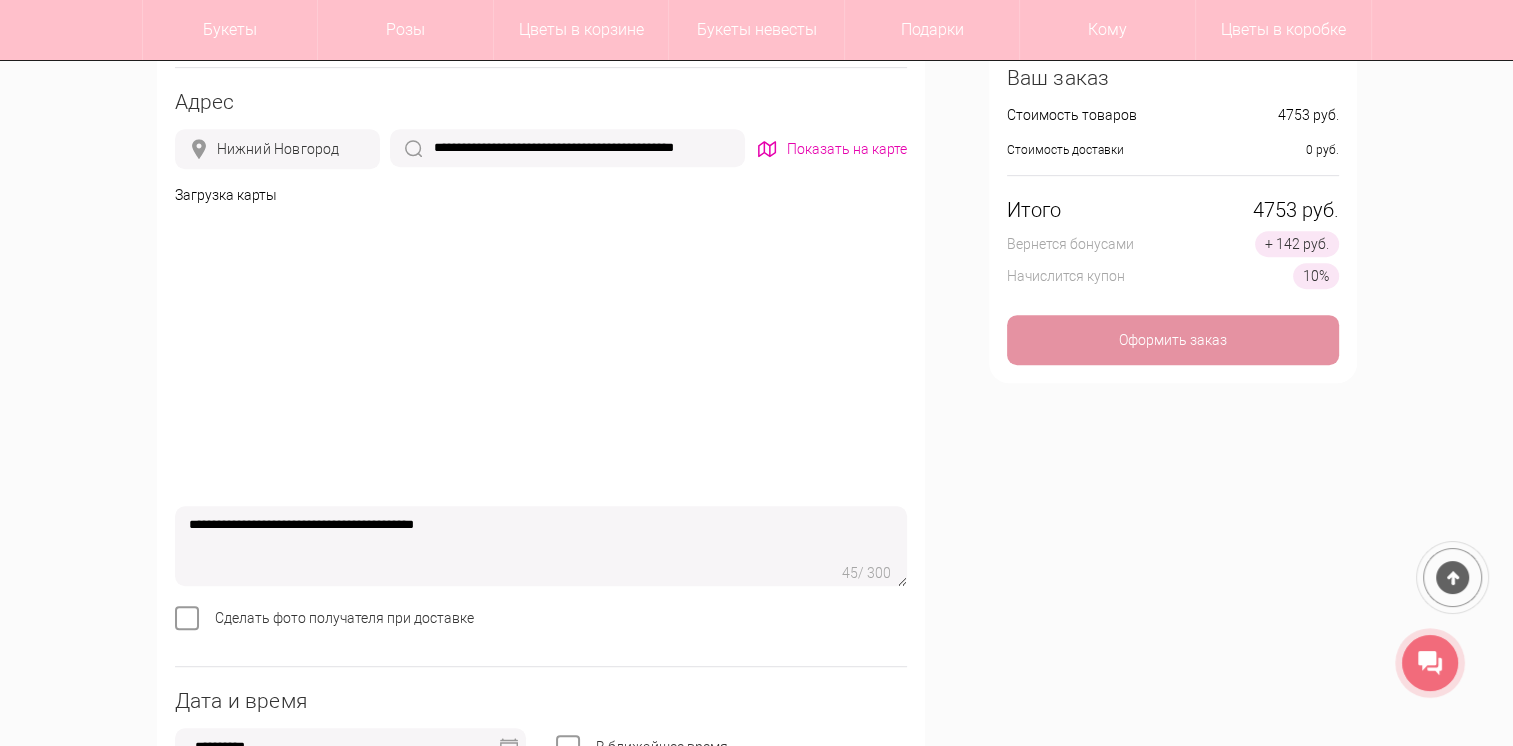click on "**********" at bounding box center (567, 148) 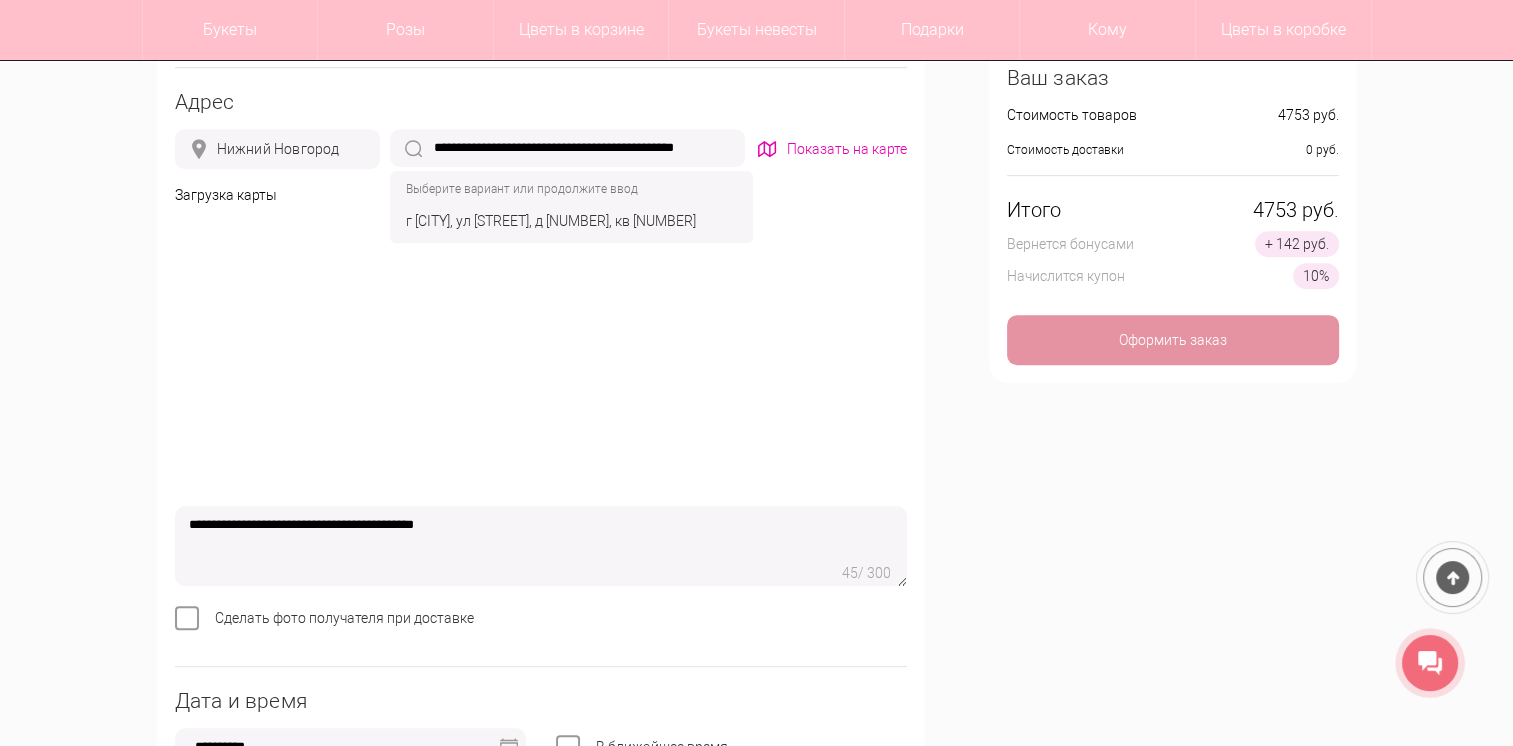 drag, startPoint x: 708, startPoint y: 150, endPoint x: 759, endPoint y: 150, distance: 51 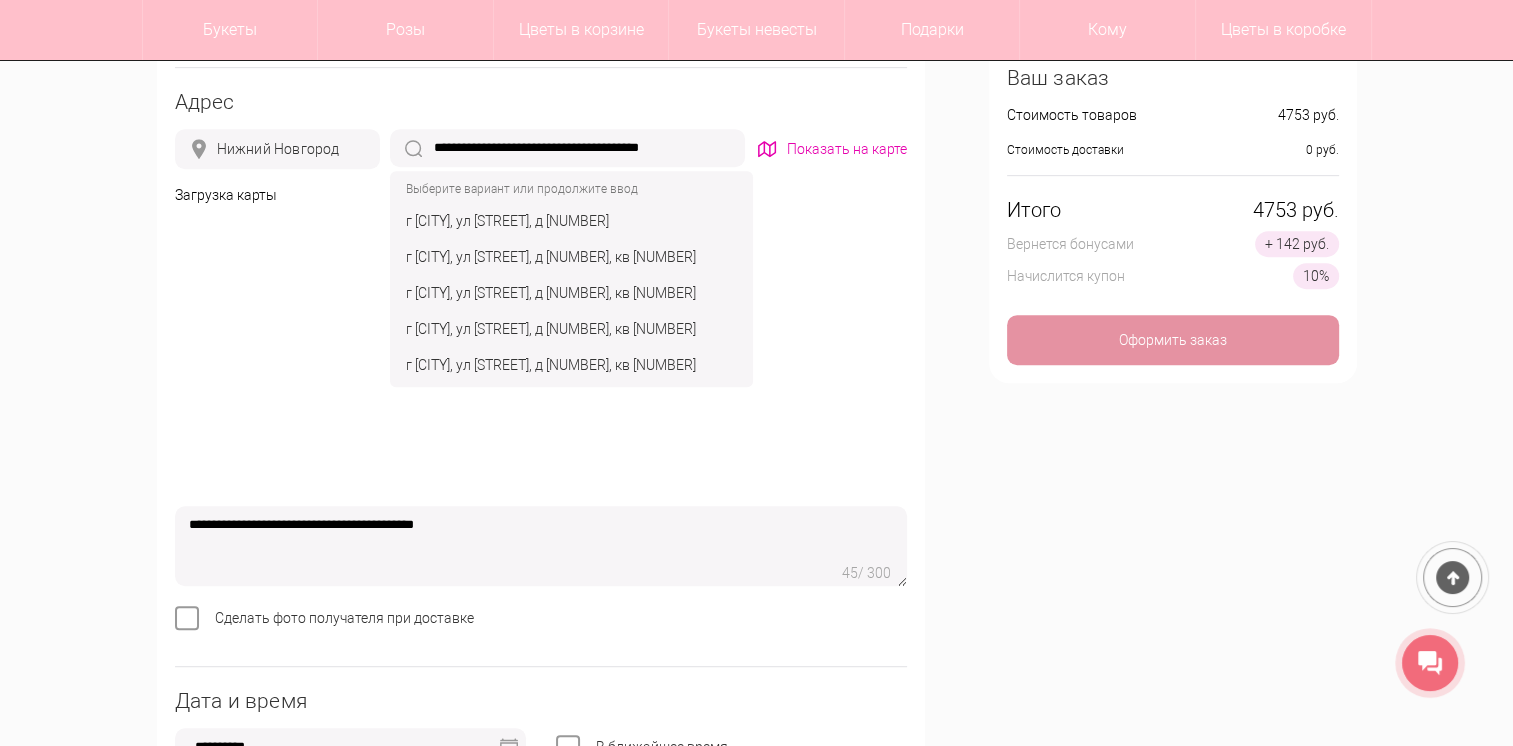 type on "**********" 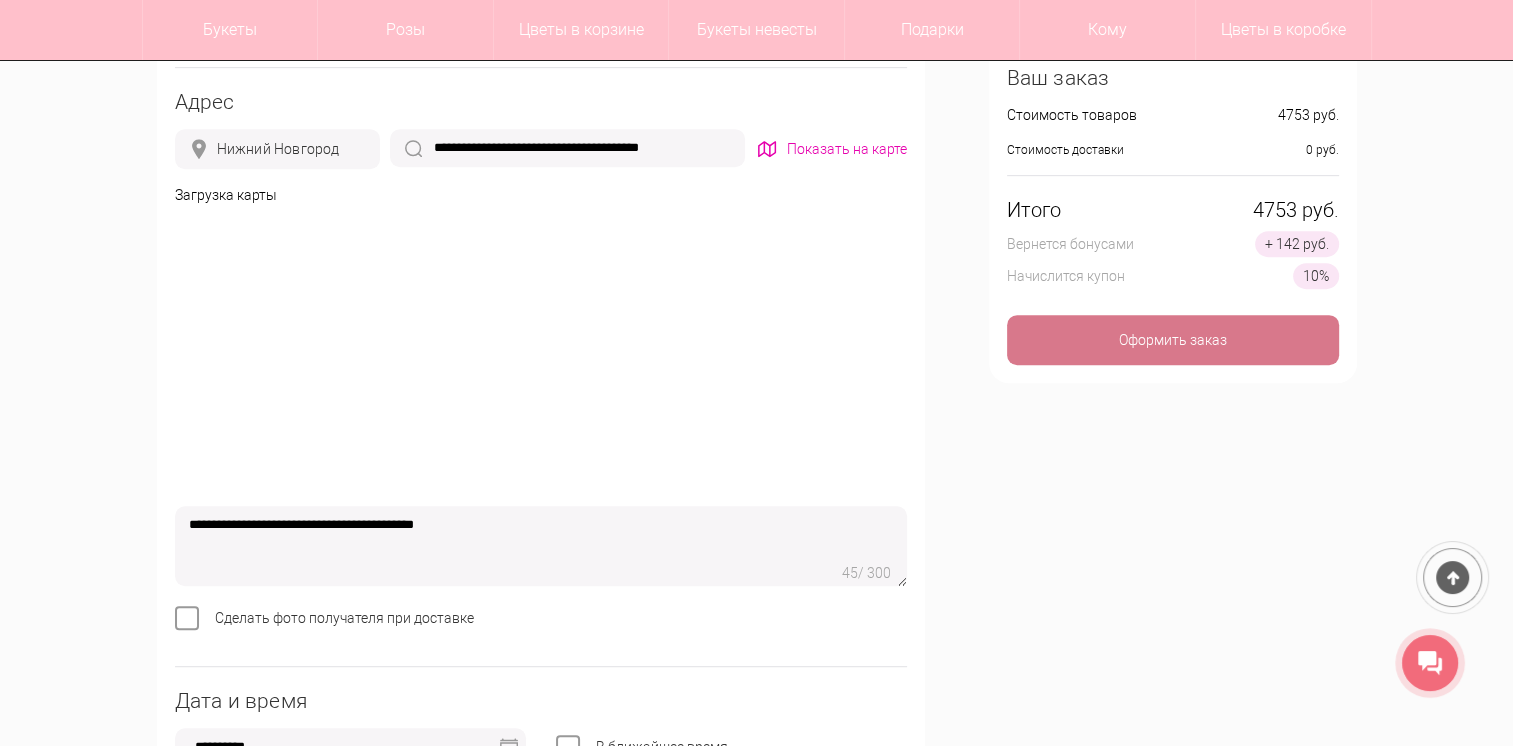 click on "Оформить заказ" at bounding box center (1173, 340) 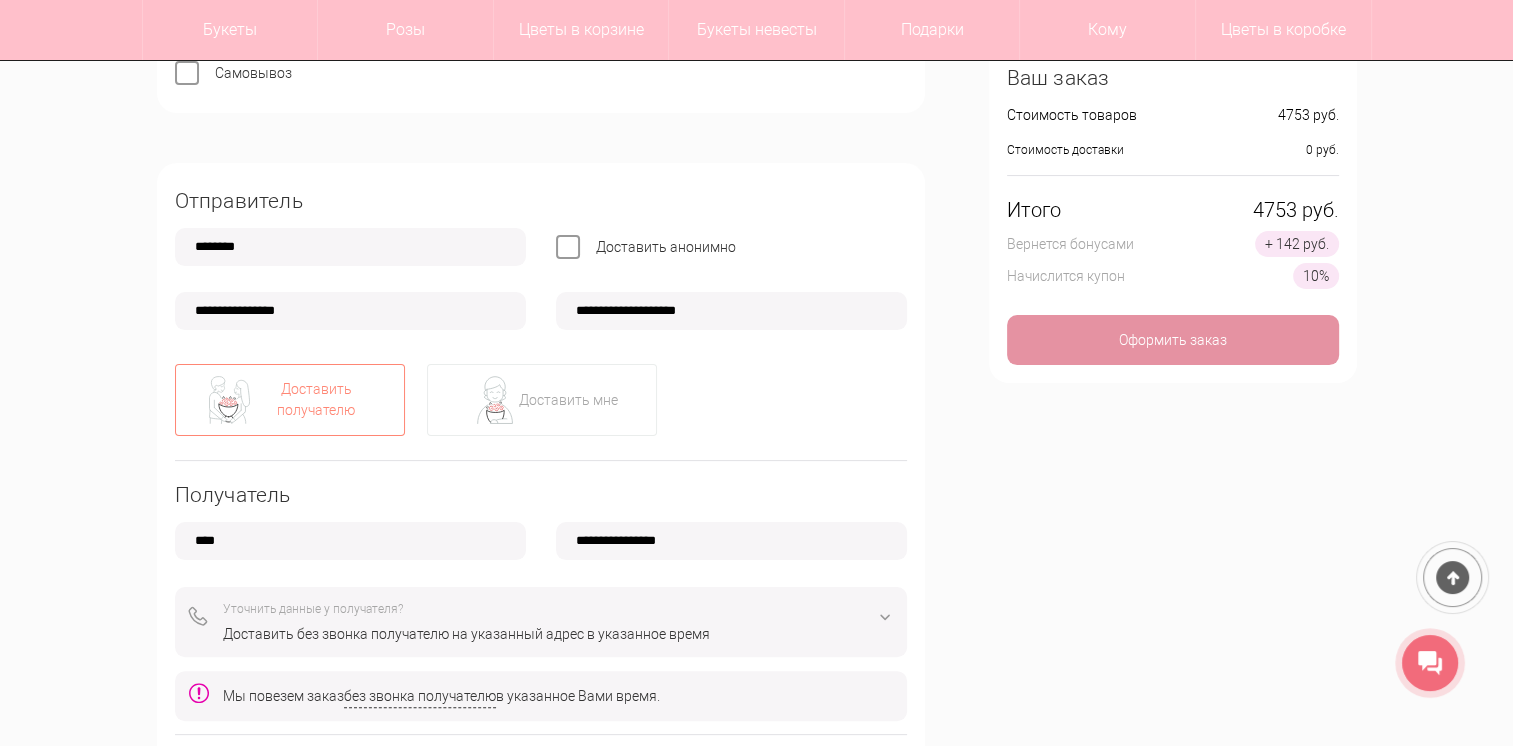 scroll, scrollTop: 0, scrollLeft: 0, axis: both 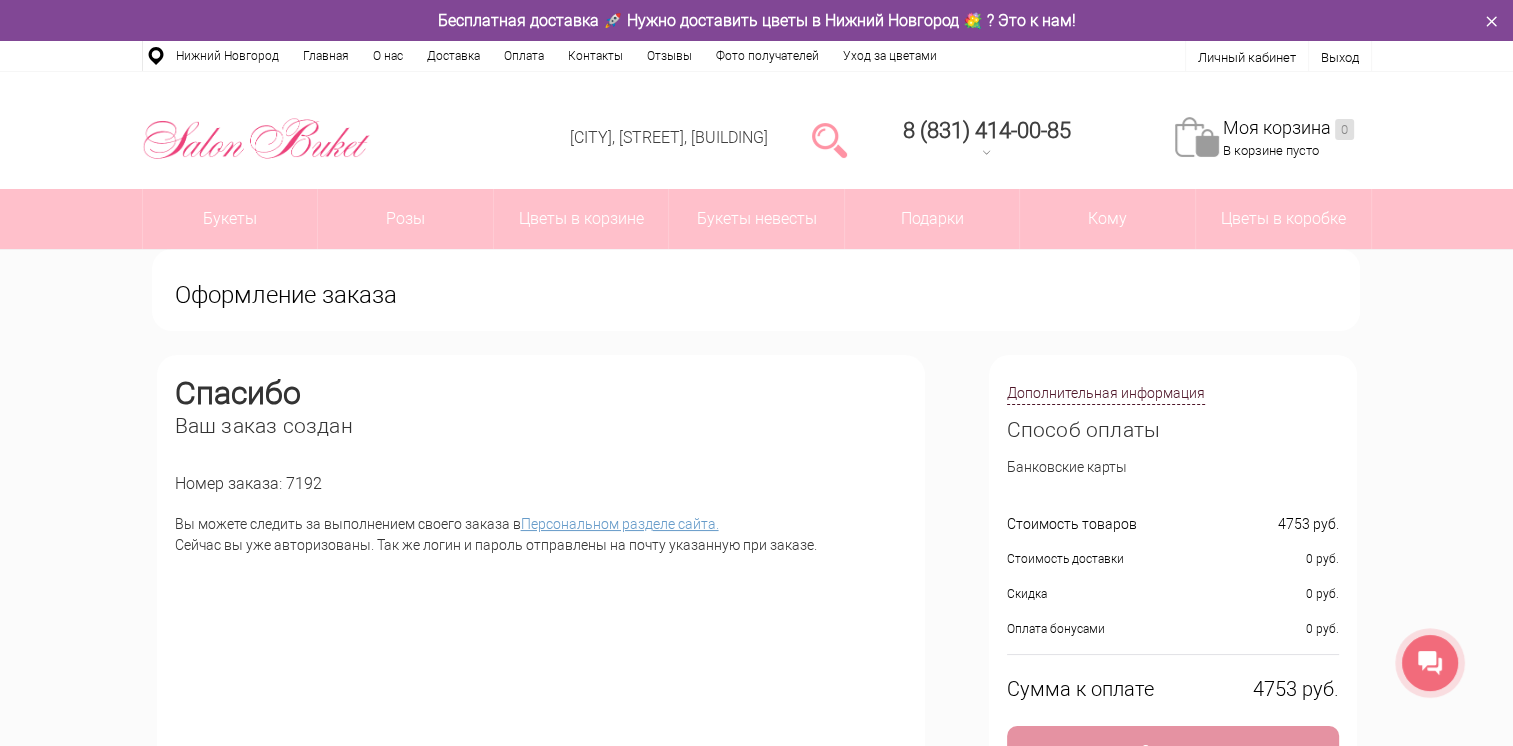 click on "Персональном разделе сайта." at bounding box center [620, 524] 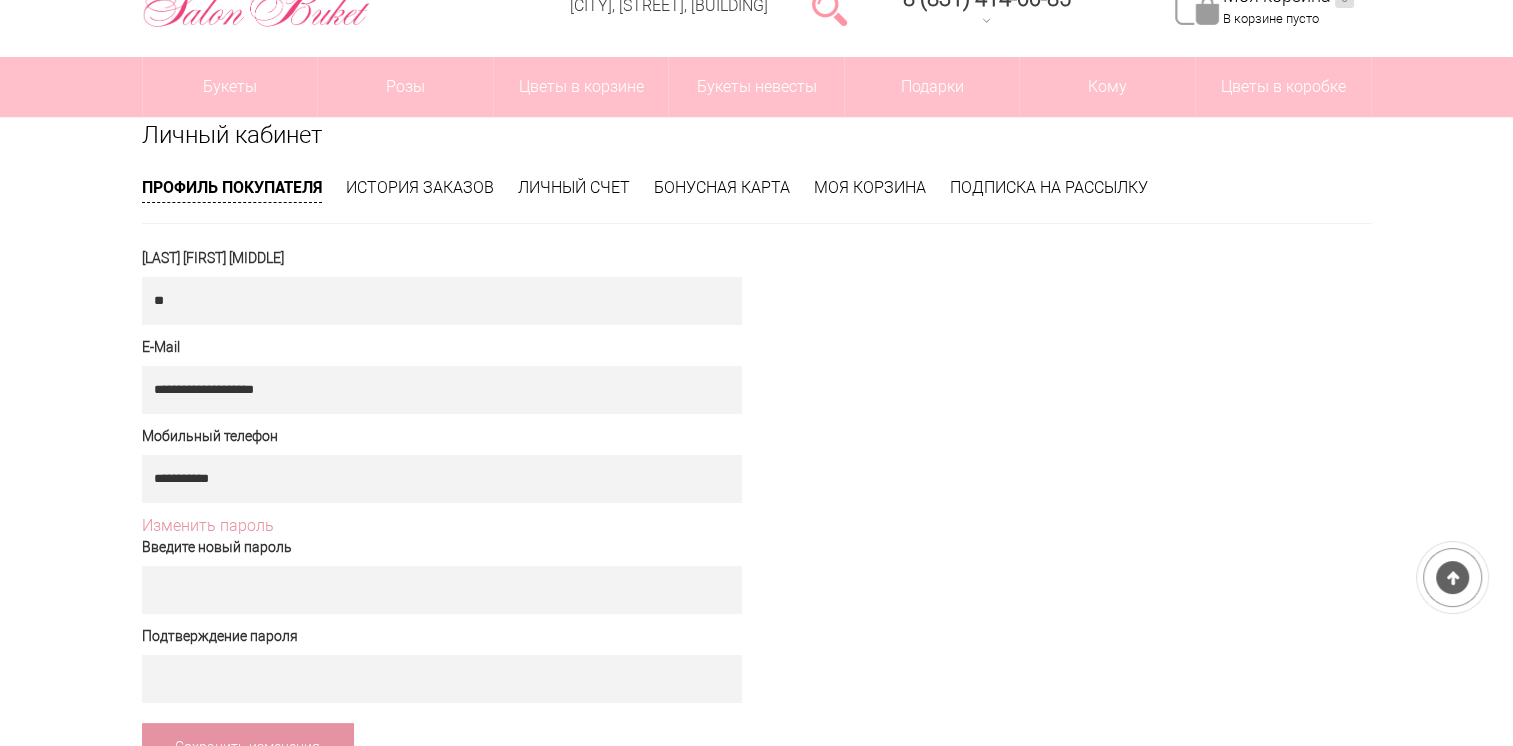 scroll, scrollTop: 0, scrollLeft: 0, axis: both 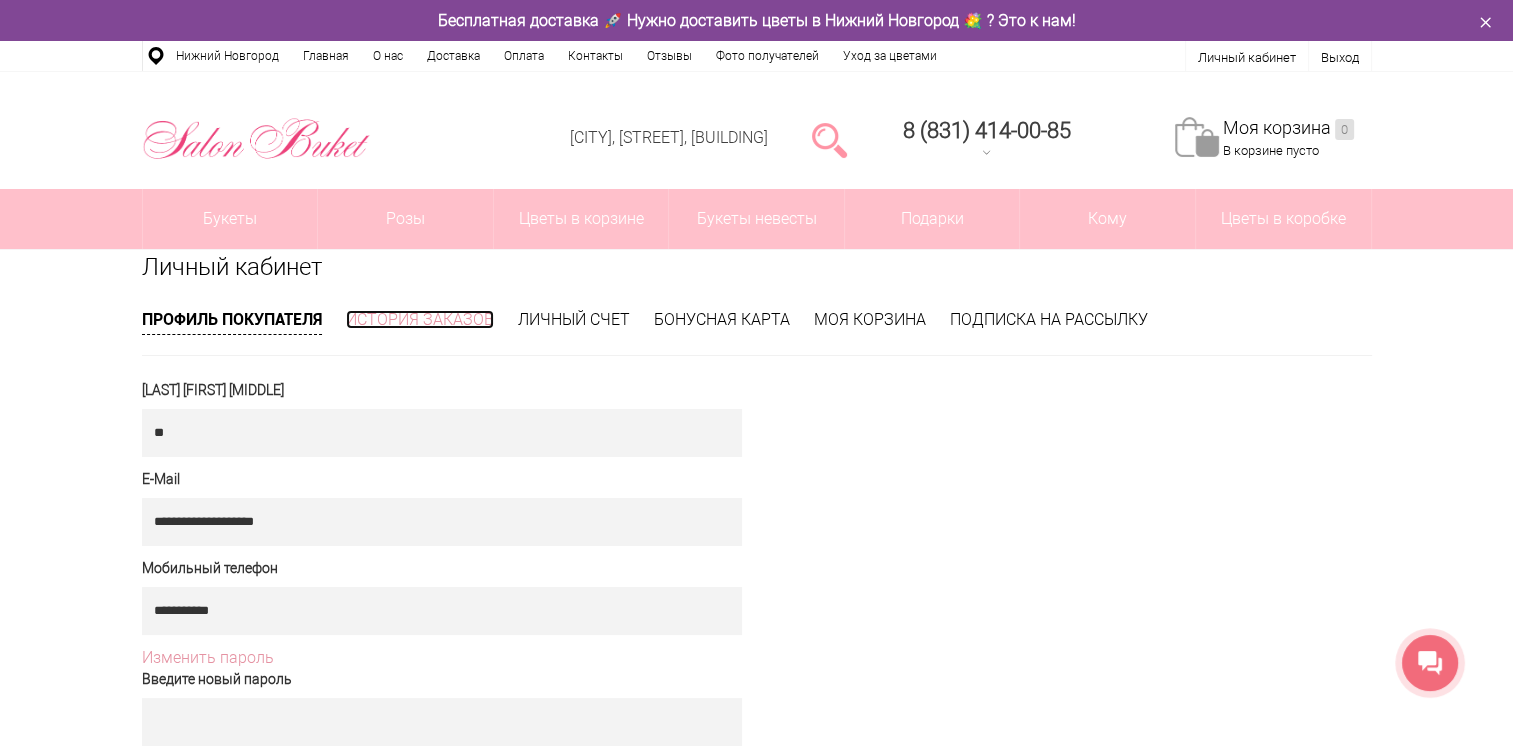 click on "История заказов" at bounding box center [420, 319] 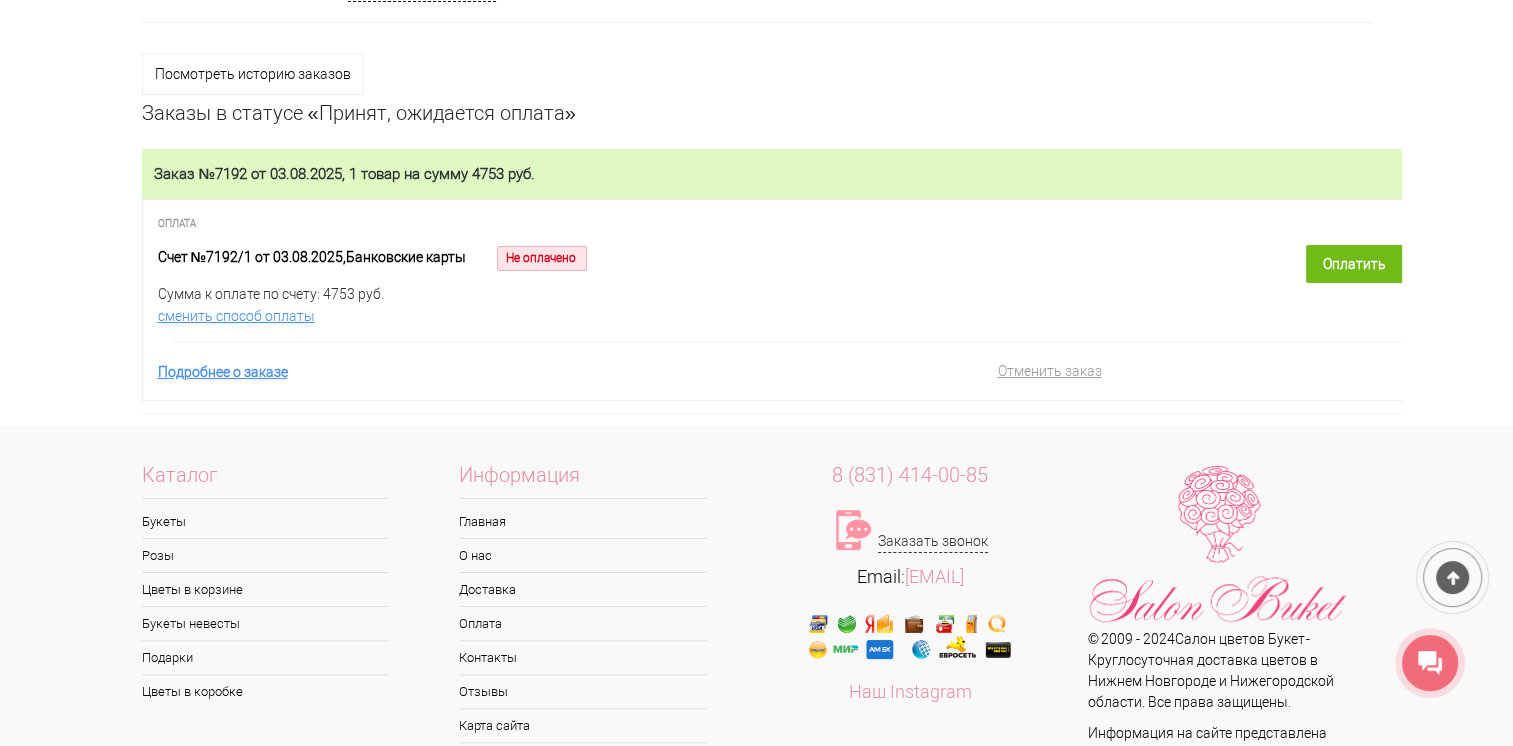 scroll, scrollTop: 0, scrollLeft: 0, axis: both 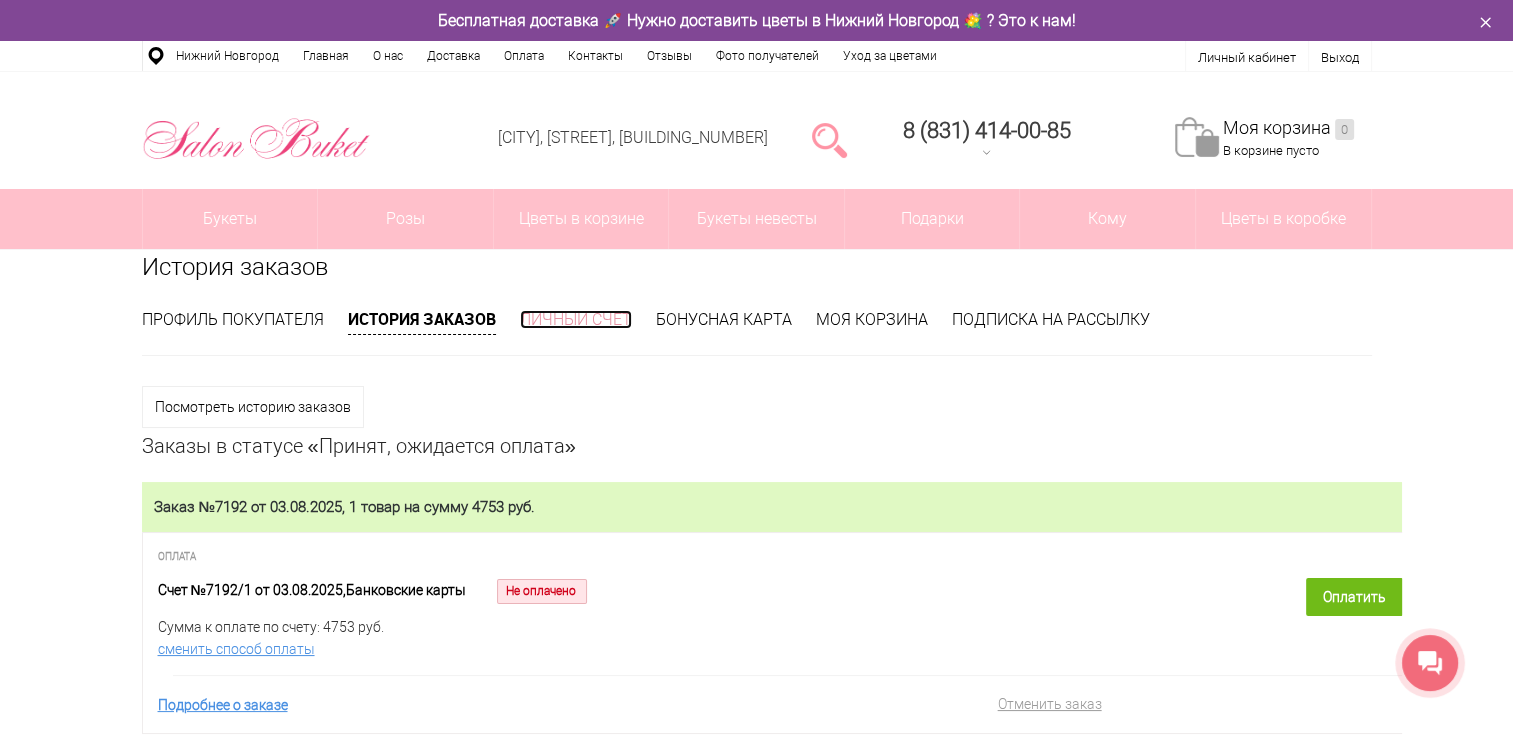 click on "Личный счет" at bounding box center (576, 319) 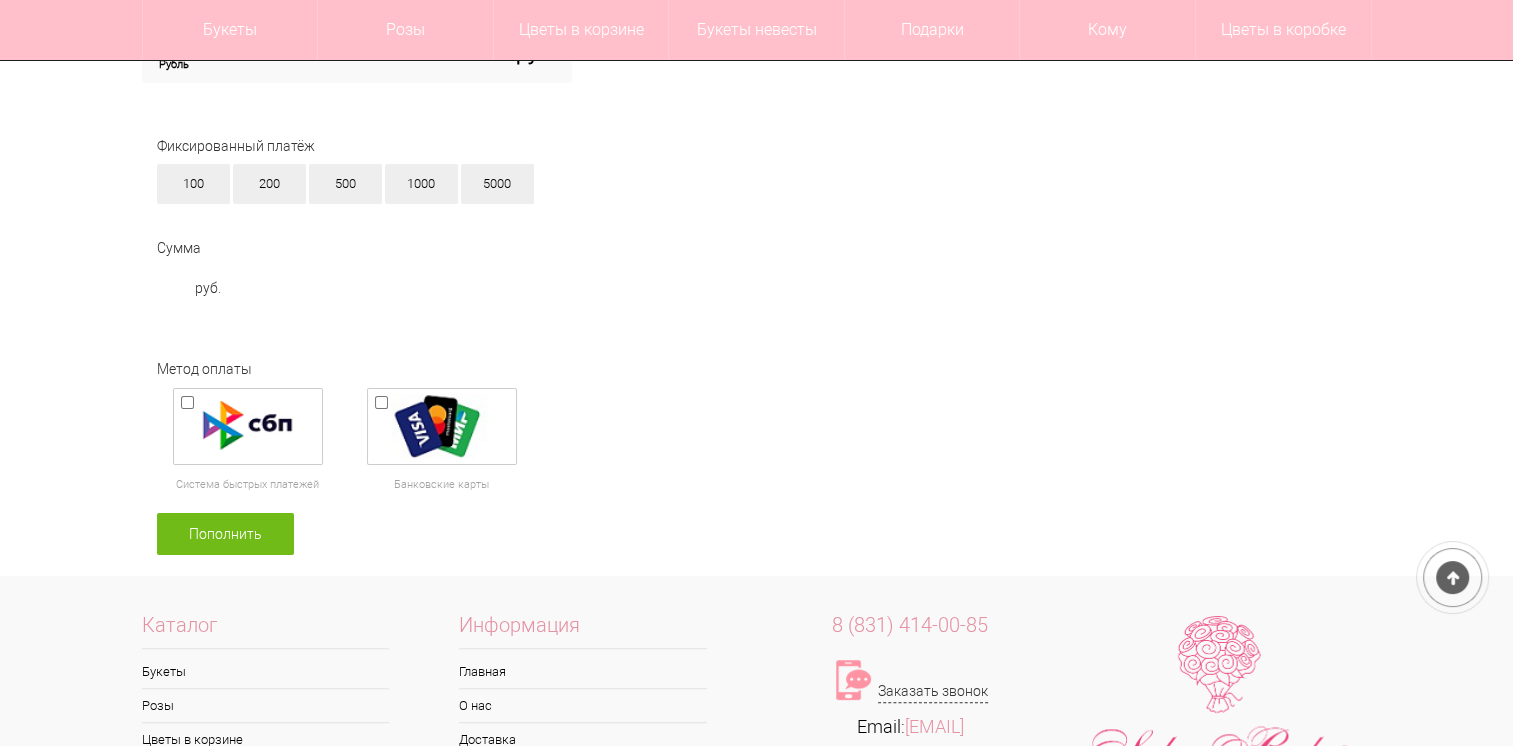 scroll, scrollTop: 0, scrollLeft: 0, axis: both 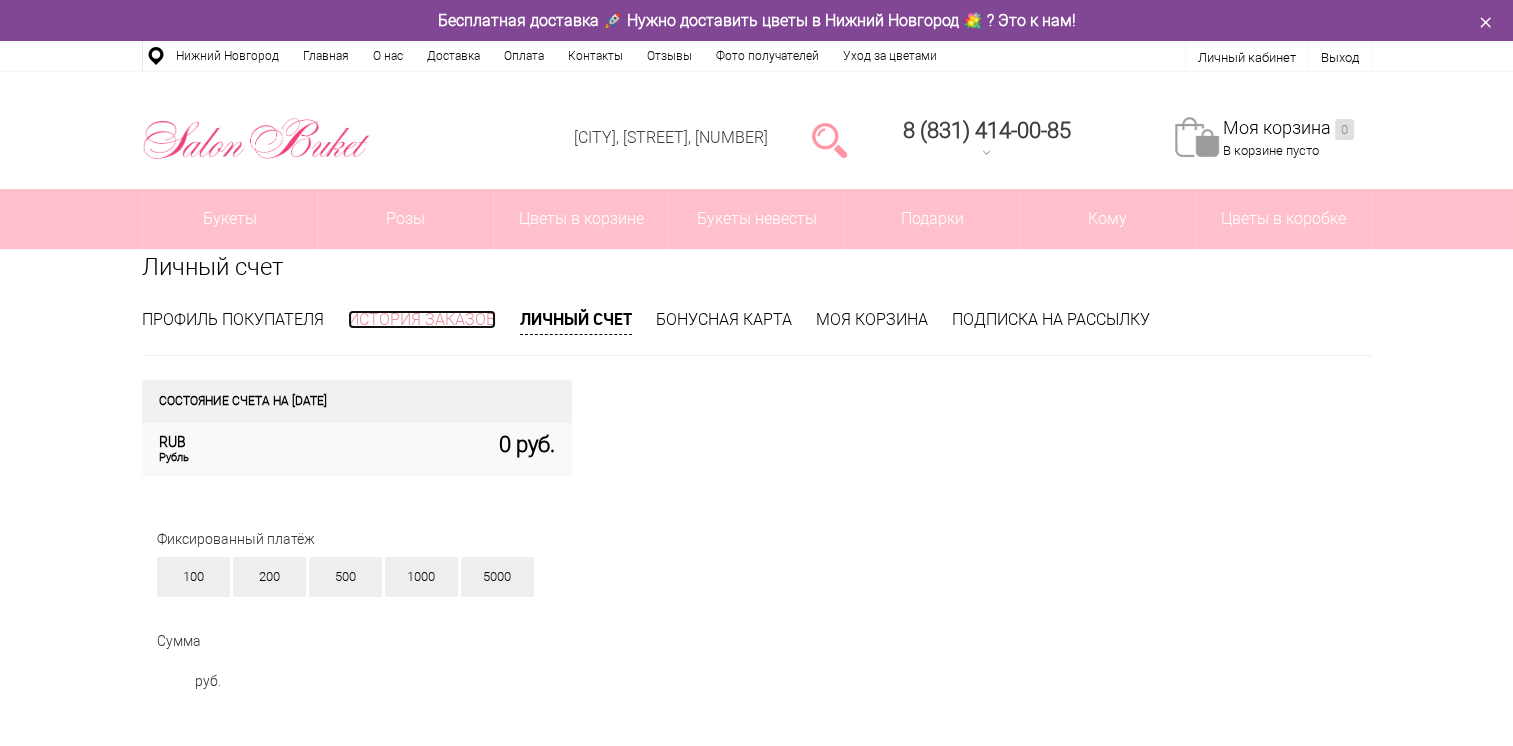 click on "История заказов" at bounding box center [422, 319] 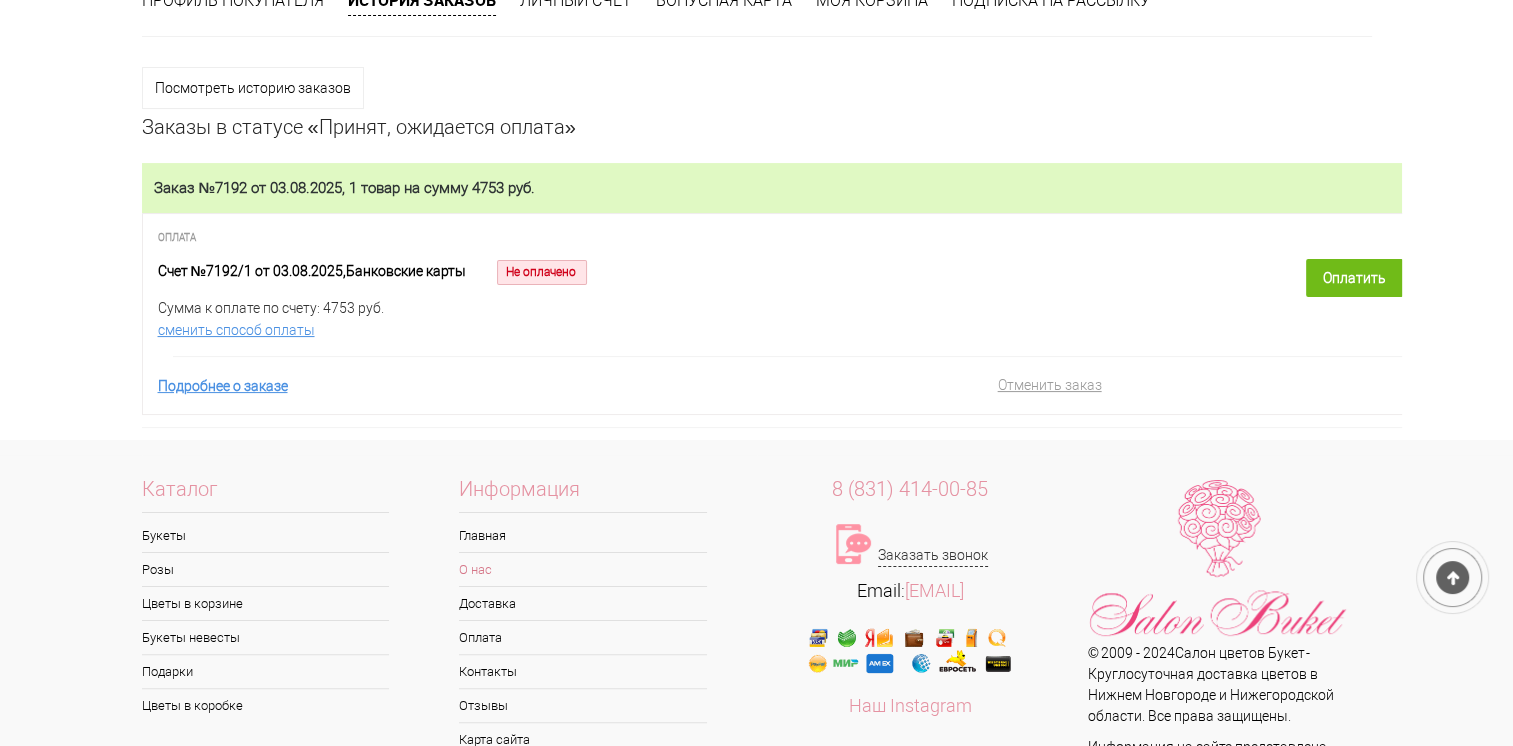 scroll, scrollTop: 333, scrollLeft: 0, axis: vertical 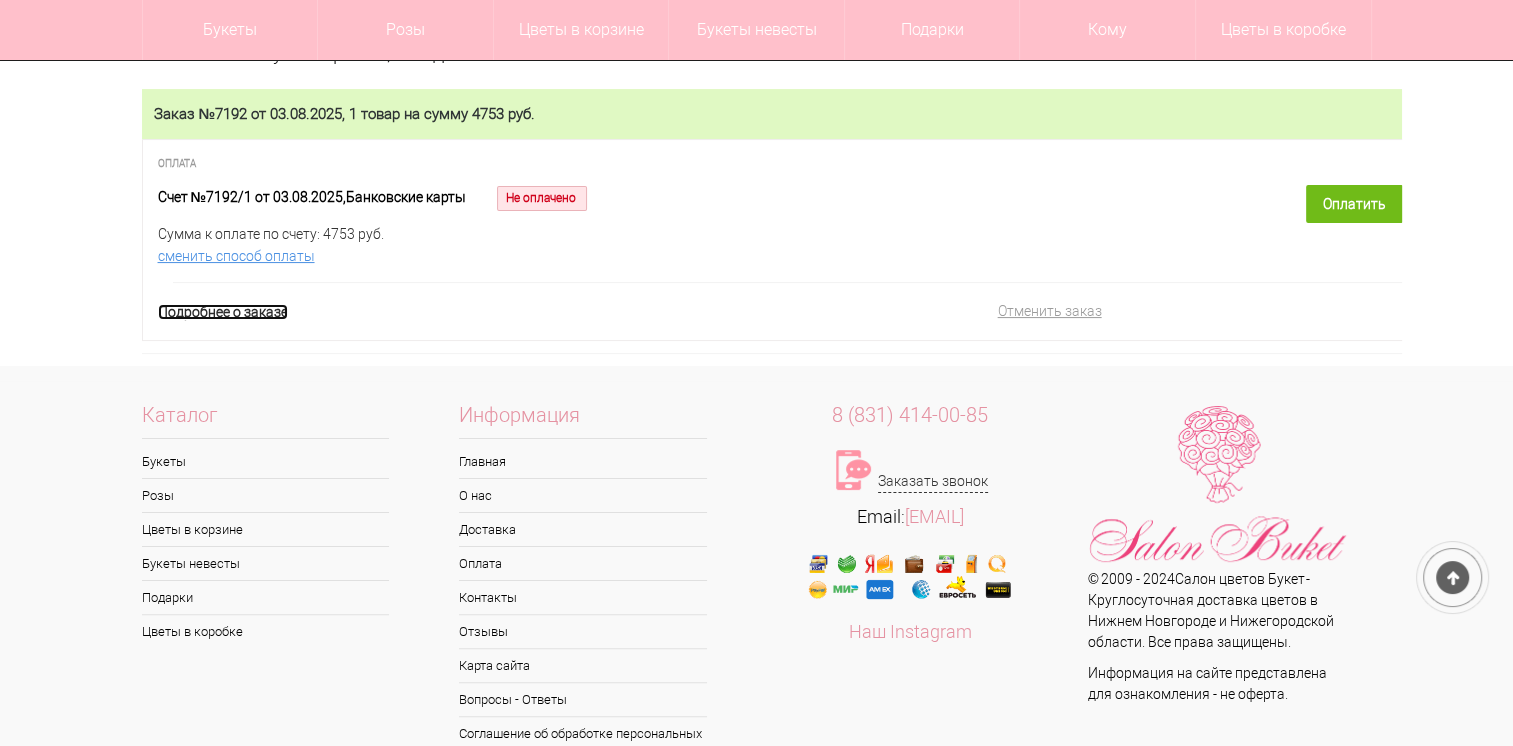 click on "Подробнее о заказе" at bounding box center [223, 312] 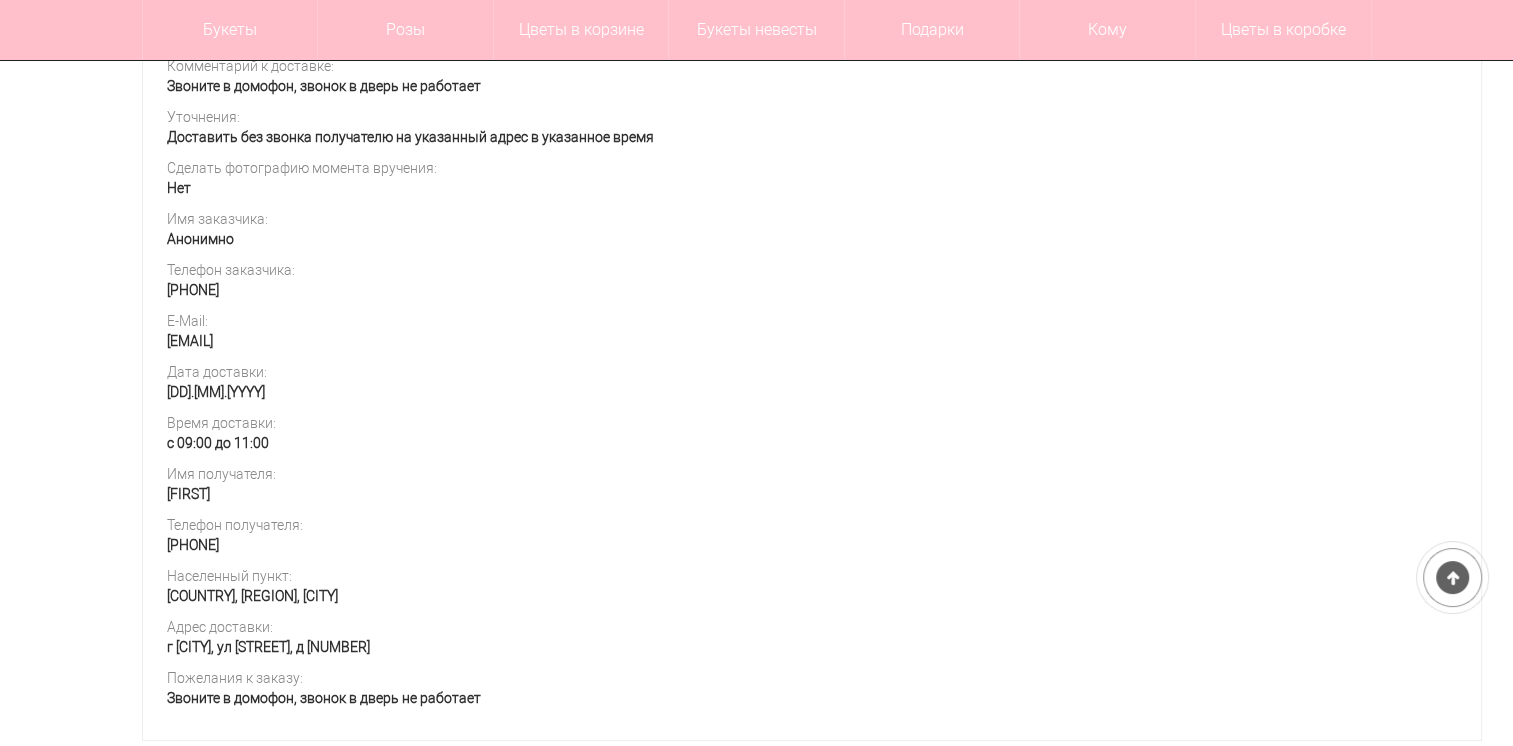 scroll, scrollTop: 1000, scrollLeft: 0, axis: vertical 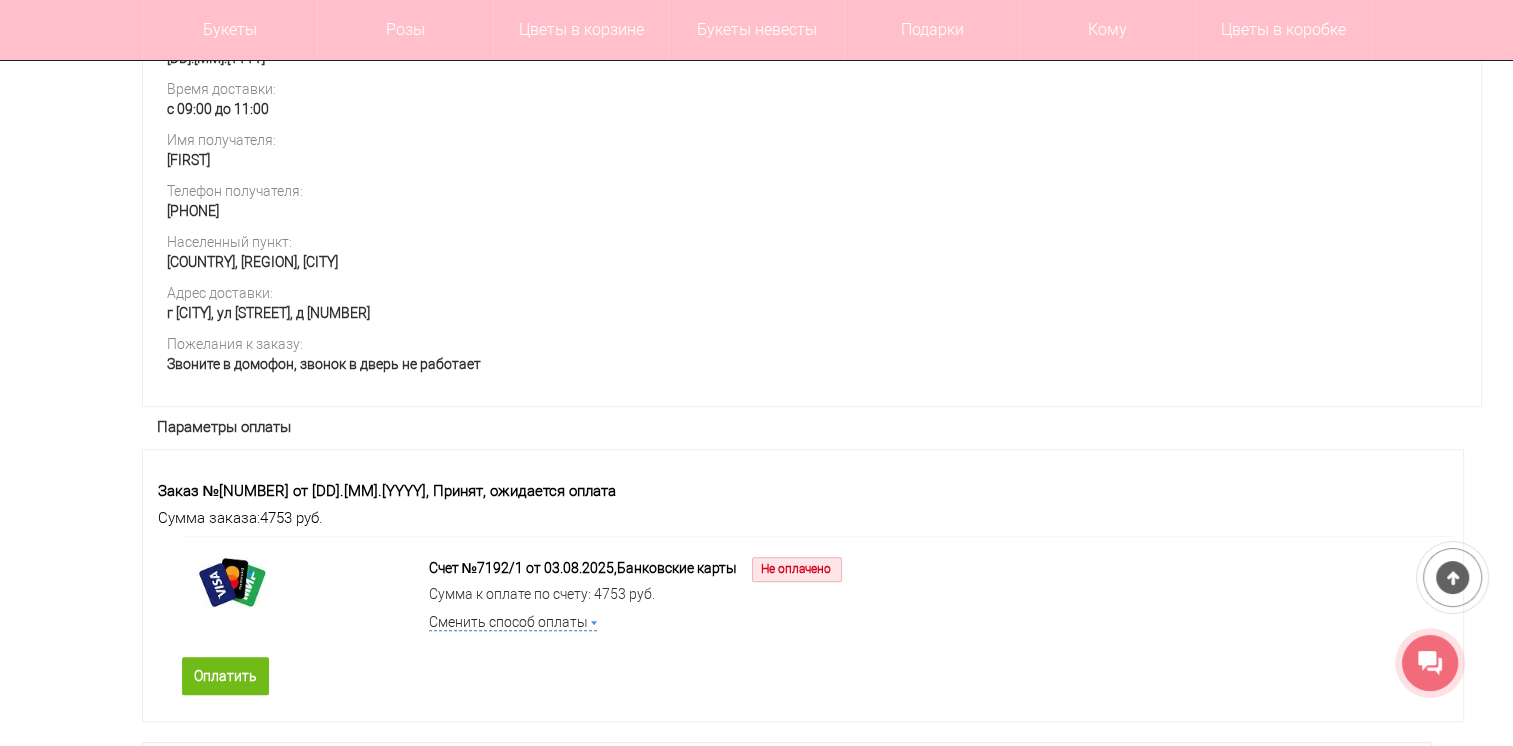 click on "Пожелания к заказу:
Звоните в домофон, звонок в дверь не работает" at bounding box center [827, 346] 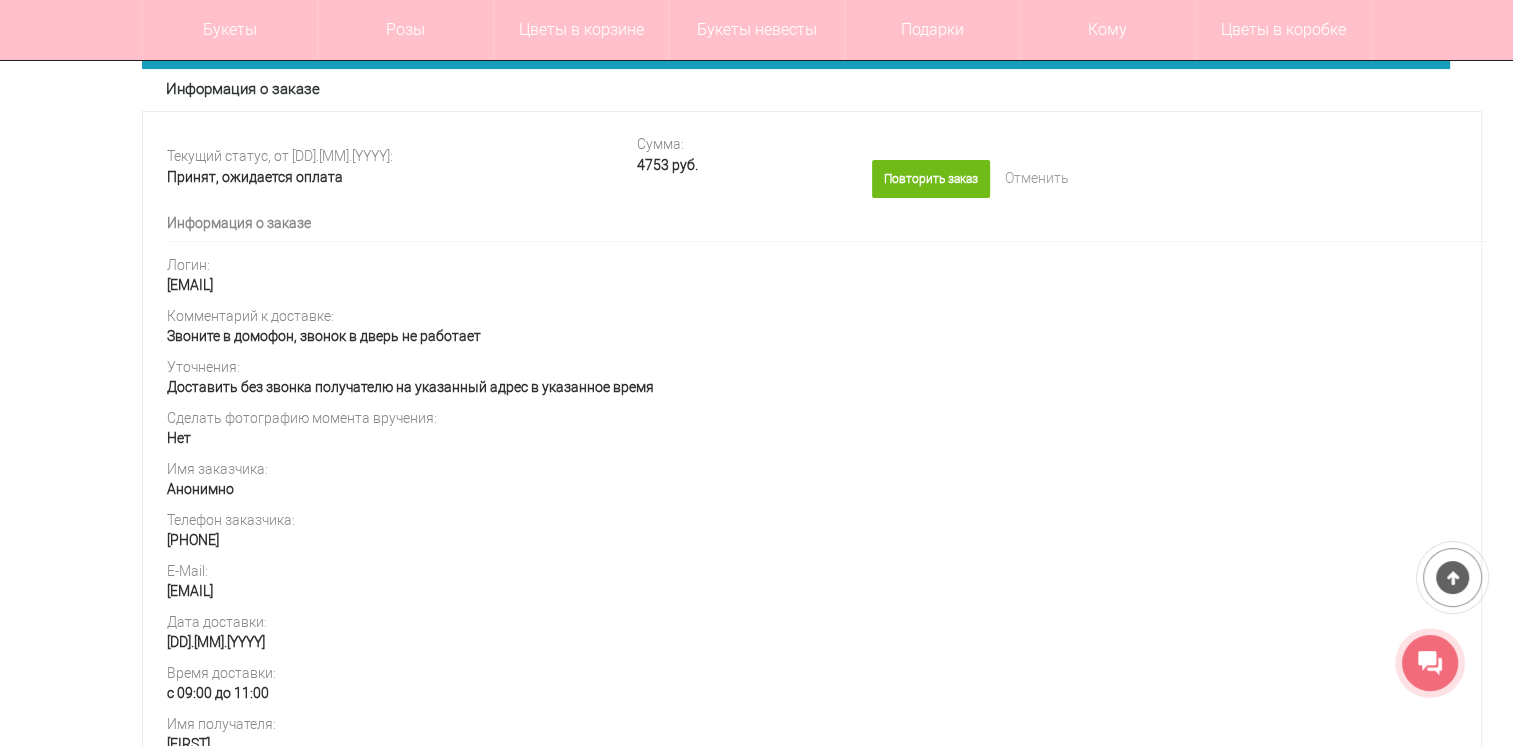scroll, scrollTop: 333, scrollLeft: 0, axis: vertical 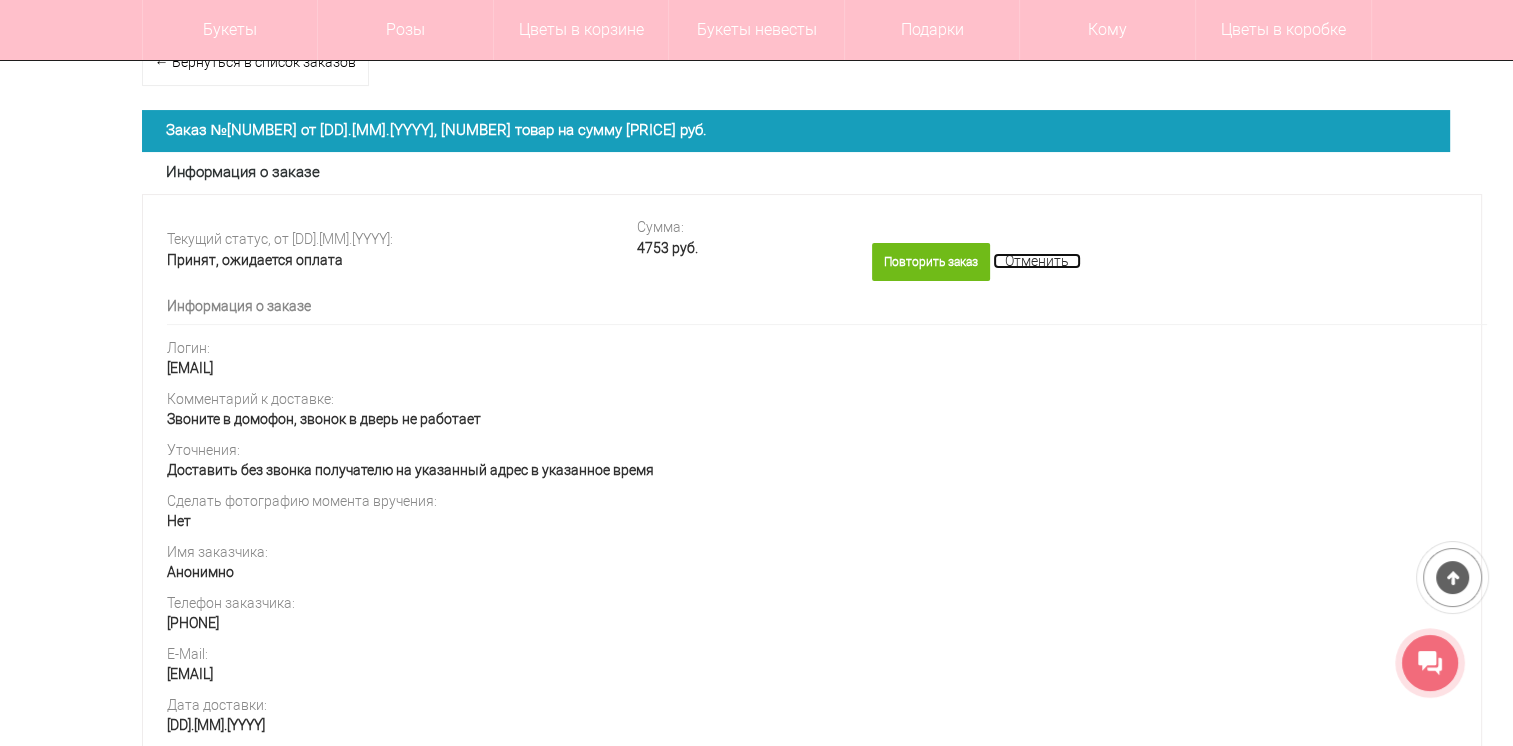 click on "Отменить" at bounding box center [1037, 261] 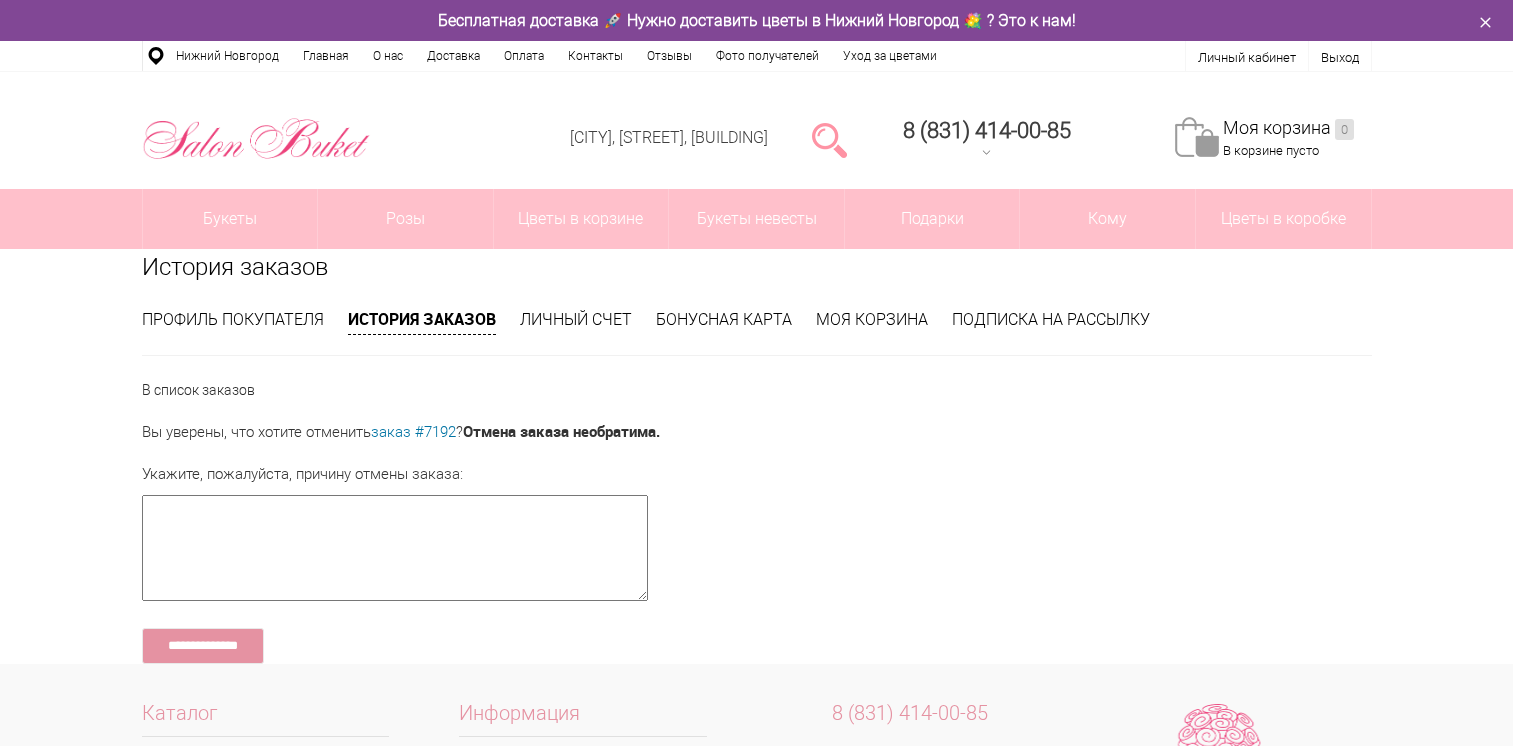 scroll, scrollTop: 0, scrollLeft: 0, axis: both 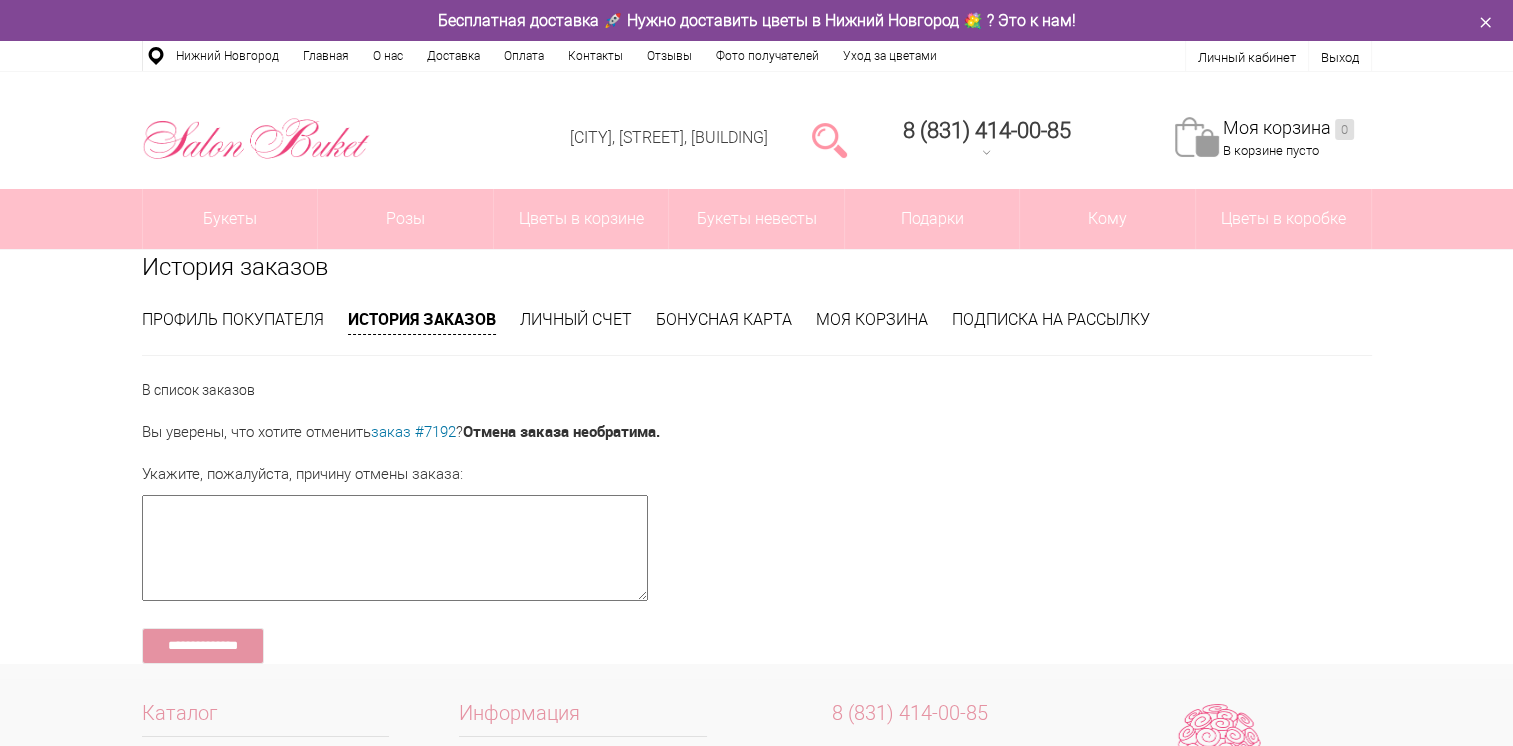 click at bounding box center [395, 548] 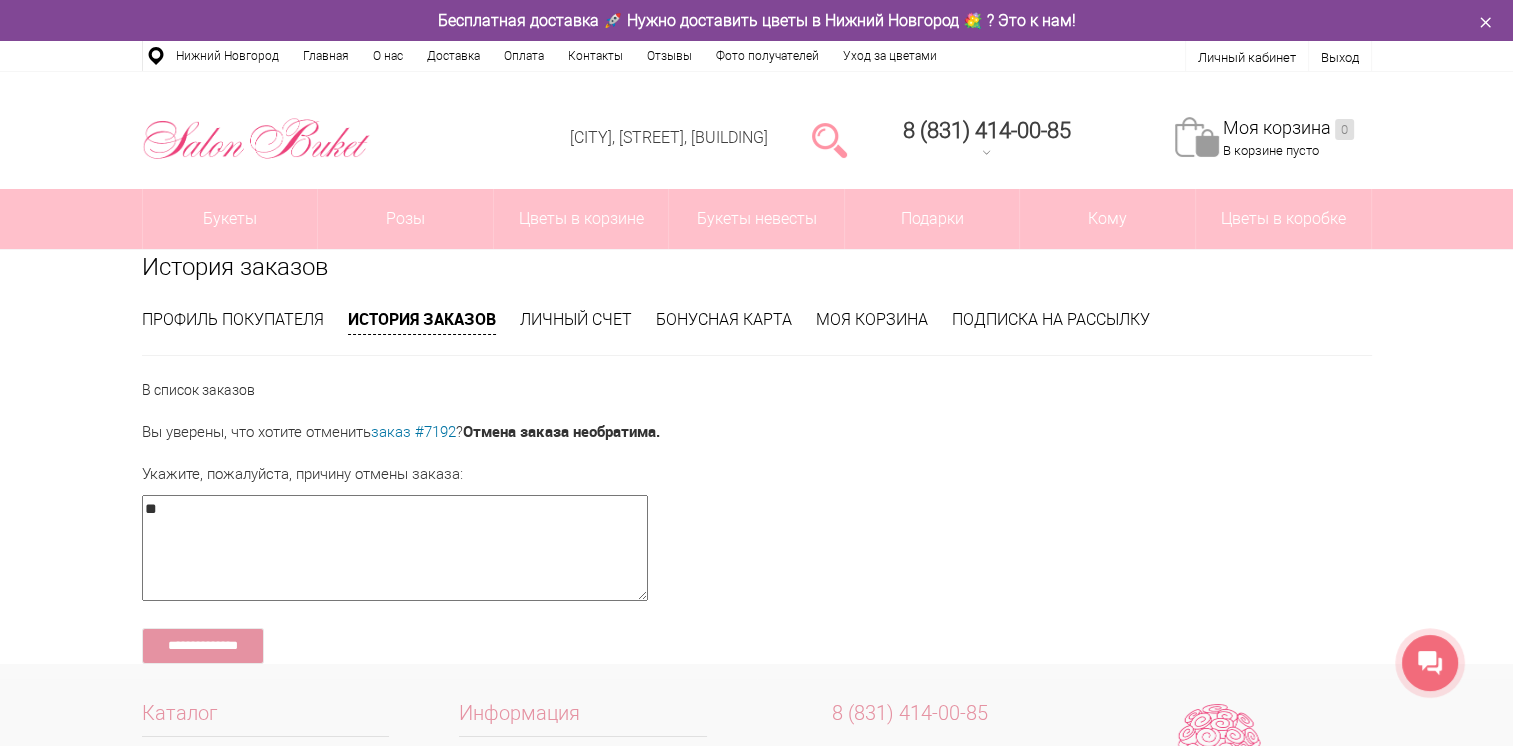 type on "*" 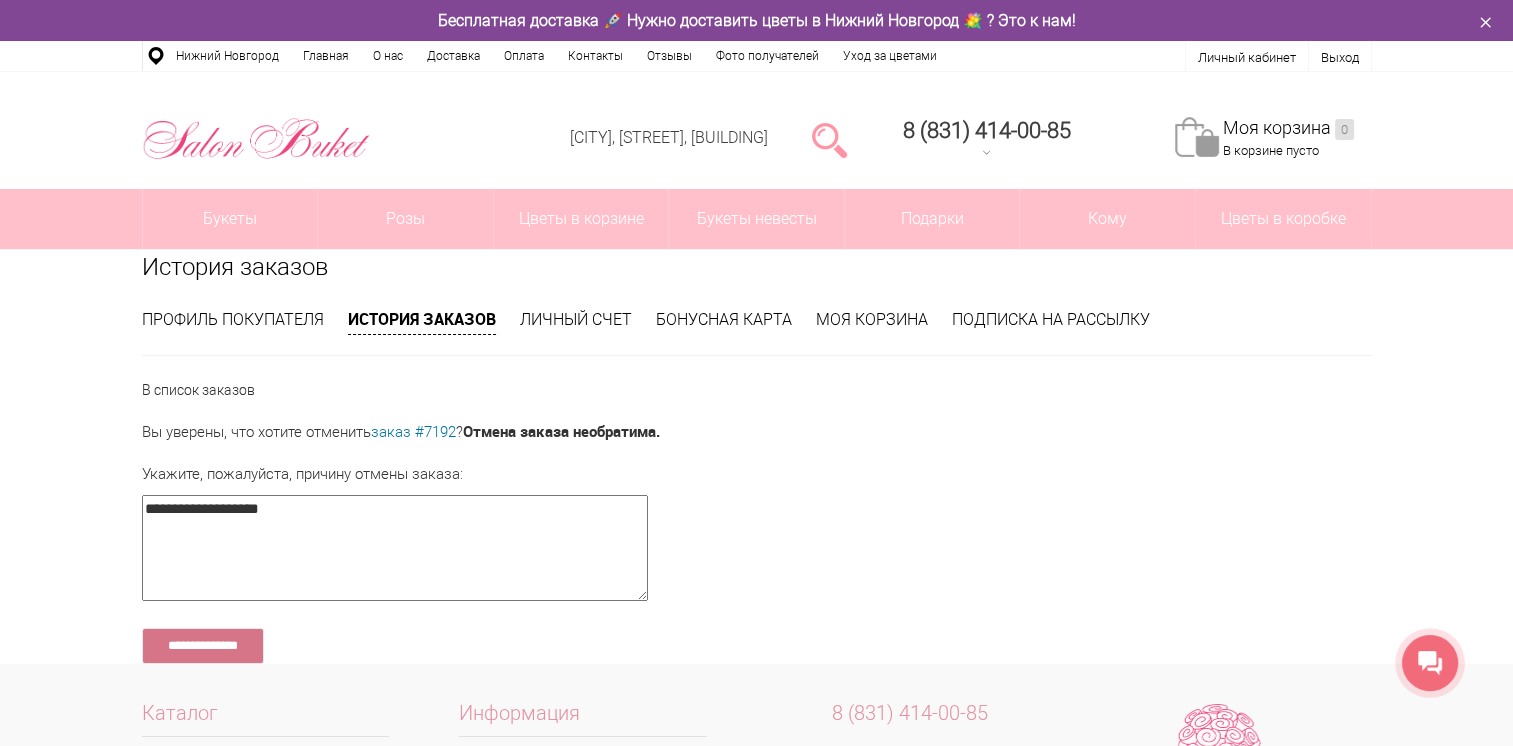 type on "**********" 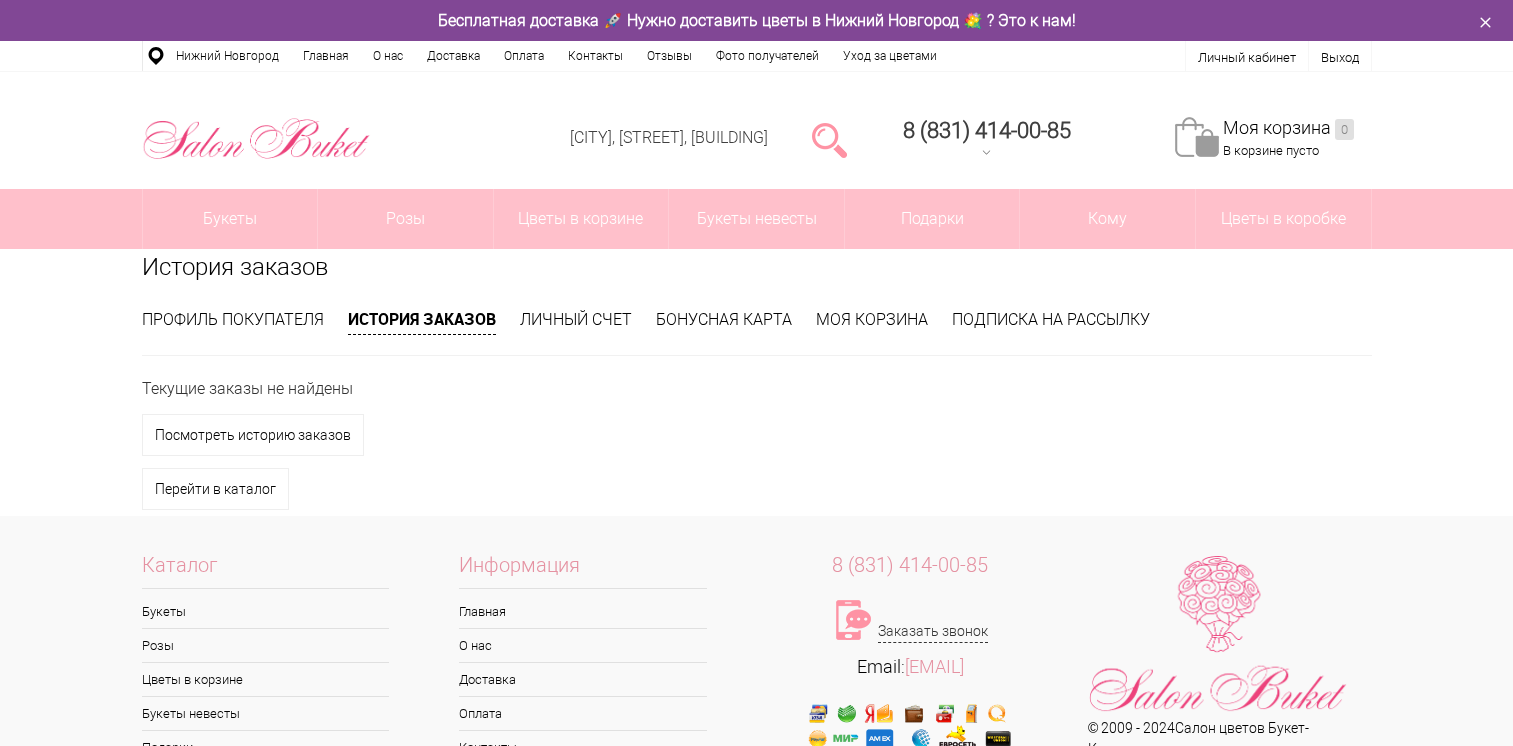 scroll, scrollTop: 0, scrollLeft: 0, axis: both 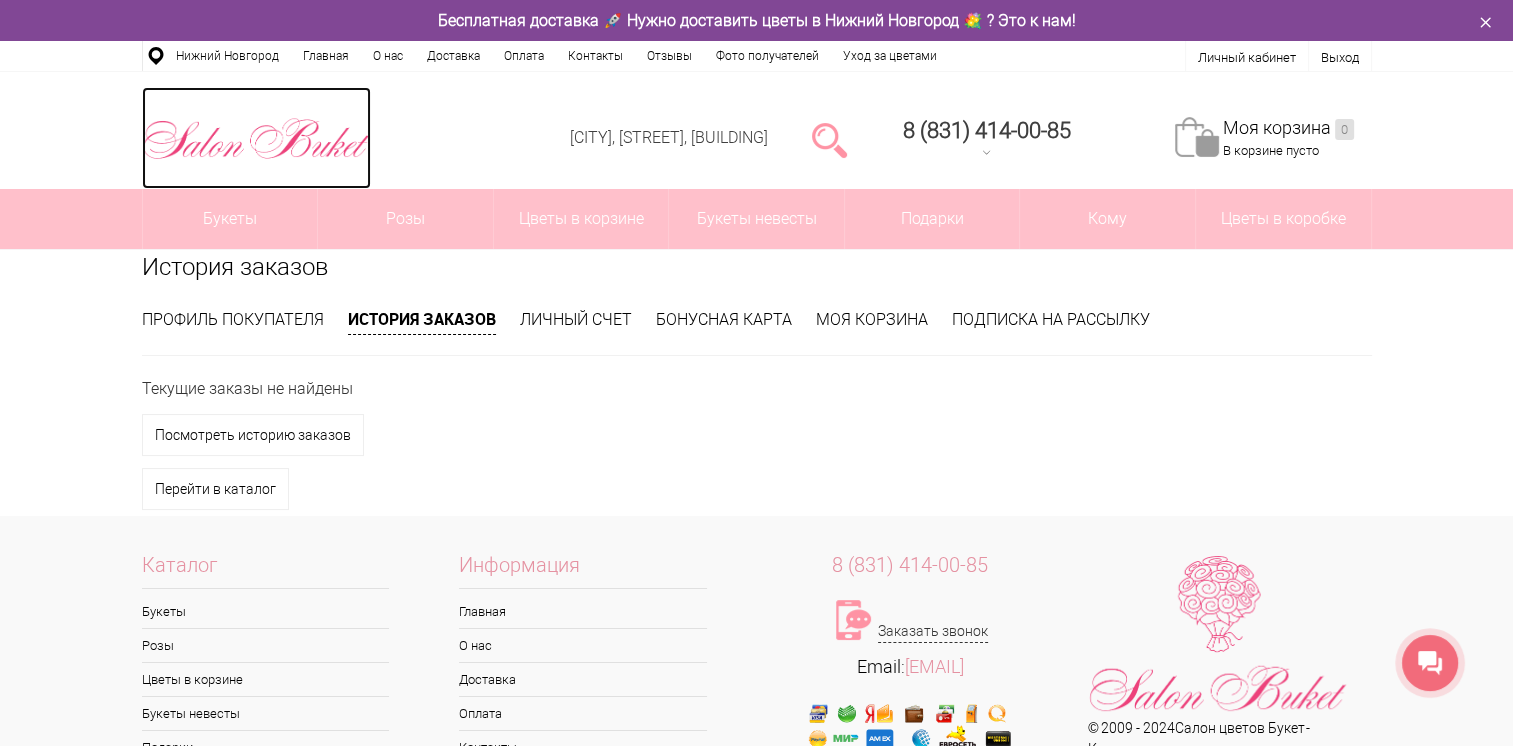 click at bounding box center [256, 139] 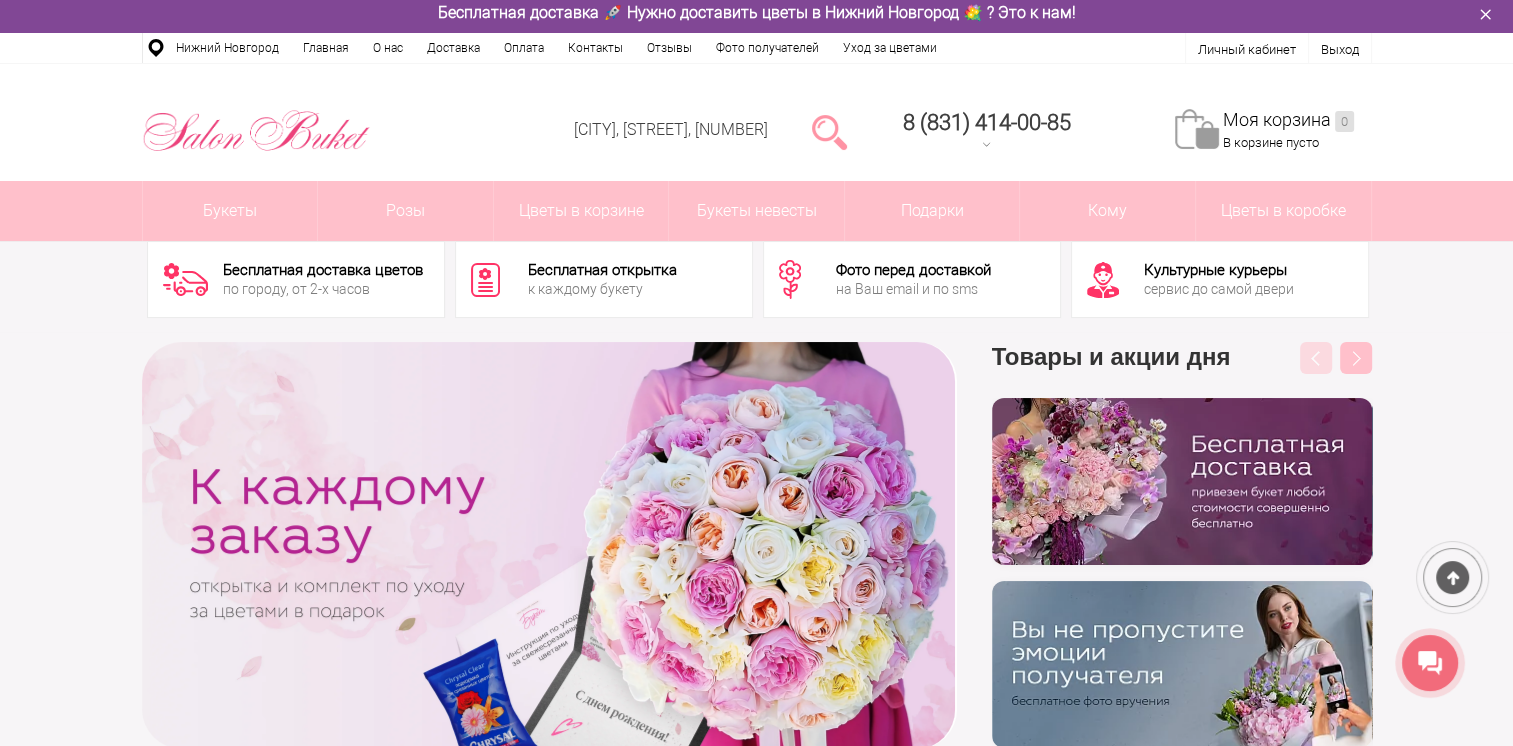 scroll, scrollTop: 0, scrollLeft: 0, axis: both 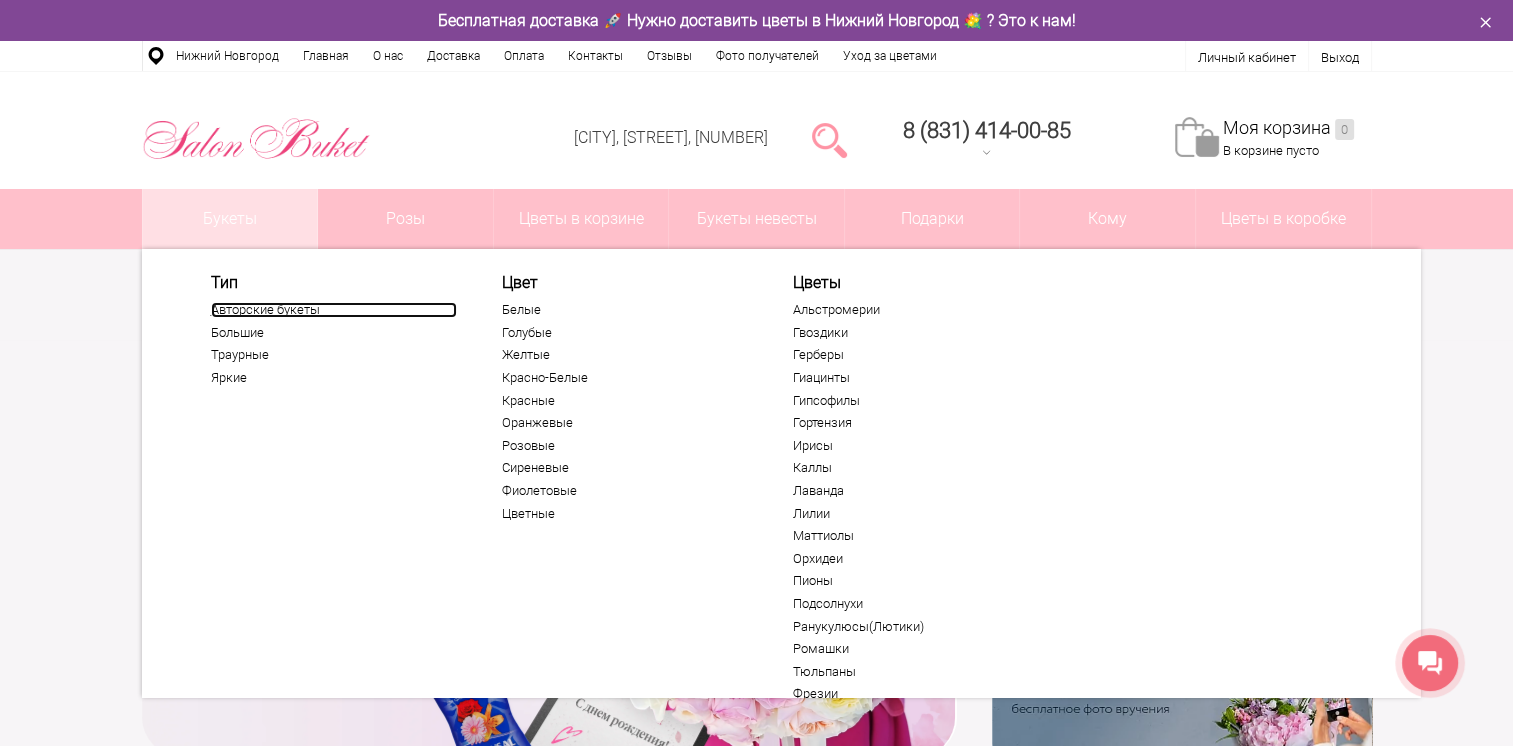 click on "Авторские букеты" at bounding box center (334, 310) 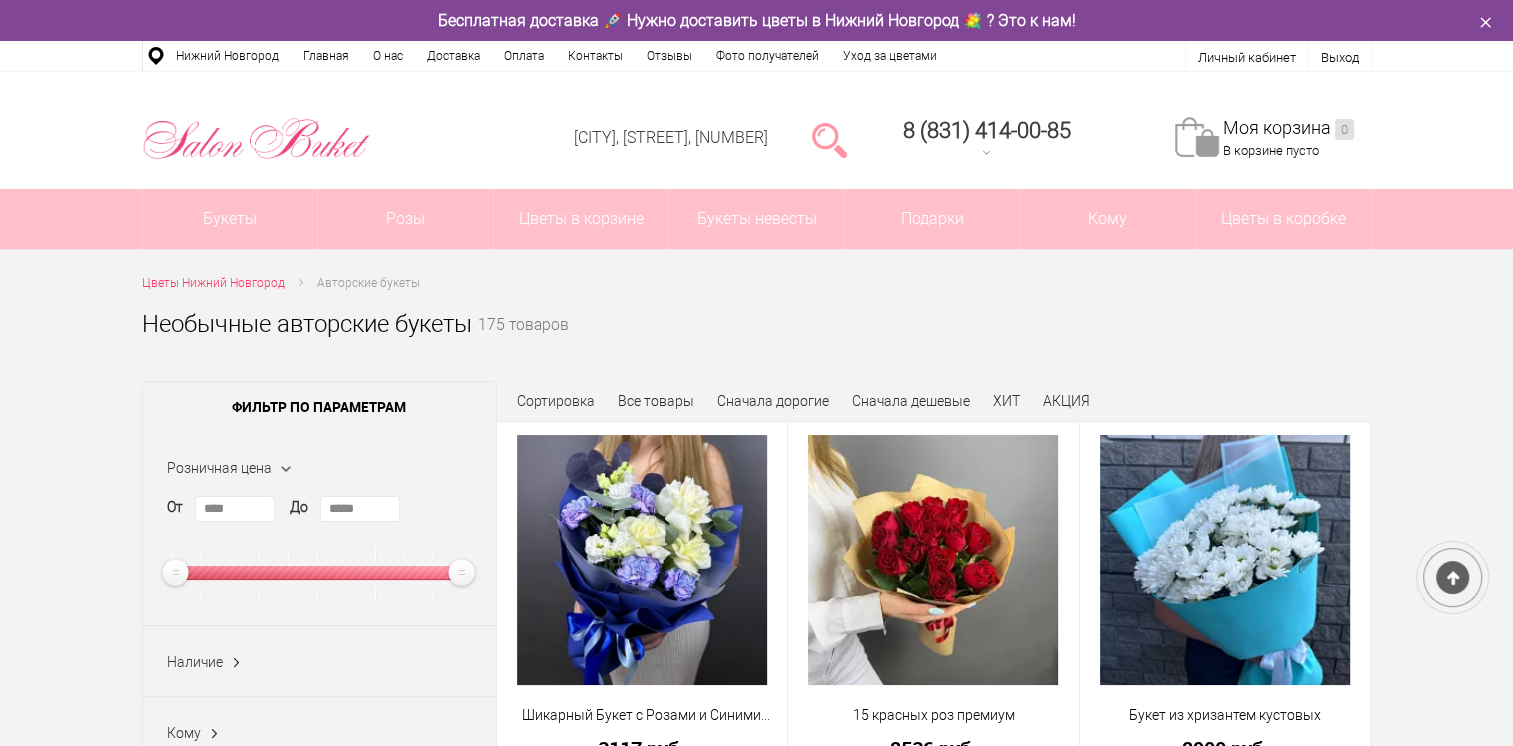 scroll, scrollTop: 333, scrollLeft: 0, axis: vertical 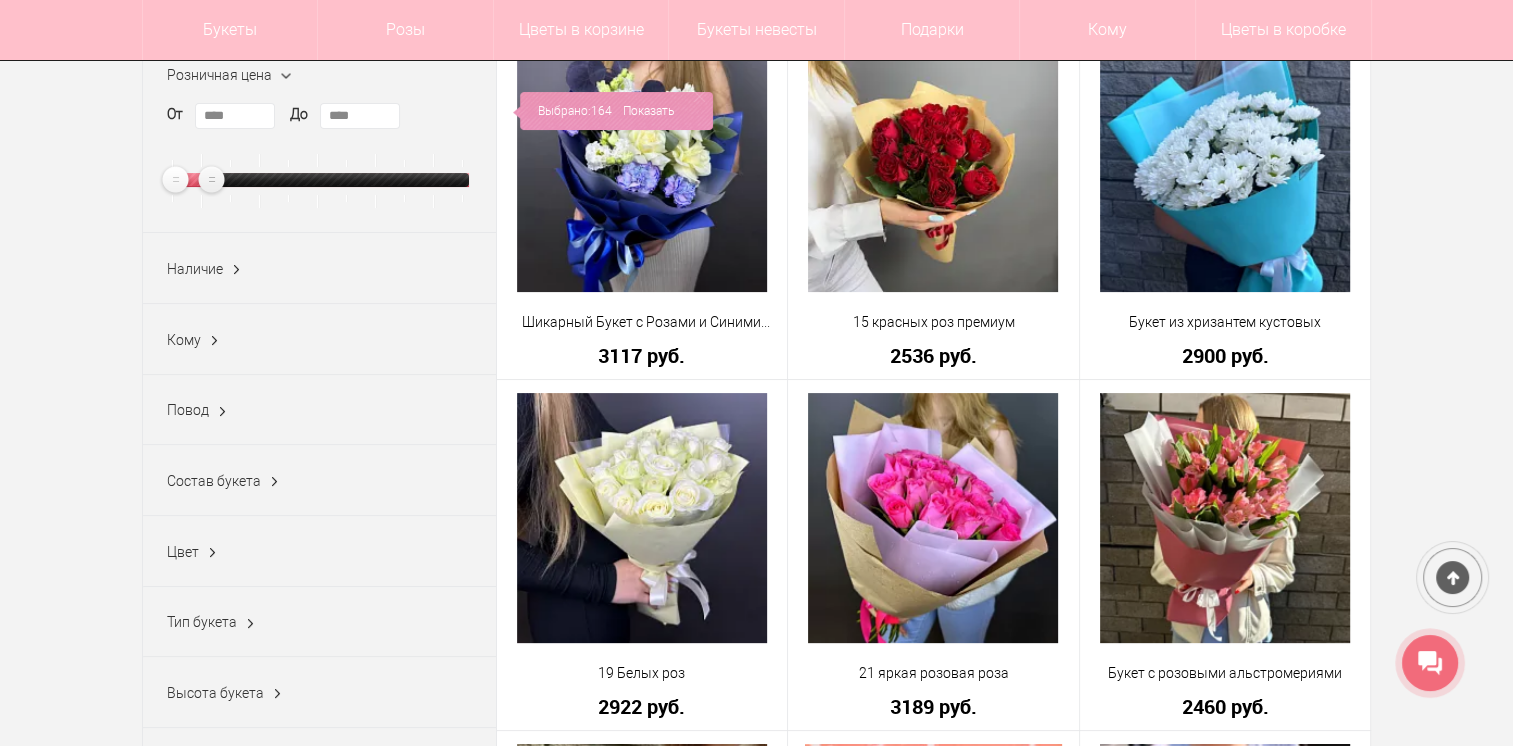 type on "****" 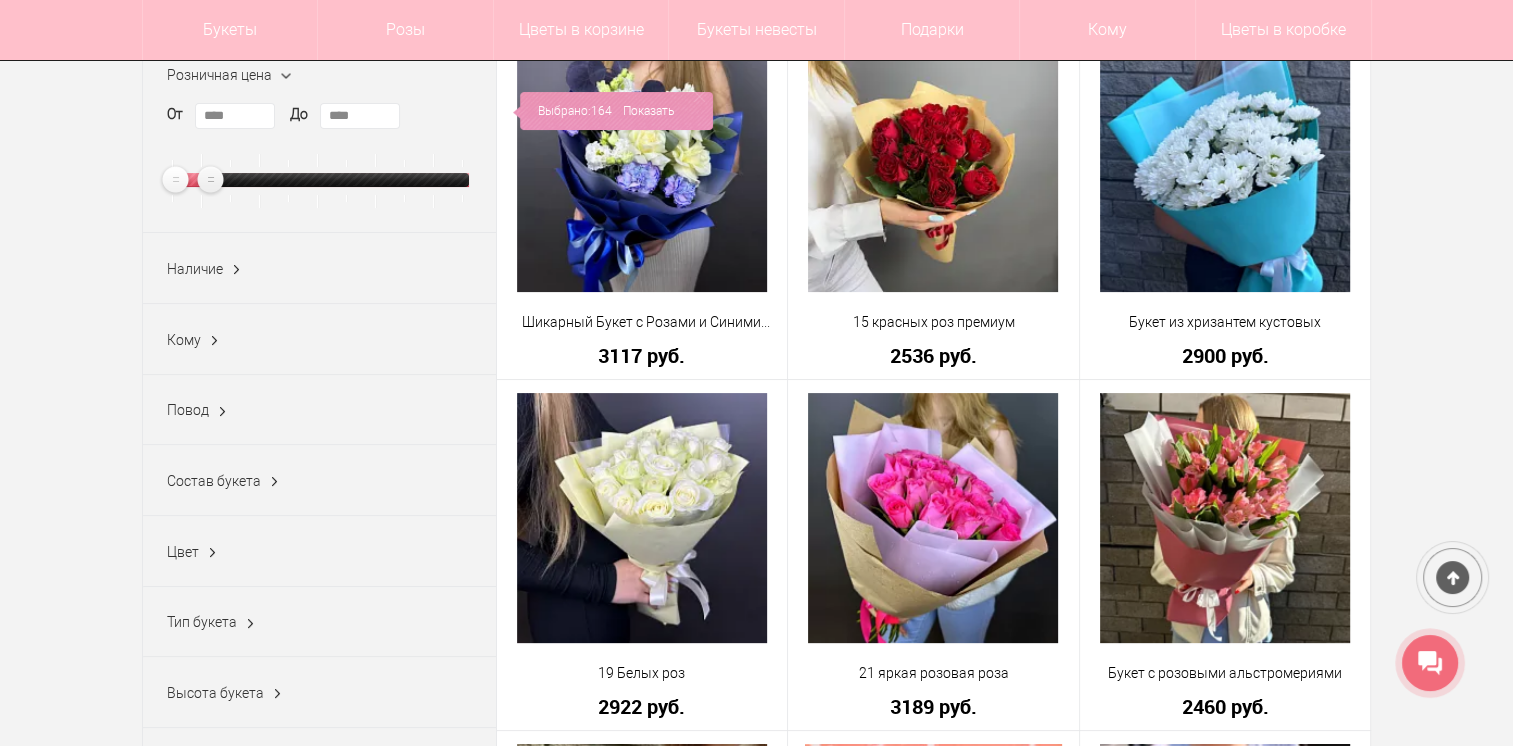 drag, startPoint x: 466, startPoint y: 186, endPoint x: 215, endPoint y: 187, distance: 251.002 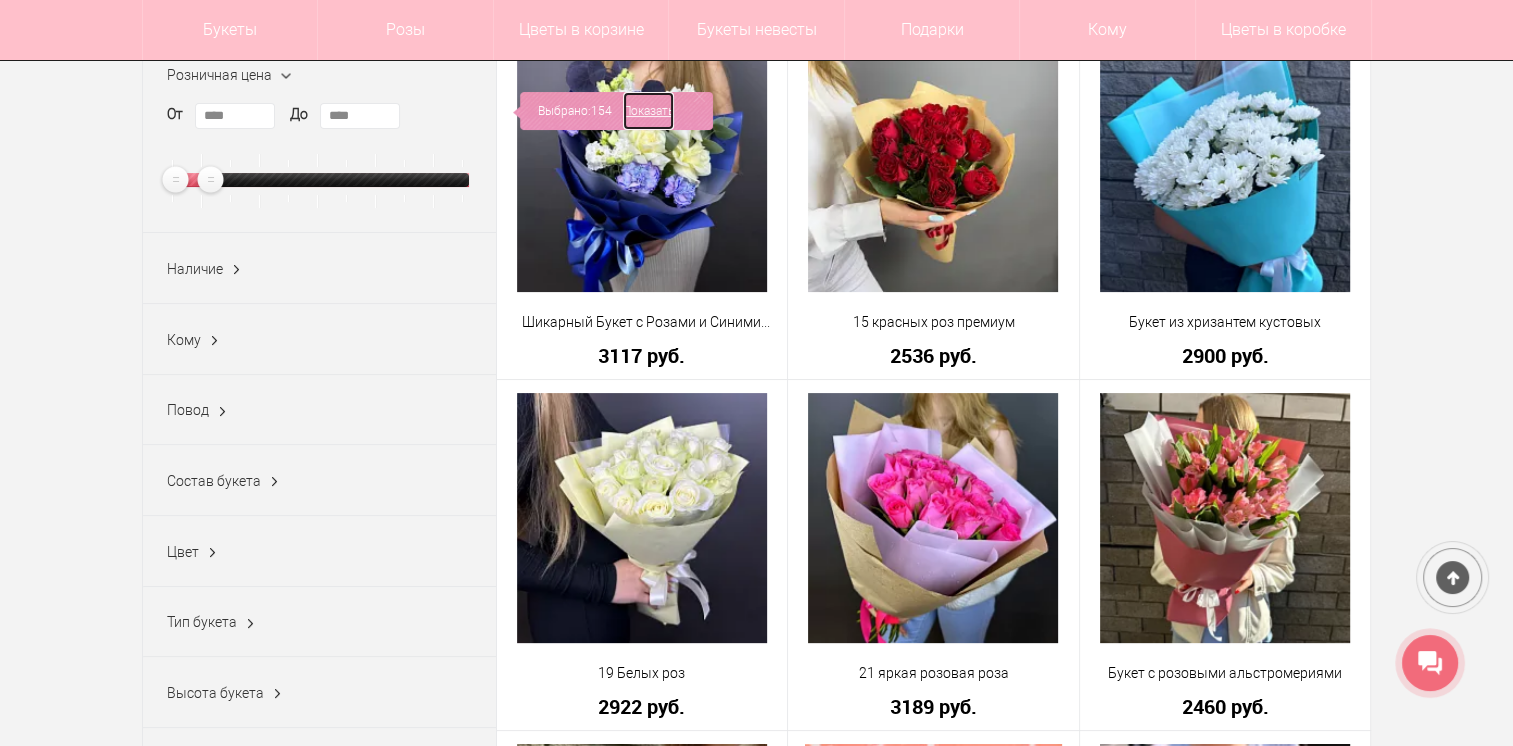 click on "Показать" at bounding box center (648, 111) 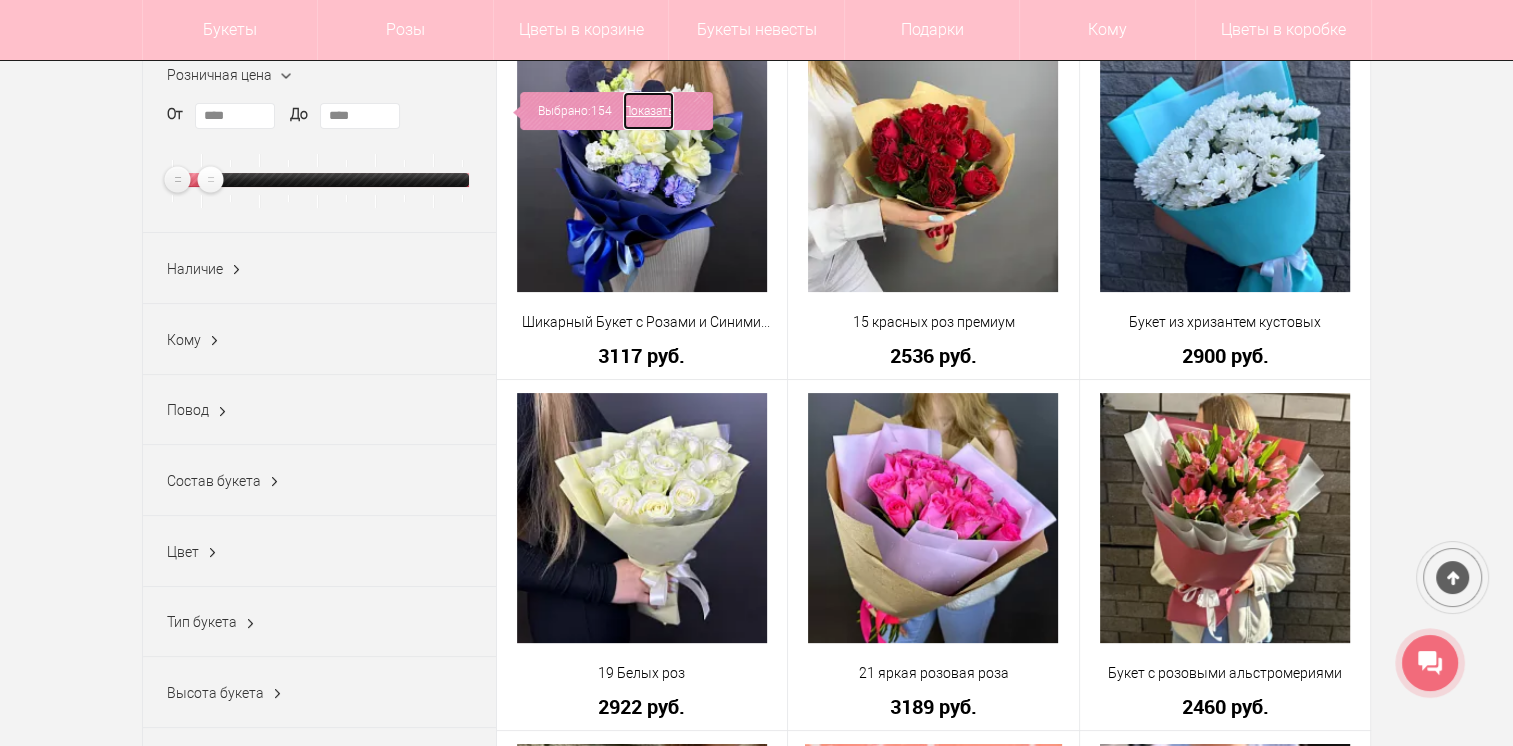 type on "****" 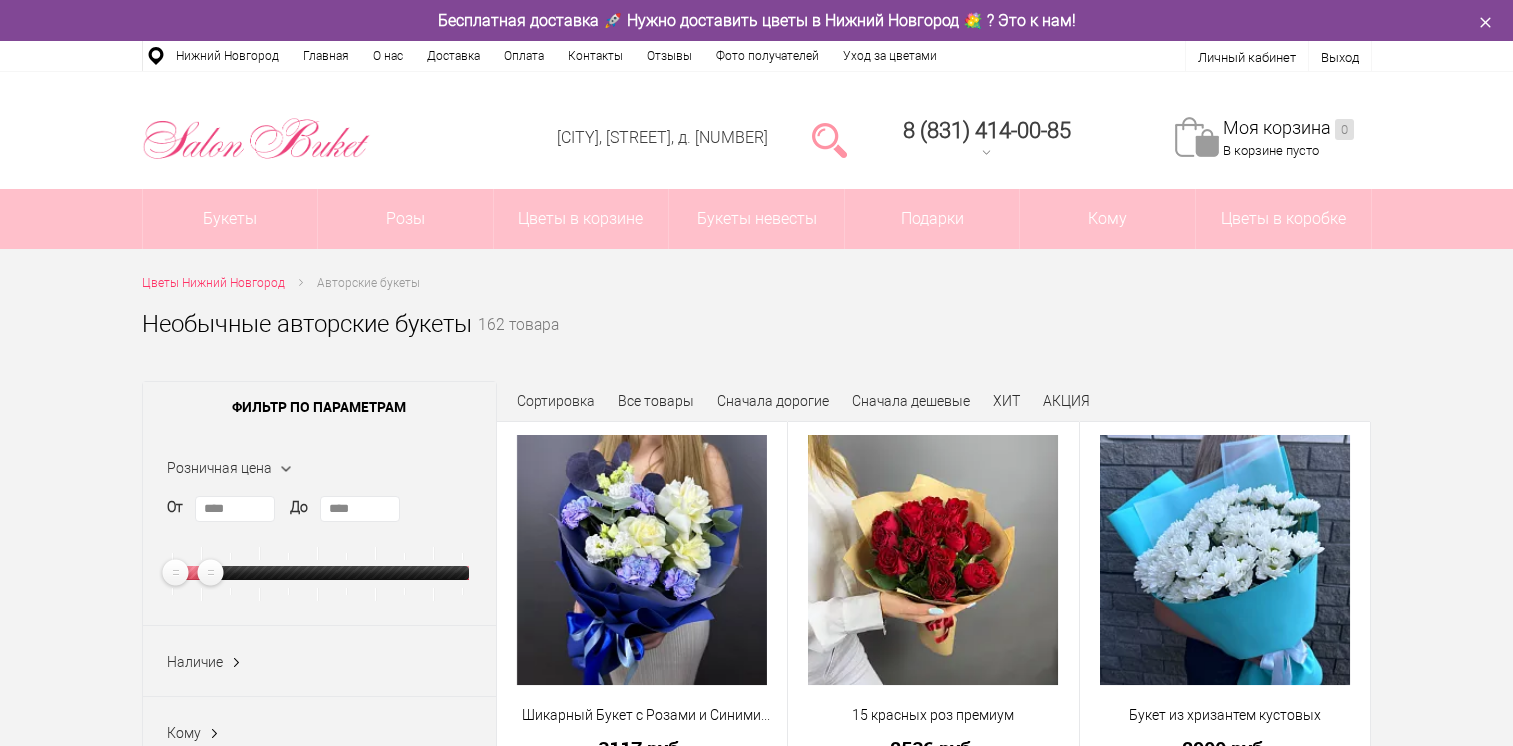 scroll, scrollTop: 0, scrollLeft: 0, axis: both 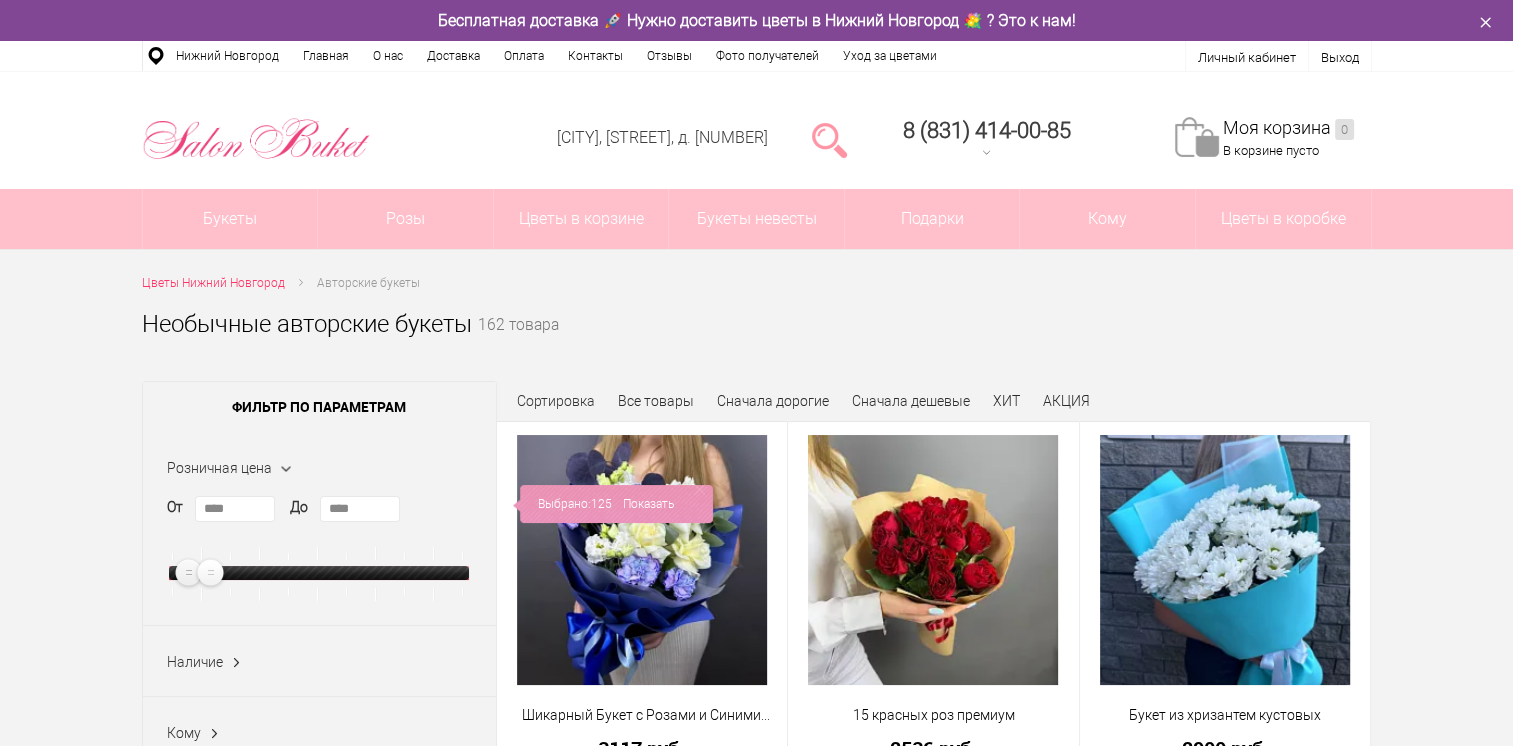 type on "****" 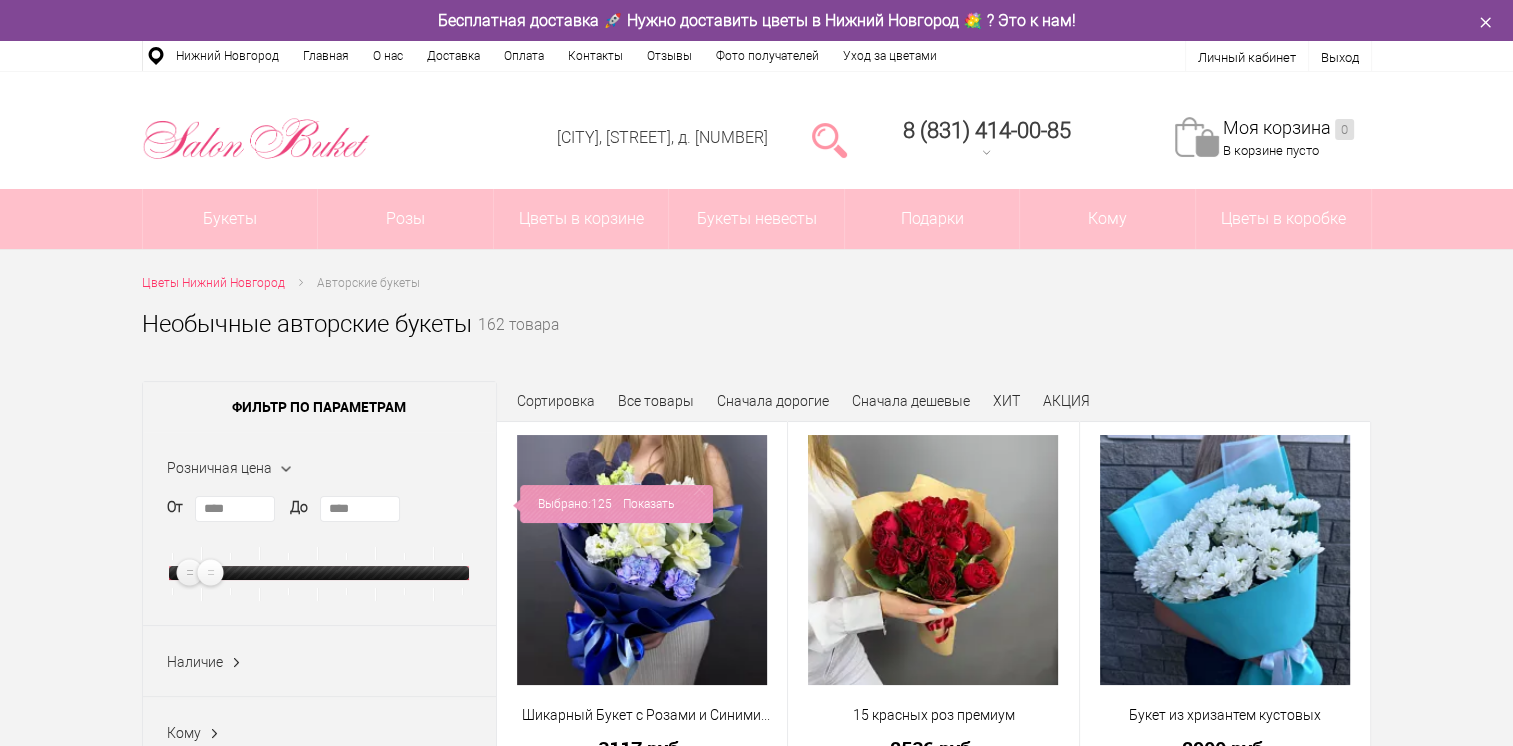 drag, startPoint x: 178, startPoint y: 578, endPoint x: 192, endPoint y: 574, distance: 14.56022 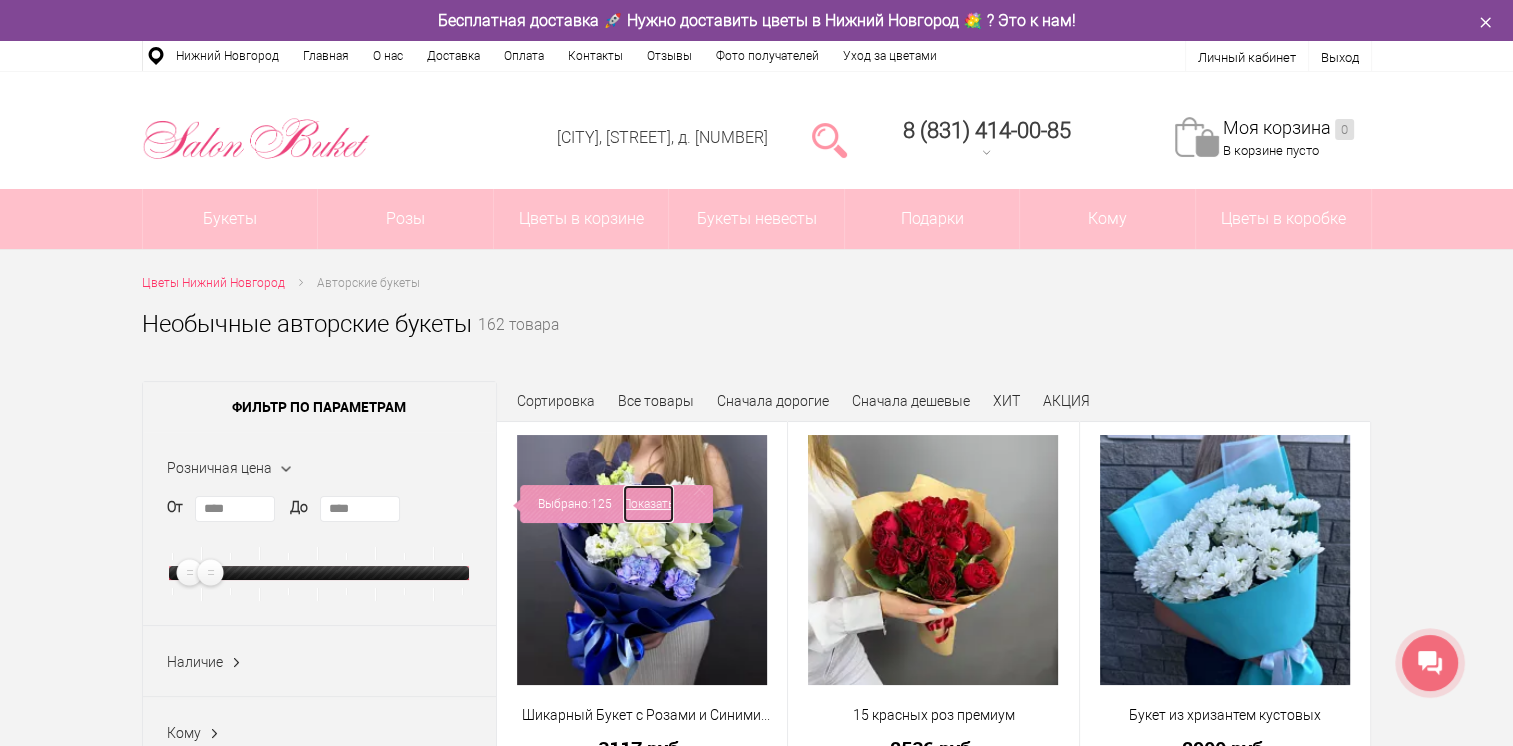click on "Показать" at bounding box center [648, 504] 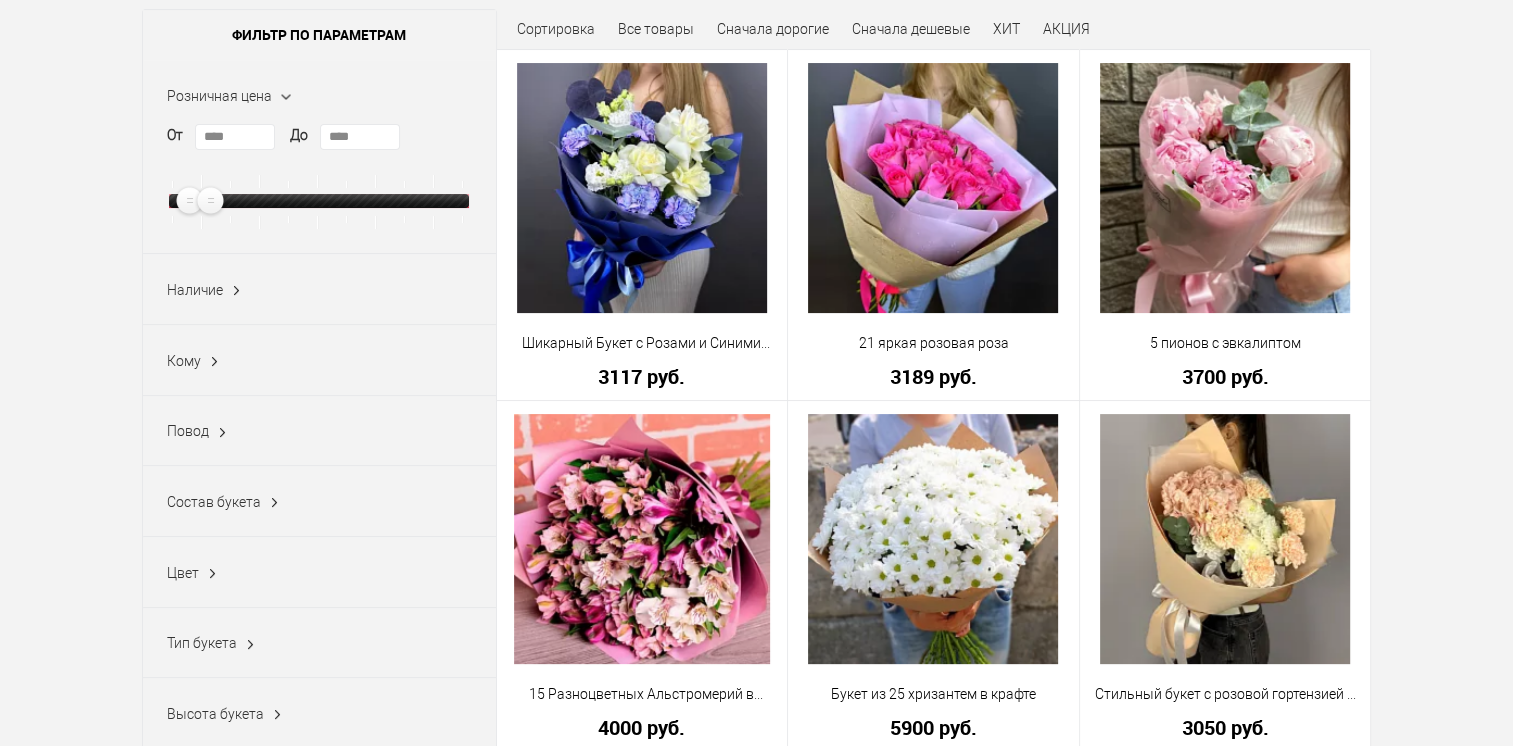 scroll, scrollTop: 0, scrollLeft: 0, axis: both 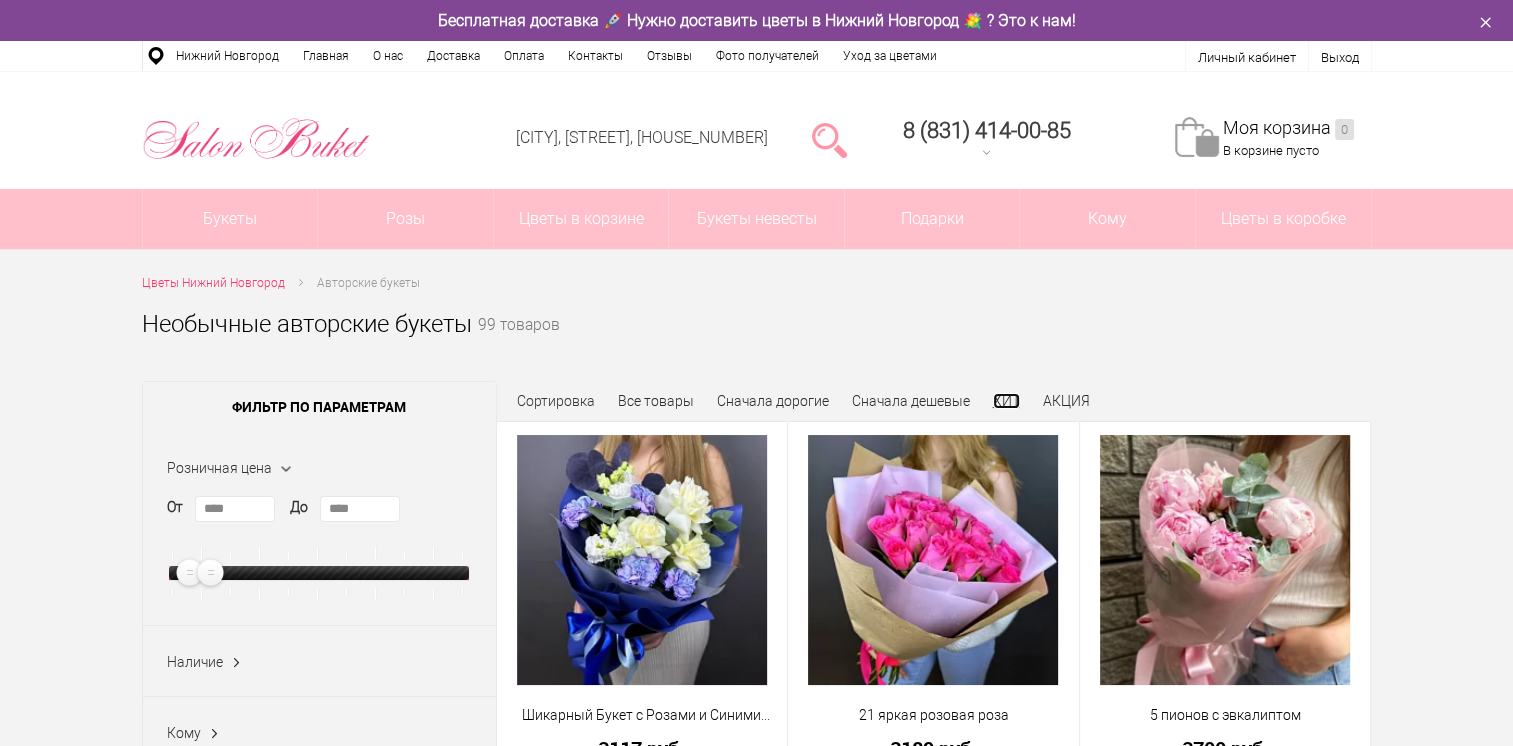 click on "ХИТ" at bounding box center [1006, 401] 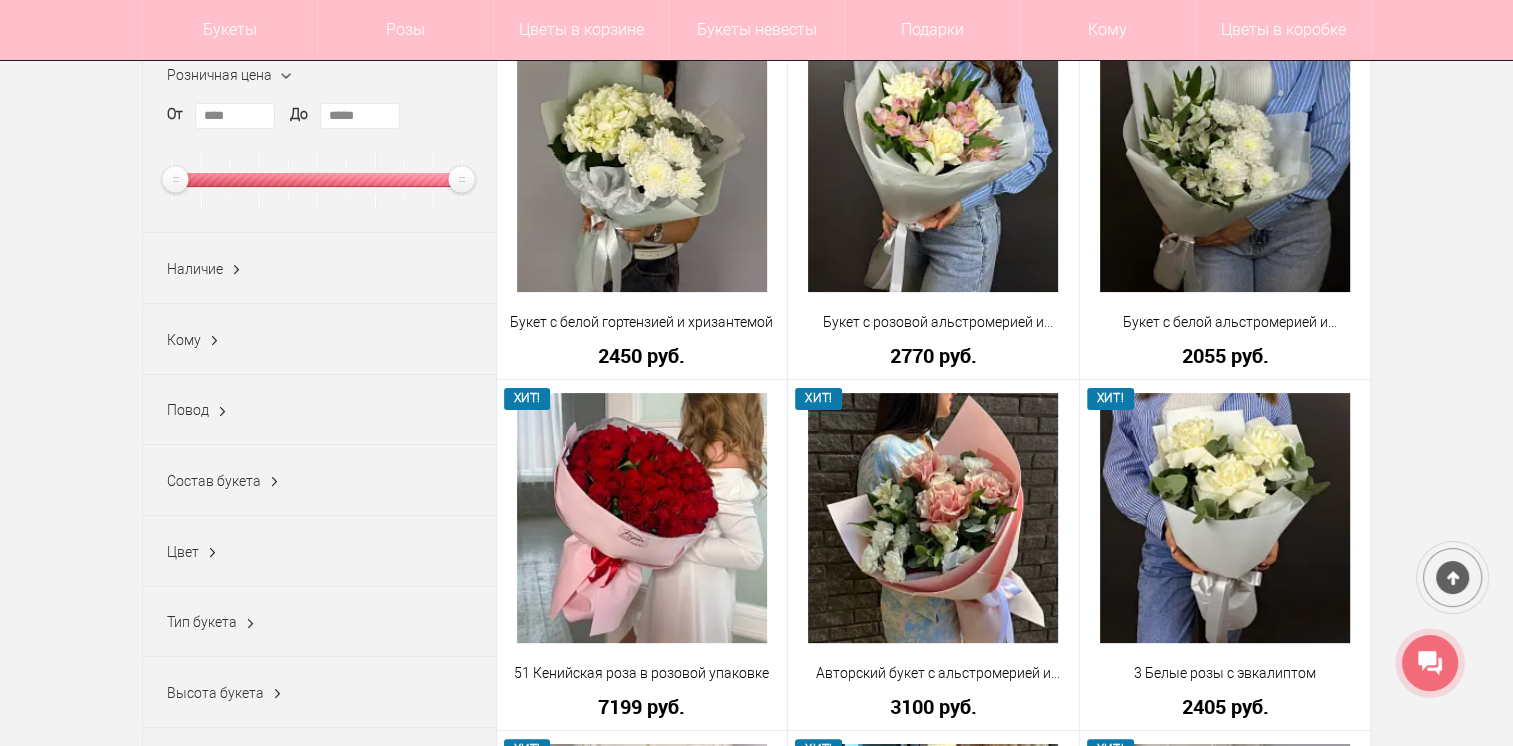 scroll, scrollTop: 0, scrollLeft: 0, axis: both 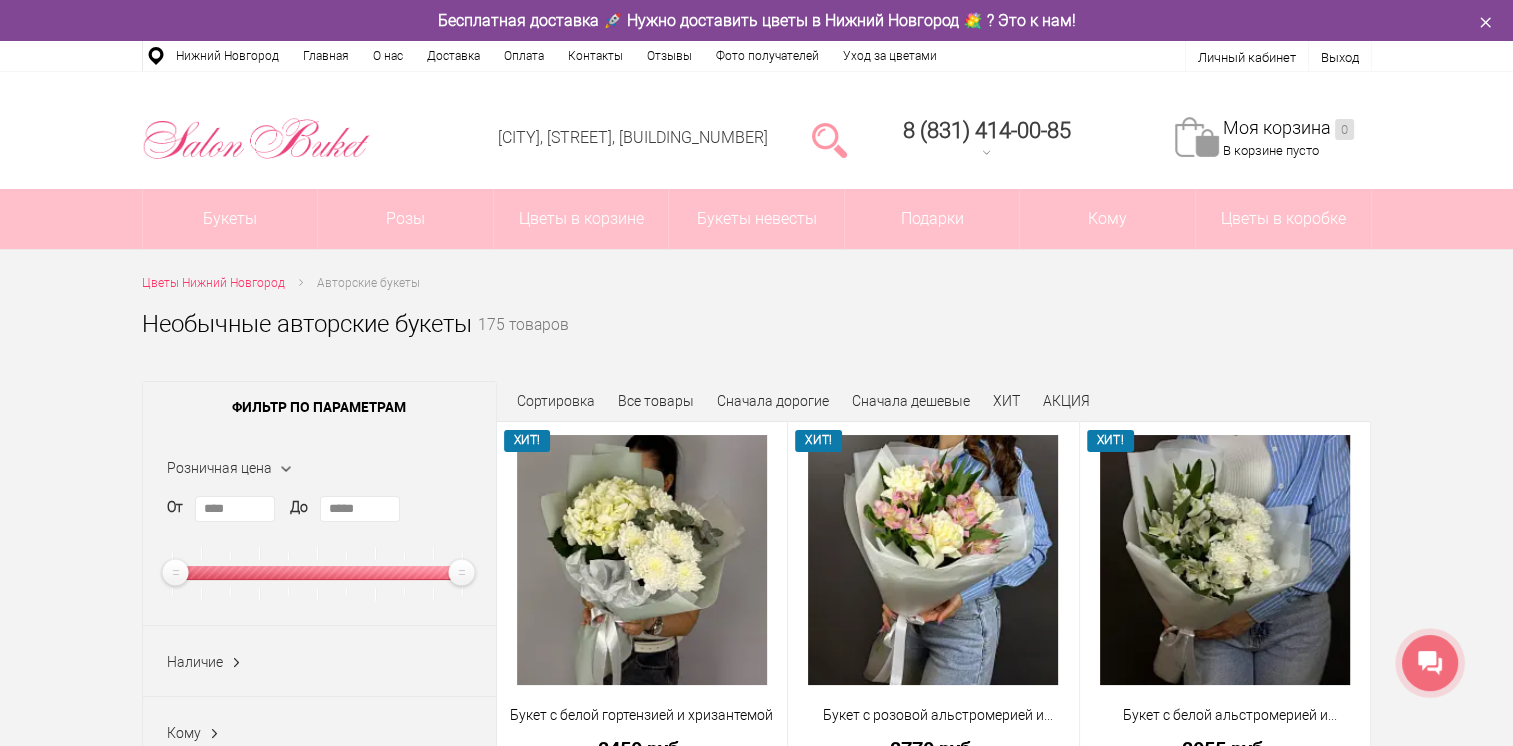 click on "Моя корзина  0" at bounding box center (1288, 128) 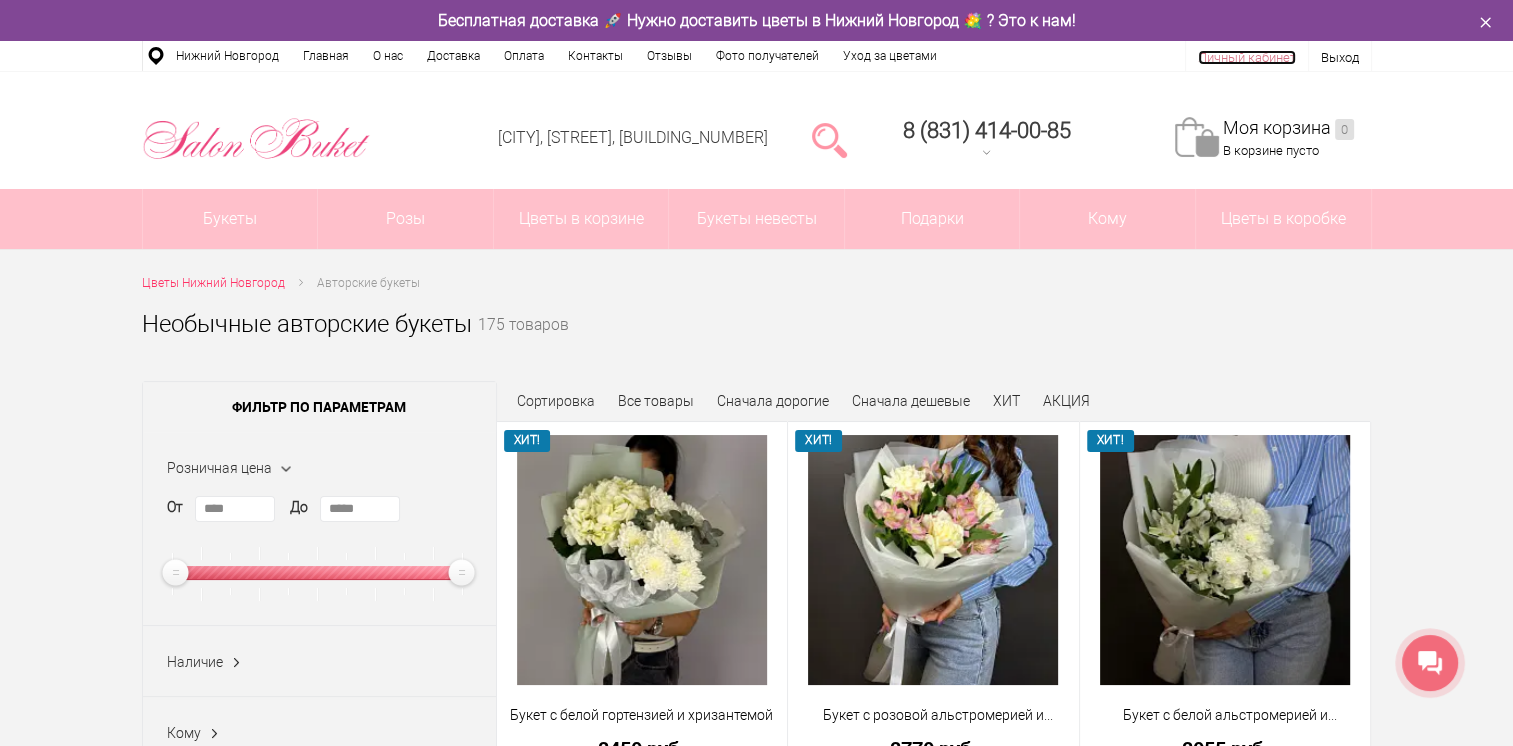 click on "Личный кабинет" at bounding box center [1247, 57] 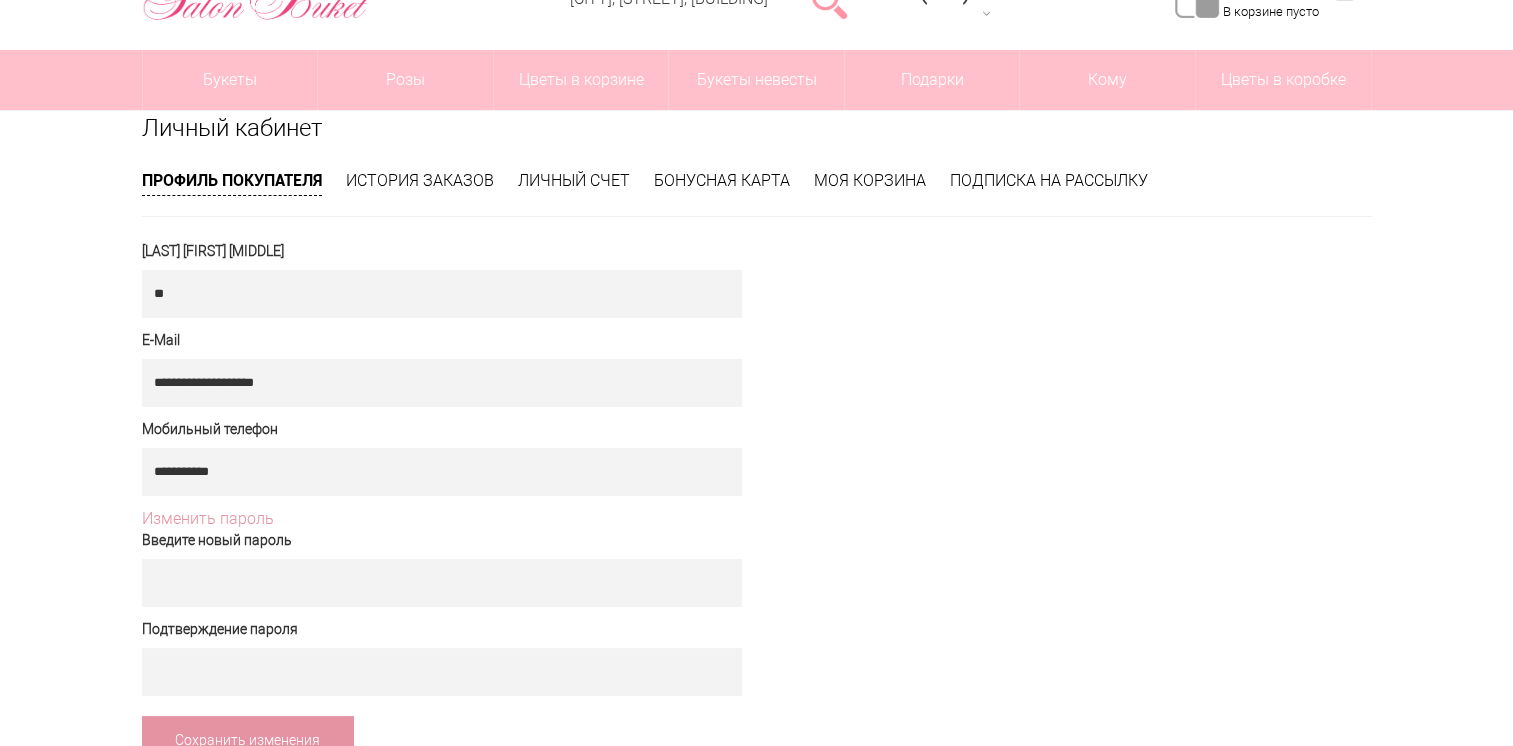 scroll, scrollTop: 0, scrollLeft: 0, axis: both 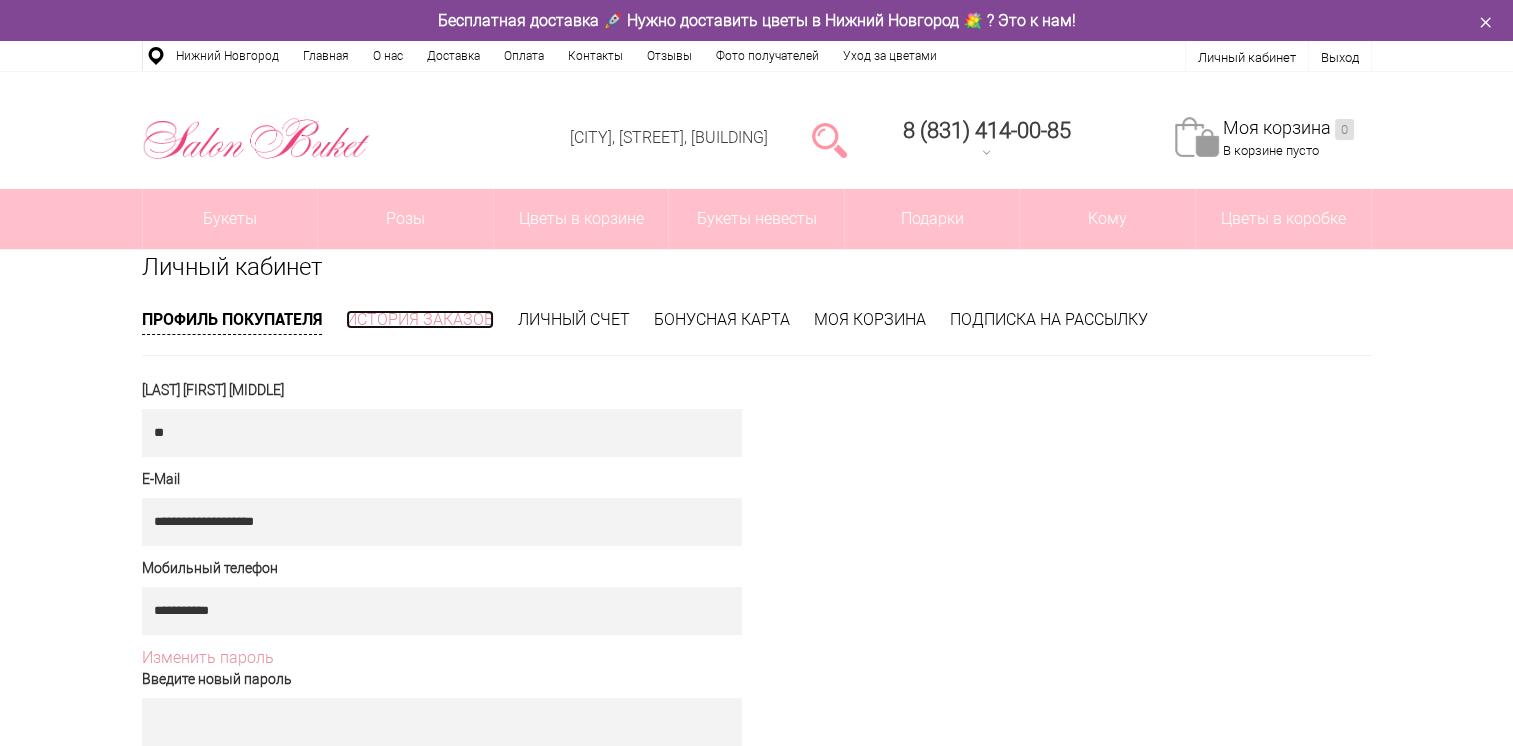 click on "История заказов" at bounding box center (420, 319) 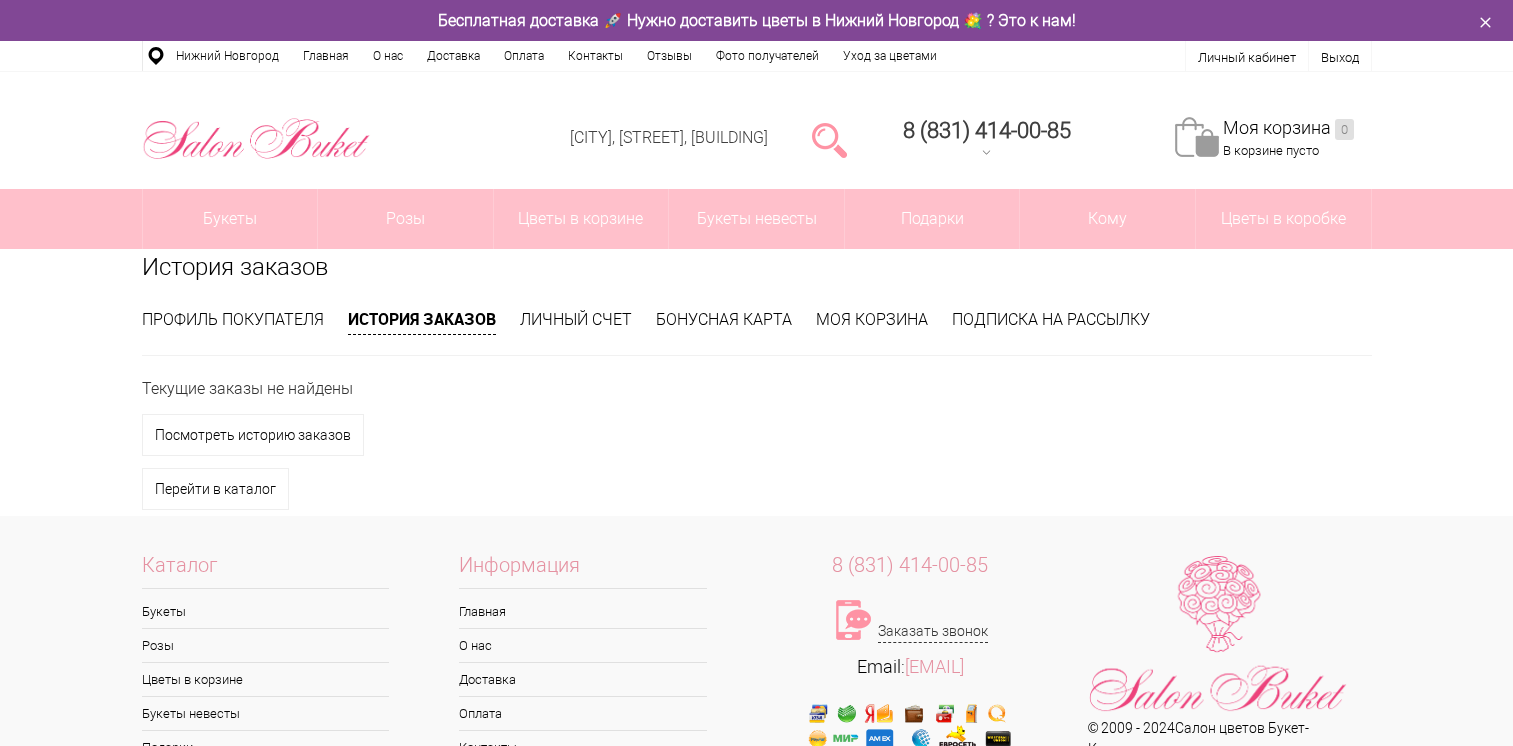 scroll, scrollTop: 0, scrollLeft: 0, axis: both 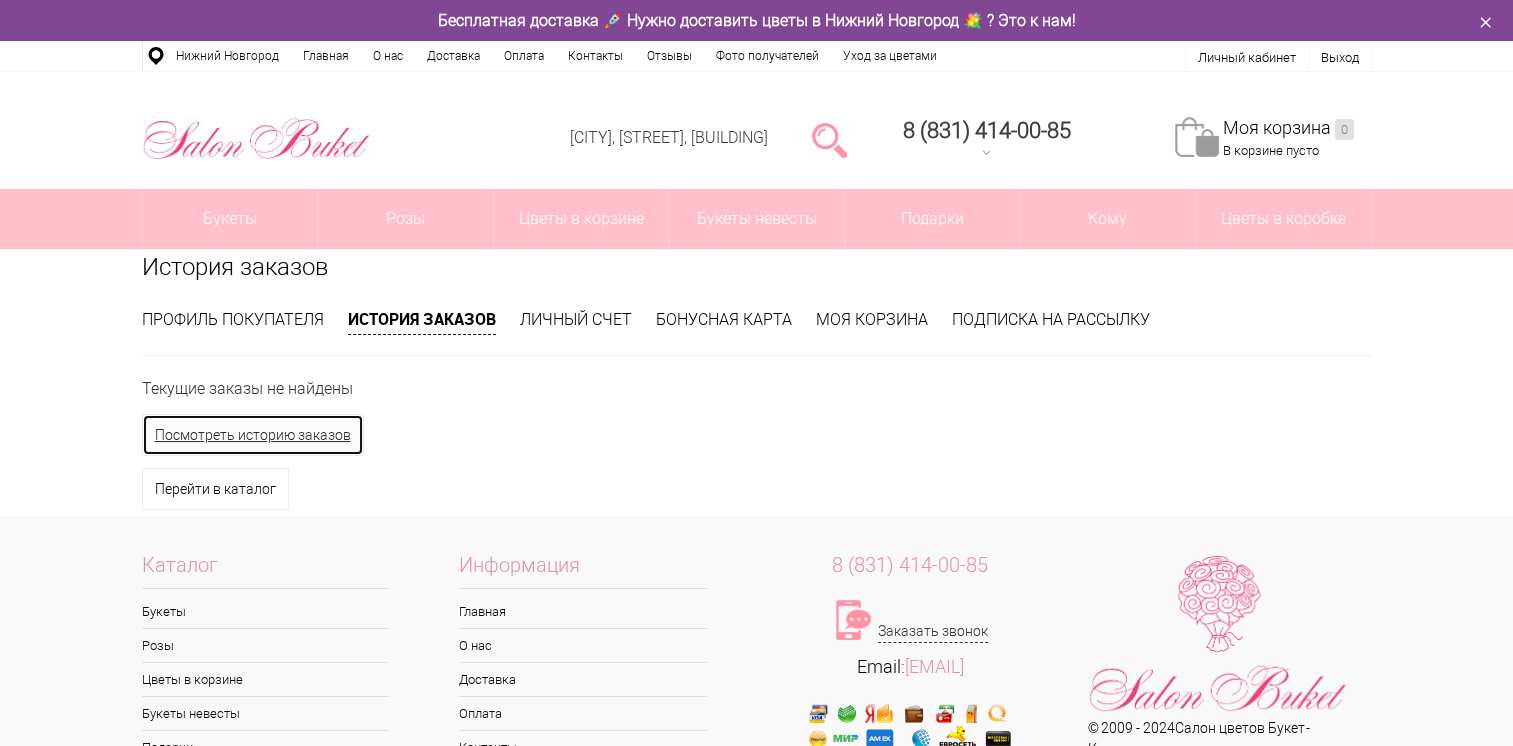 click on "Посмотреть историю заказов" at bounding box center [253, 435] 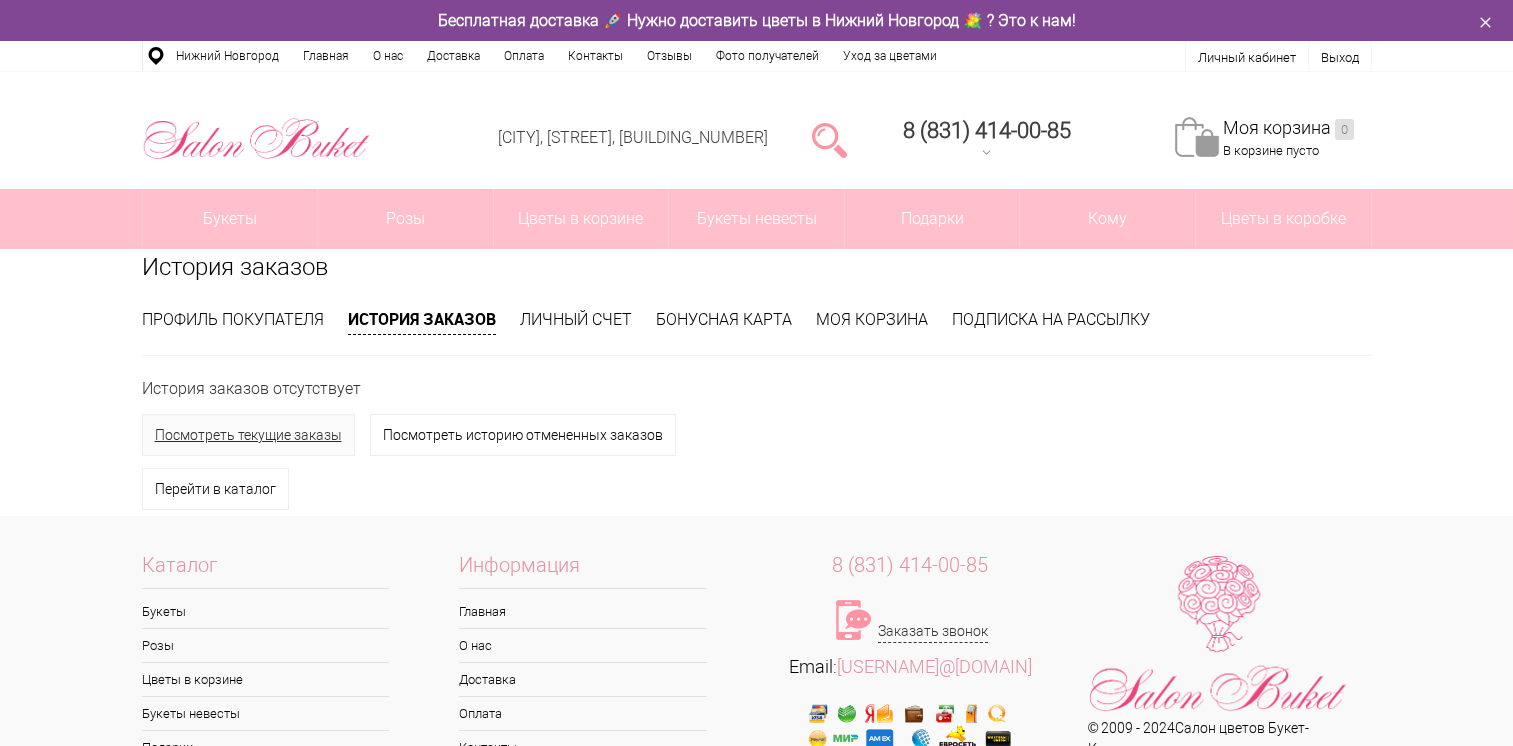 scroll, scrollTop: 0, scrollLeft: 0, axis: both 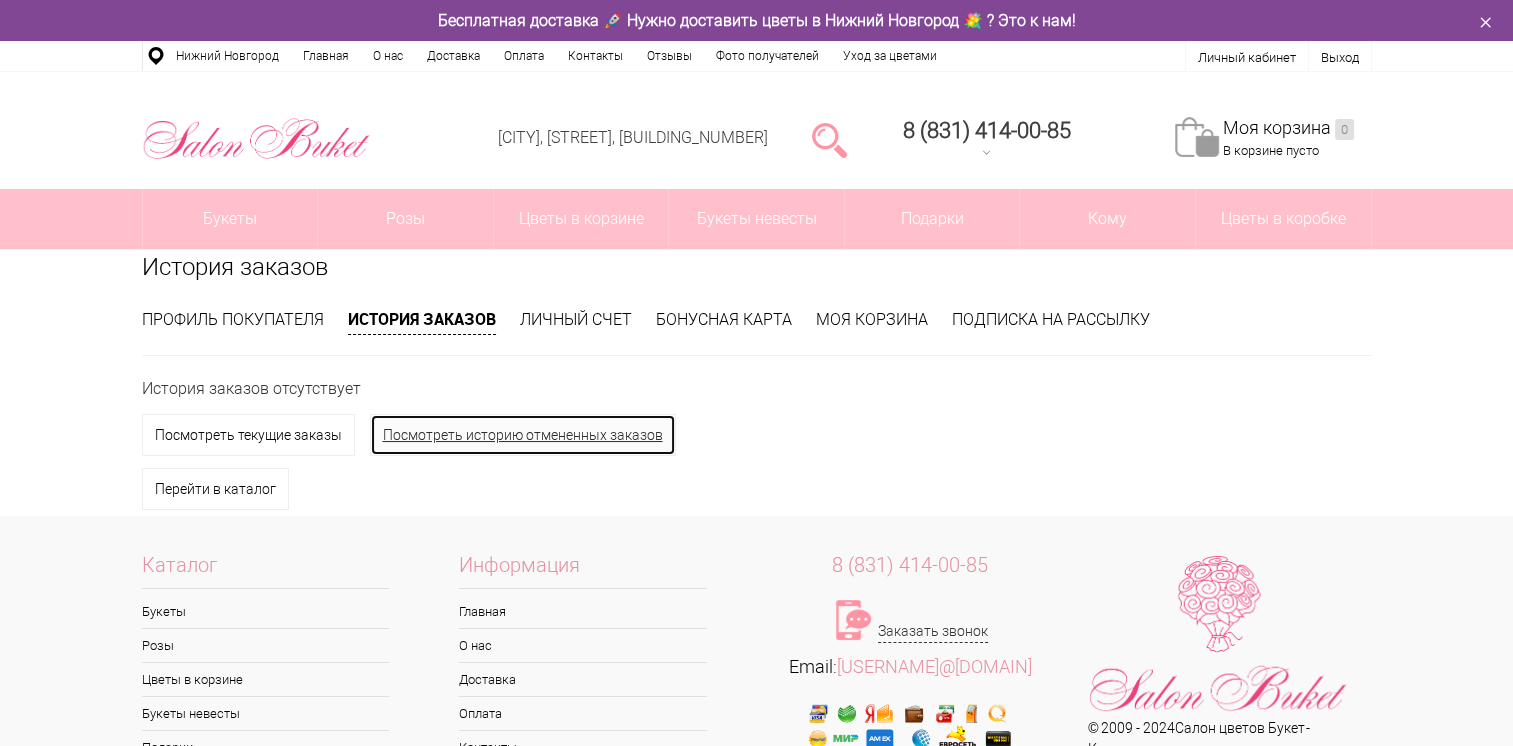 click on "Посмотреть историю отмененных заказов" at bounding box center (523, 435) 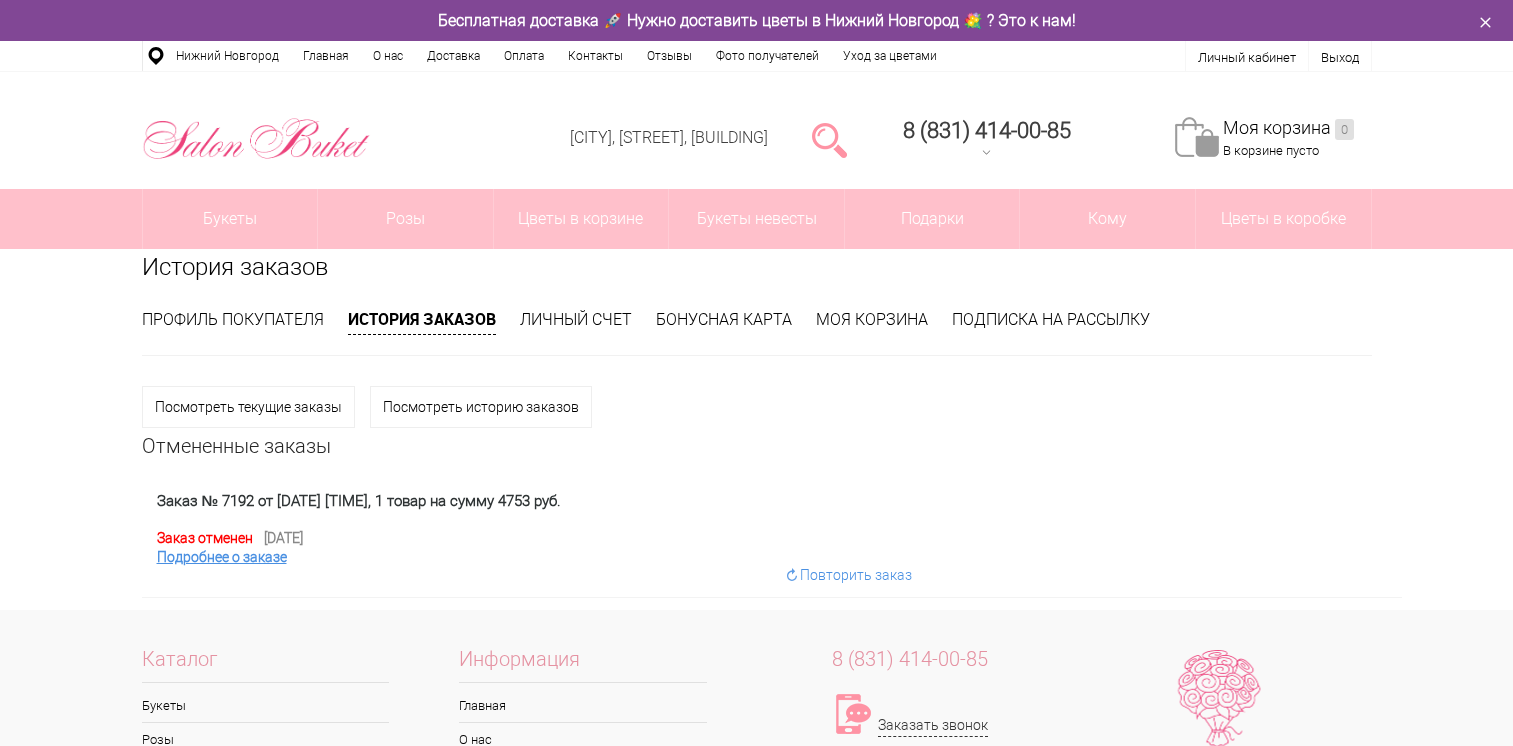 scroll, scrollTop: 0, scrollLeft: 0, axis: both 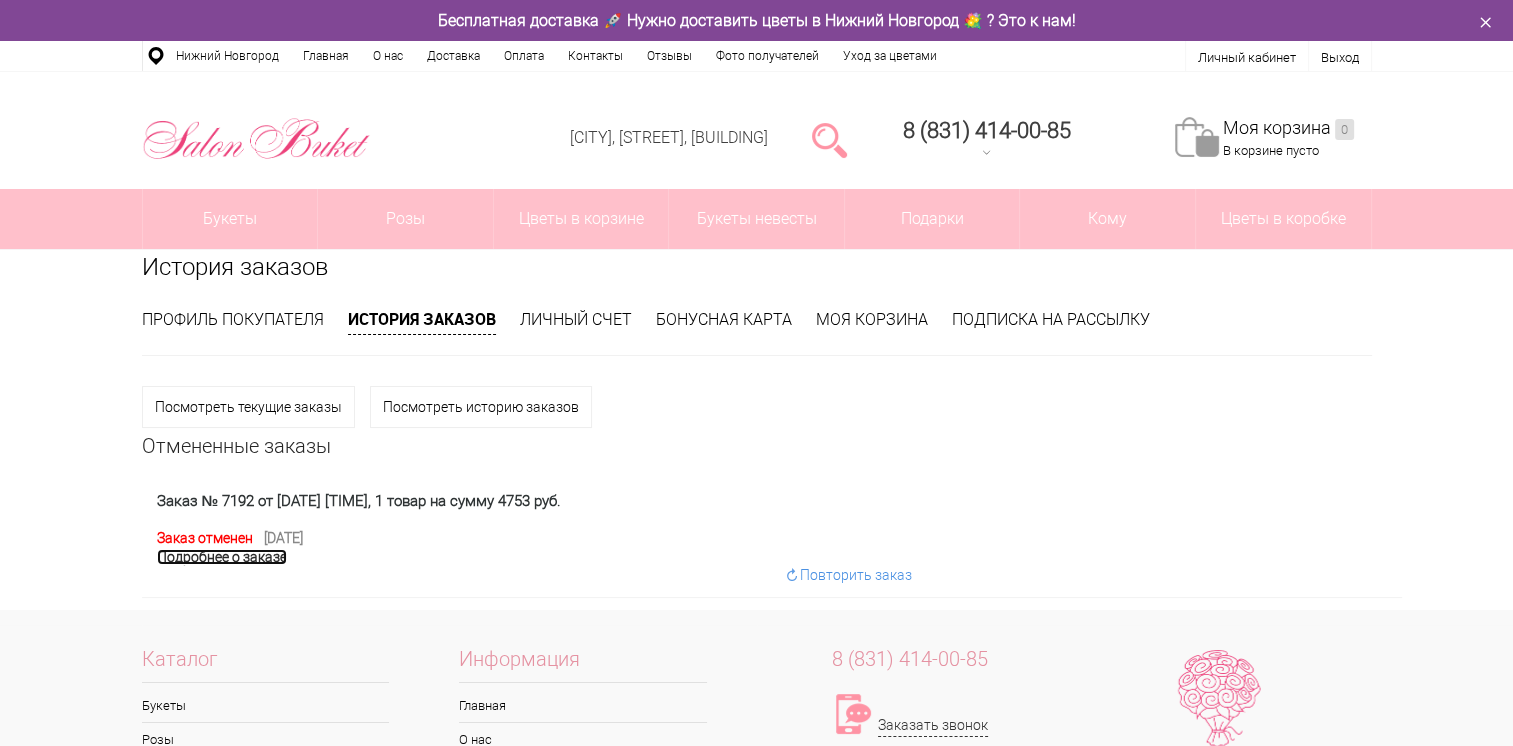 click on "Подробнее о заказе" at bounding box center [222, 557] 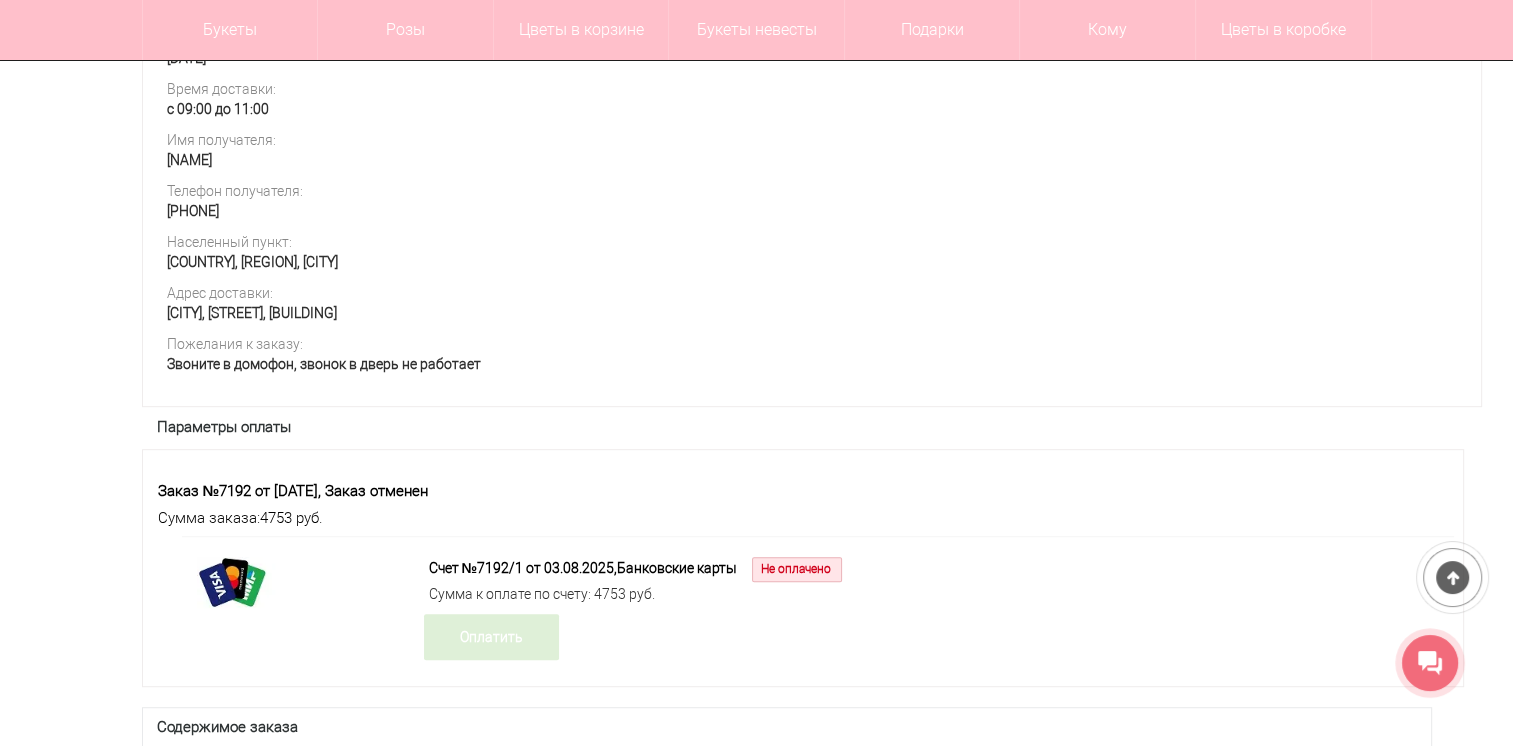 scroll, scrollTop: 1333, scrollLeft: 0, axis: vertical 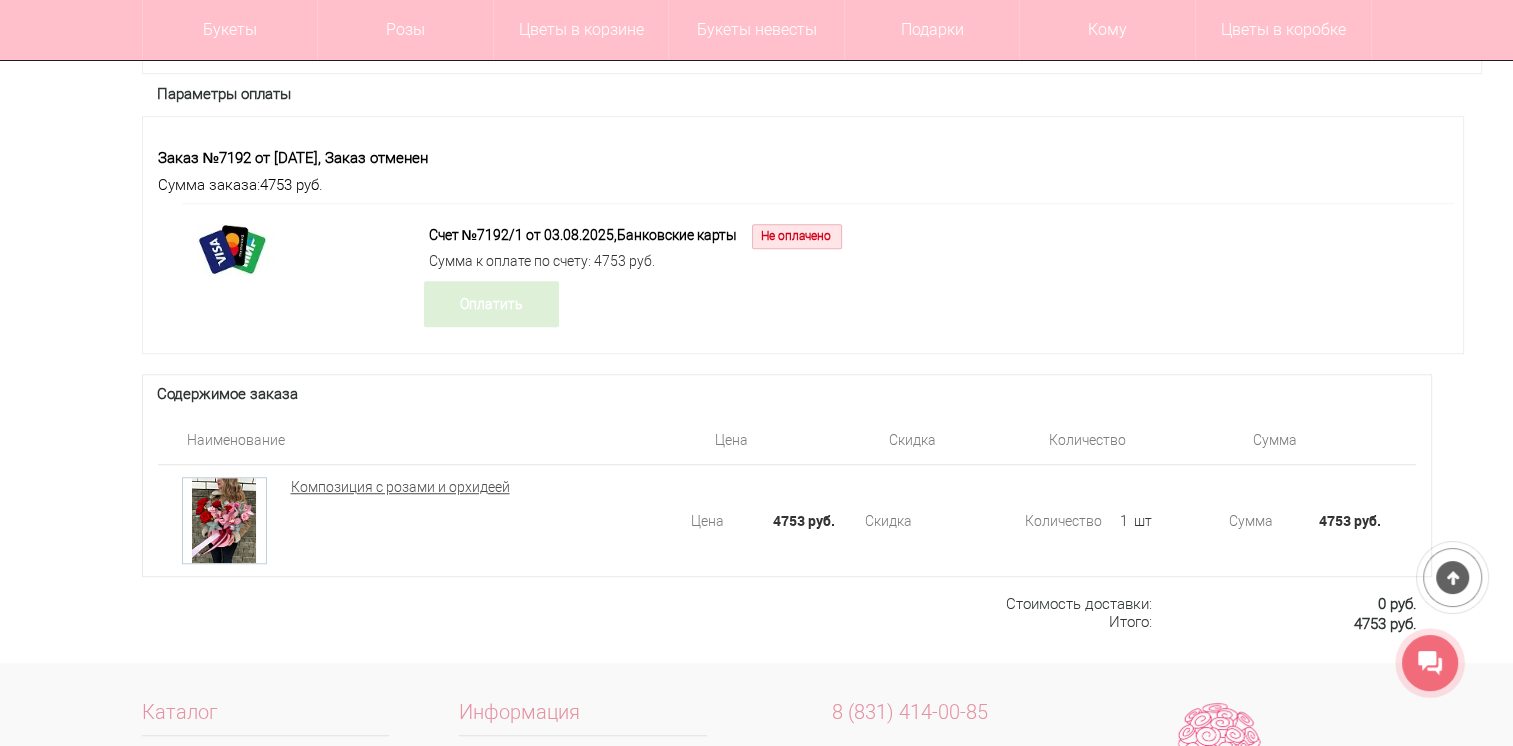 drag, startPoint x: 526, startPoint y: 516, endPoint x: 402, endPoint y: 510, distance: 124.14507 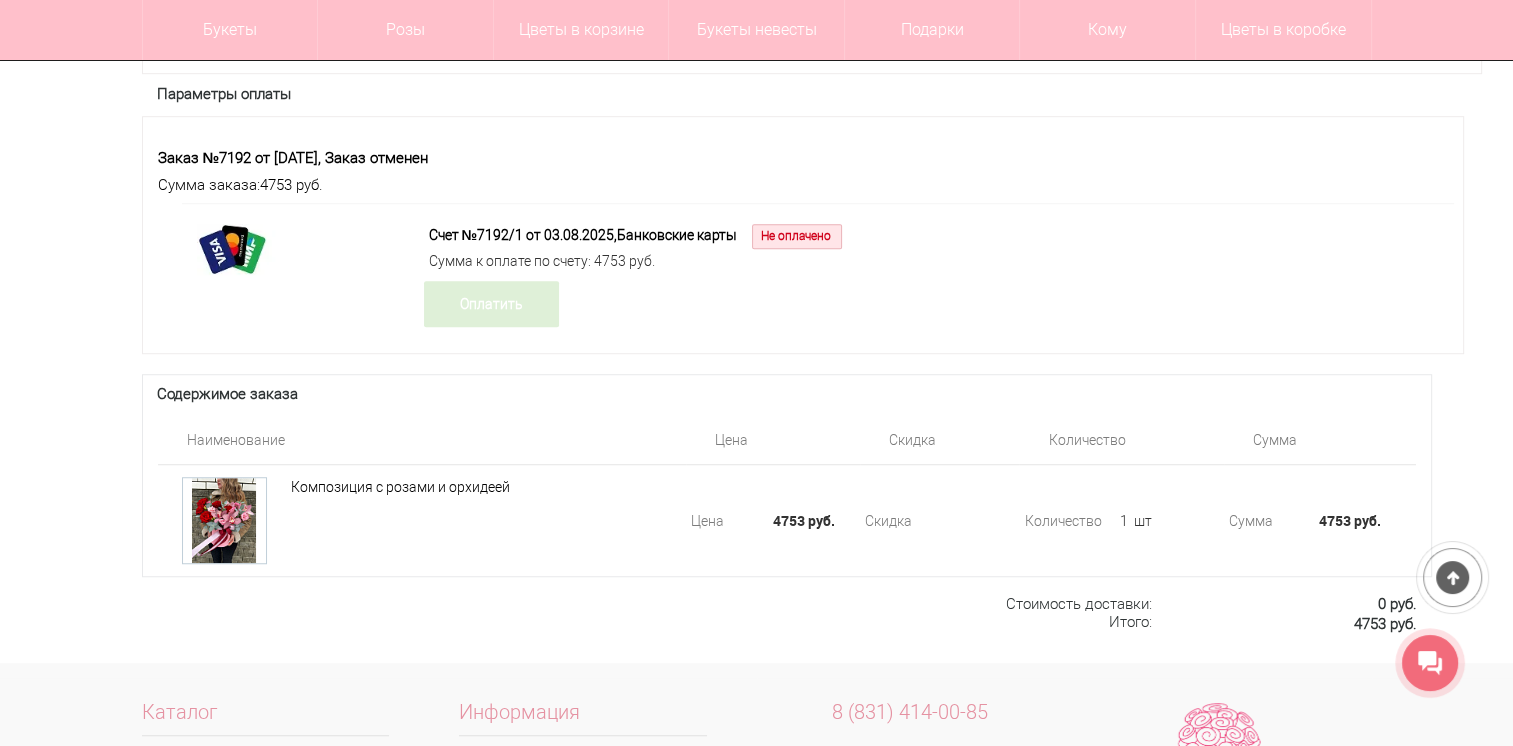 drag, startPoint x: 402, startPoint y: 510, endPoint x: 406, endPoint y: 534, distance: 24.33105 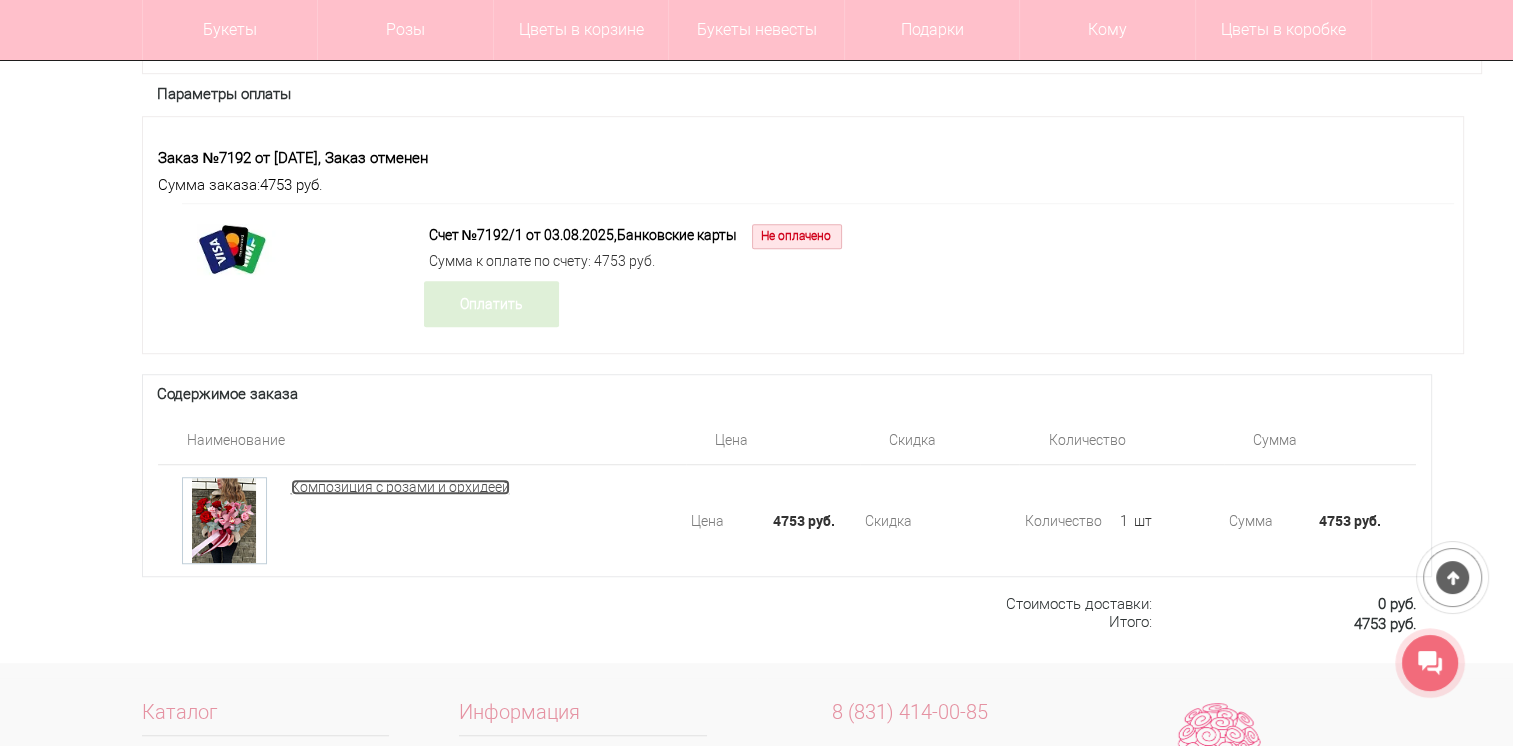 click on "Композиция с розами и орхидеей" at bounding box center [400, 487] 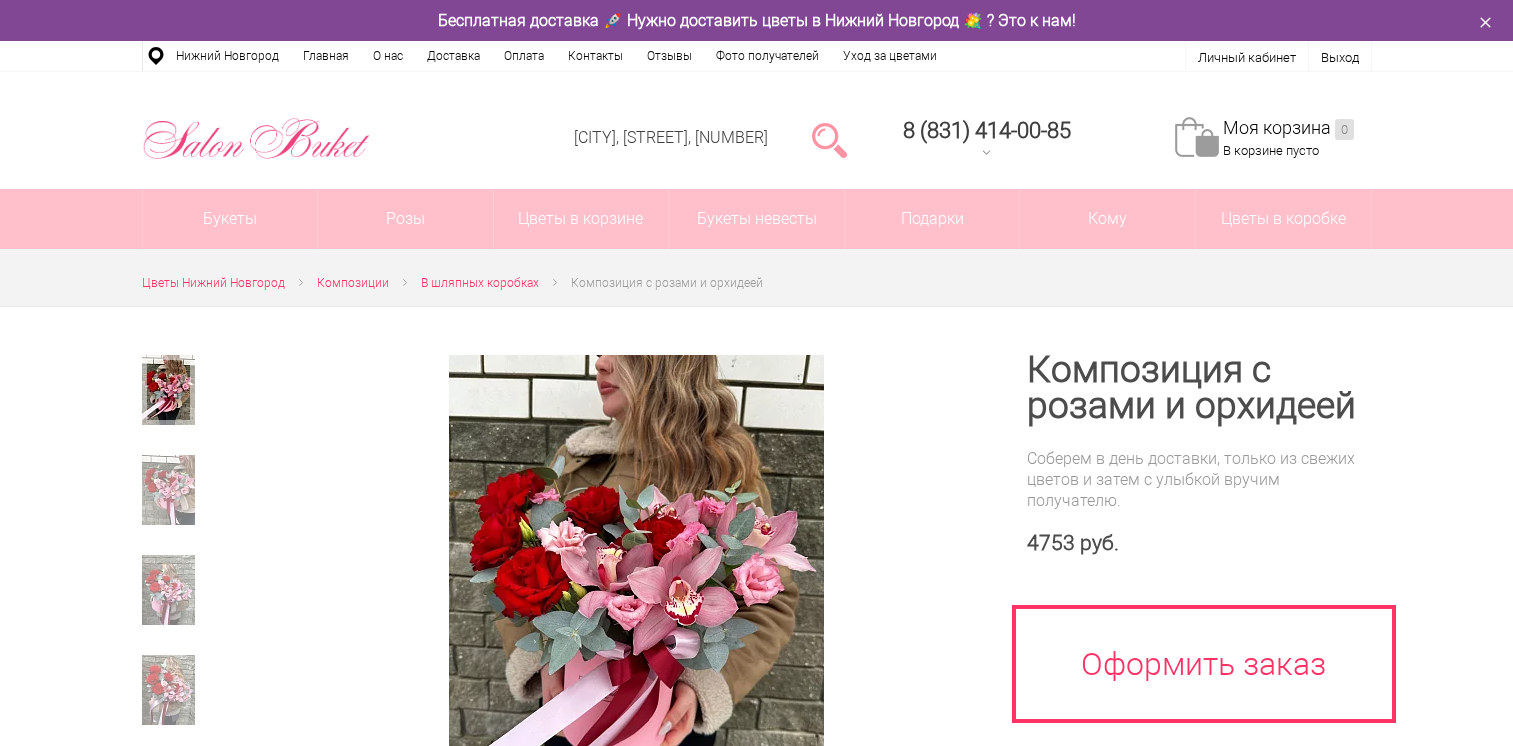scroll, scrollTop: 0, scrollLeft: 0, axis: both 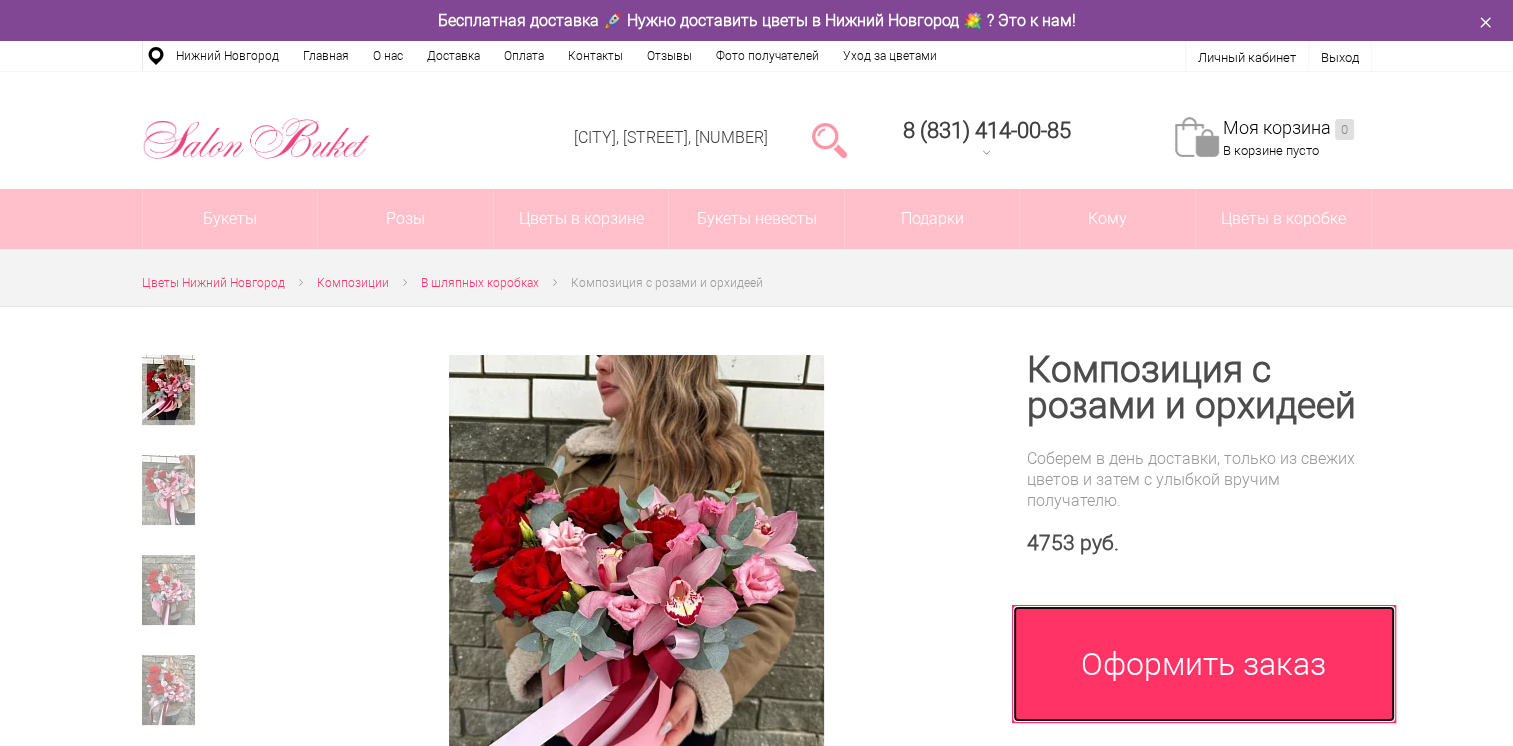 click on "Оформить заказ" at bounding box center (1204, 664) 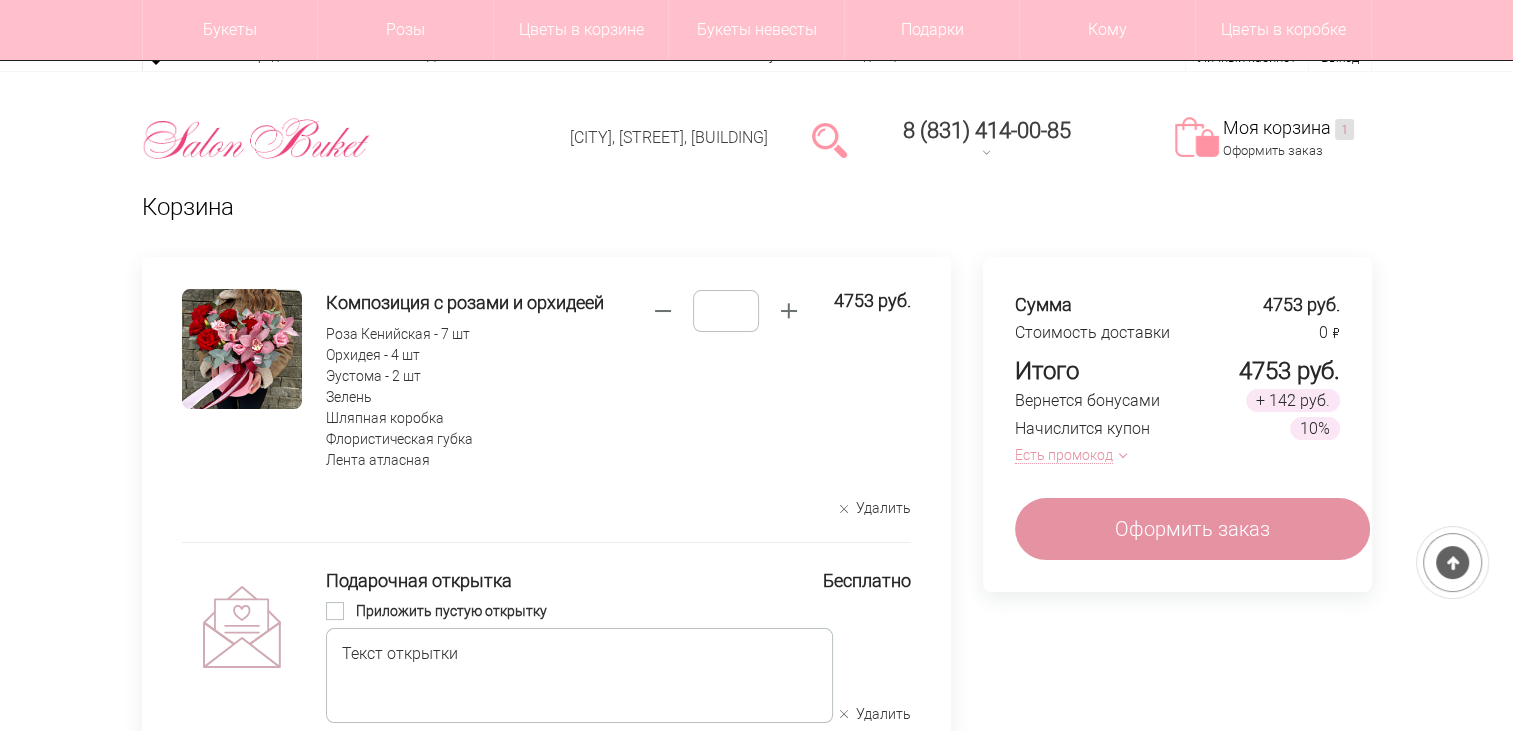 scroll, scrollTop: 333, scrollLeft: 0, axis: vertical 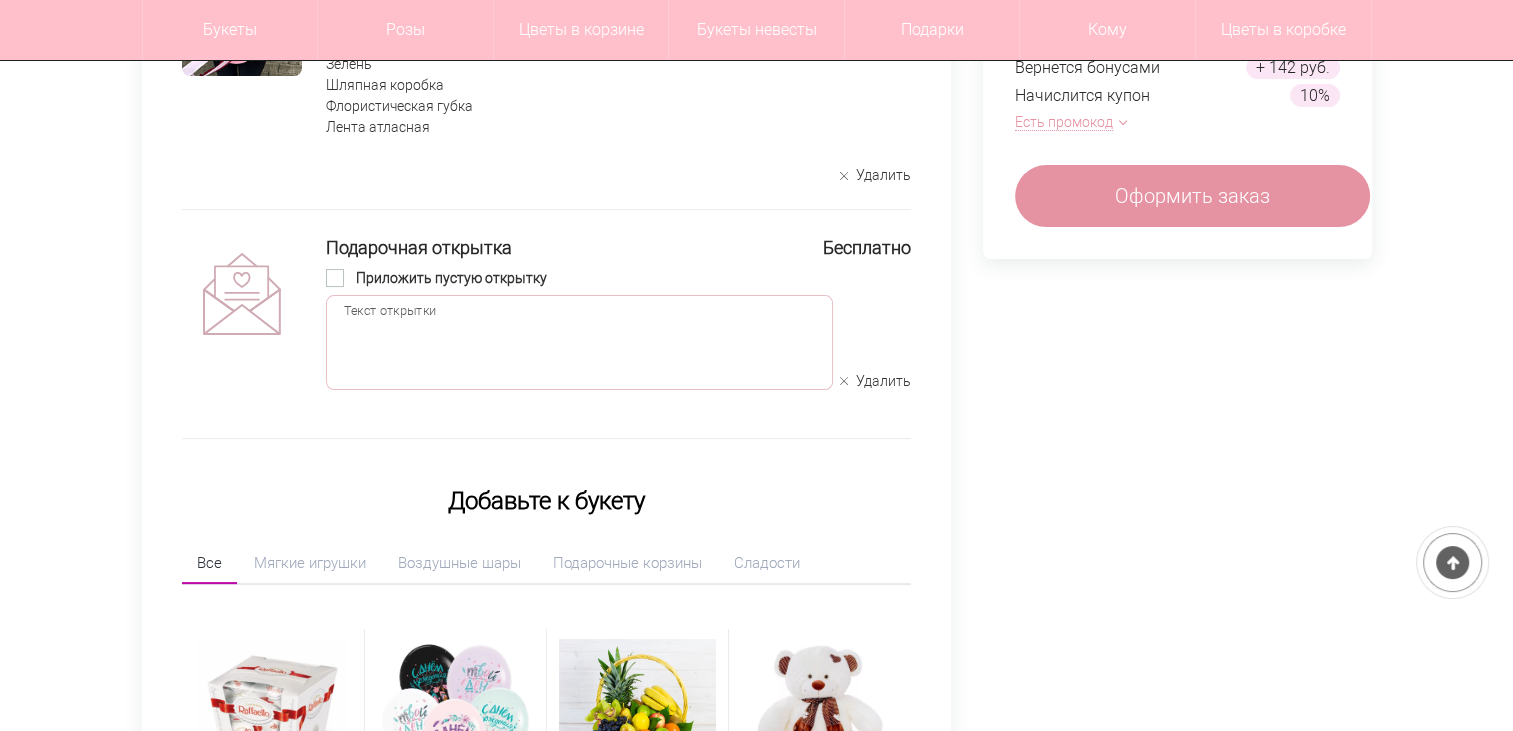 click at bounding box center (579, 342) 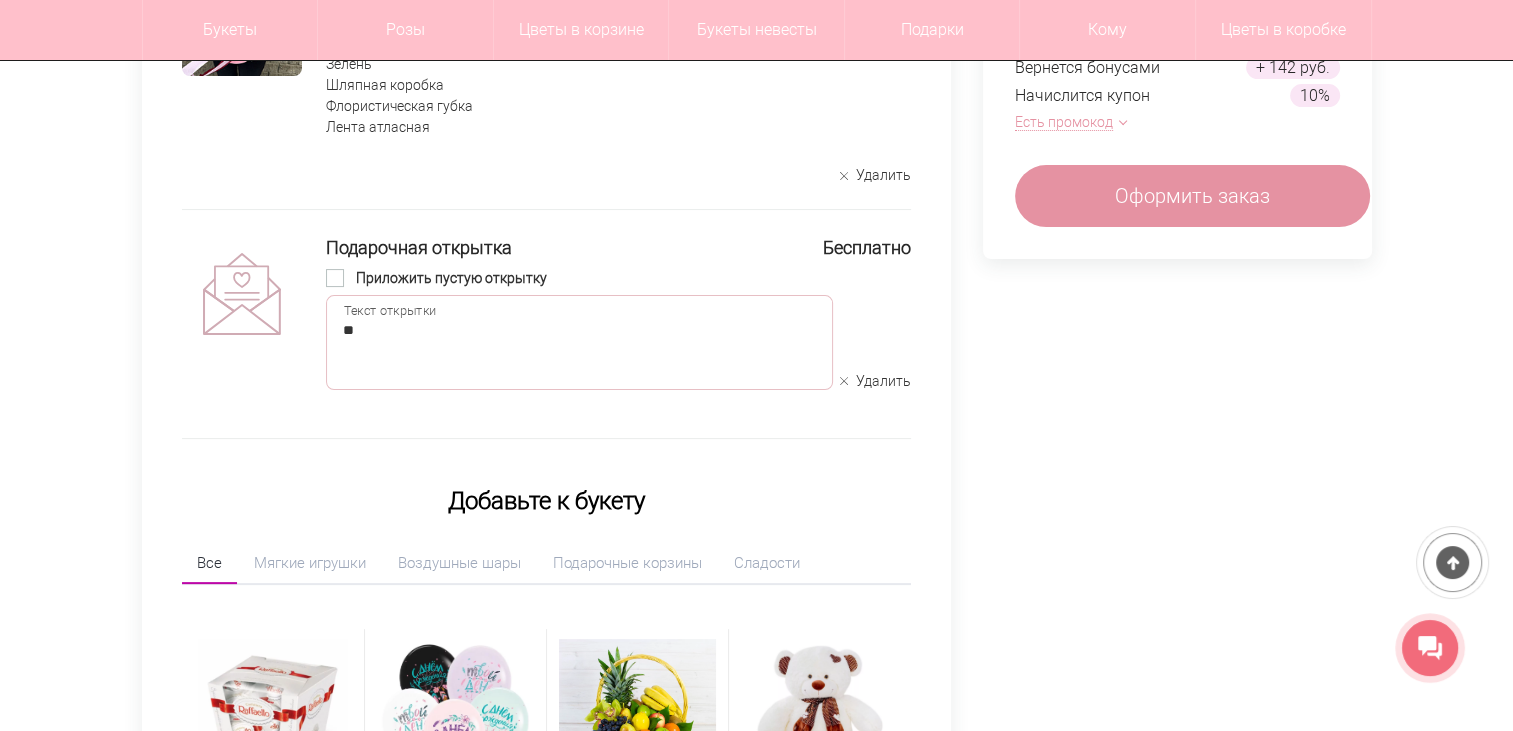 type on "*" 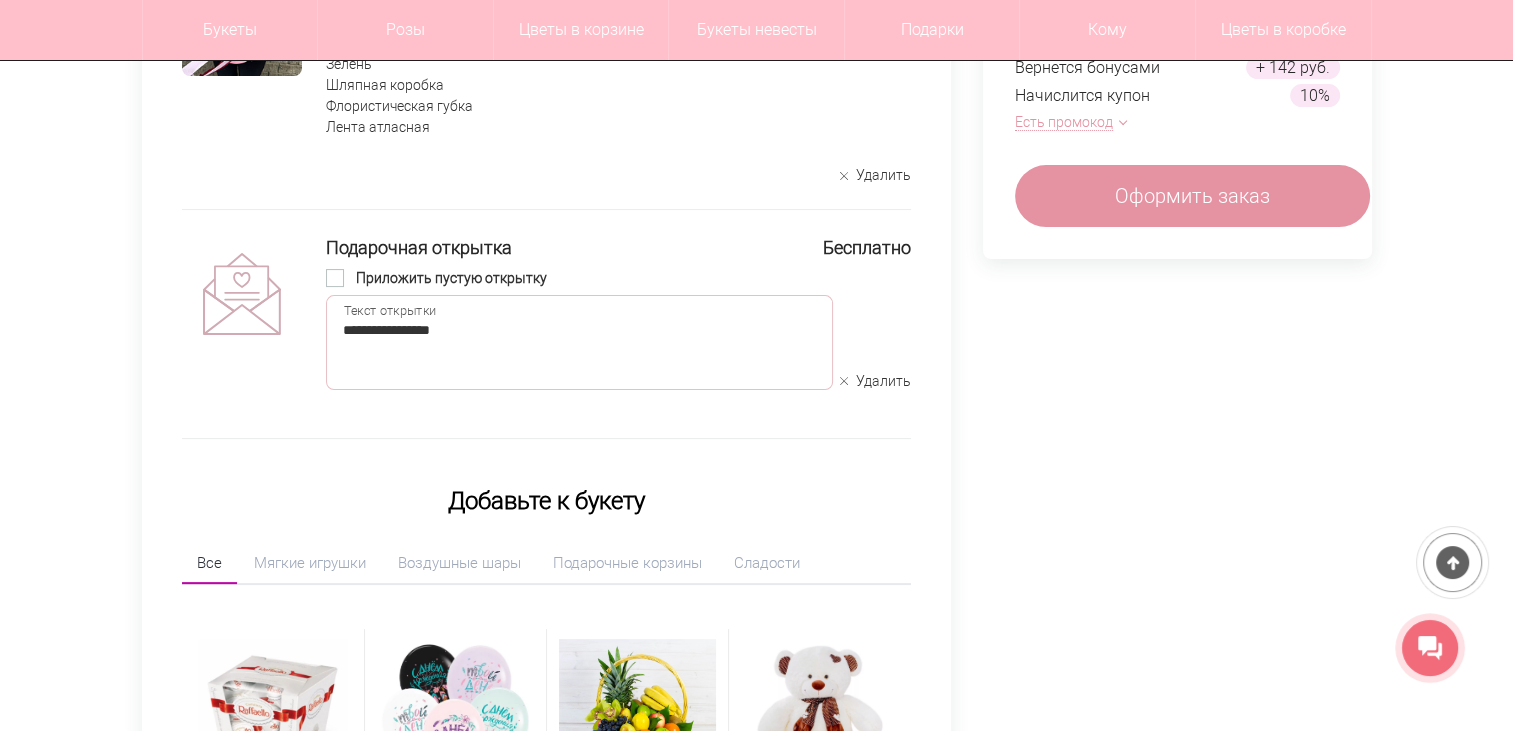 click on "**********" at bounding box center (579, 342) 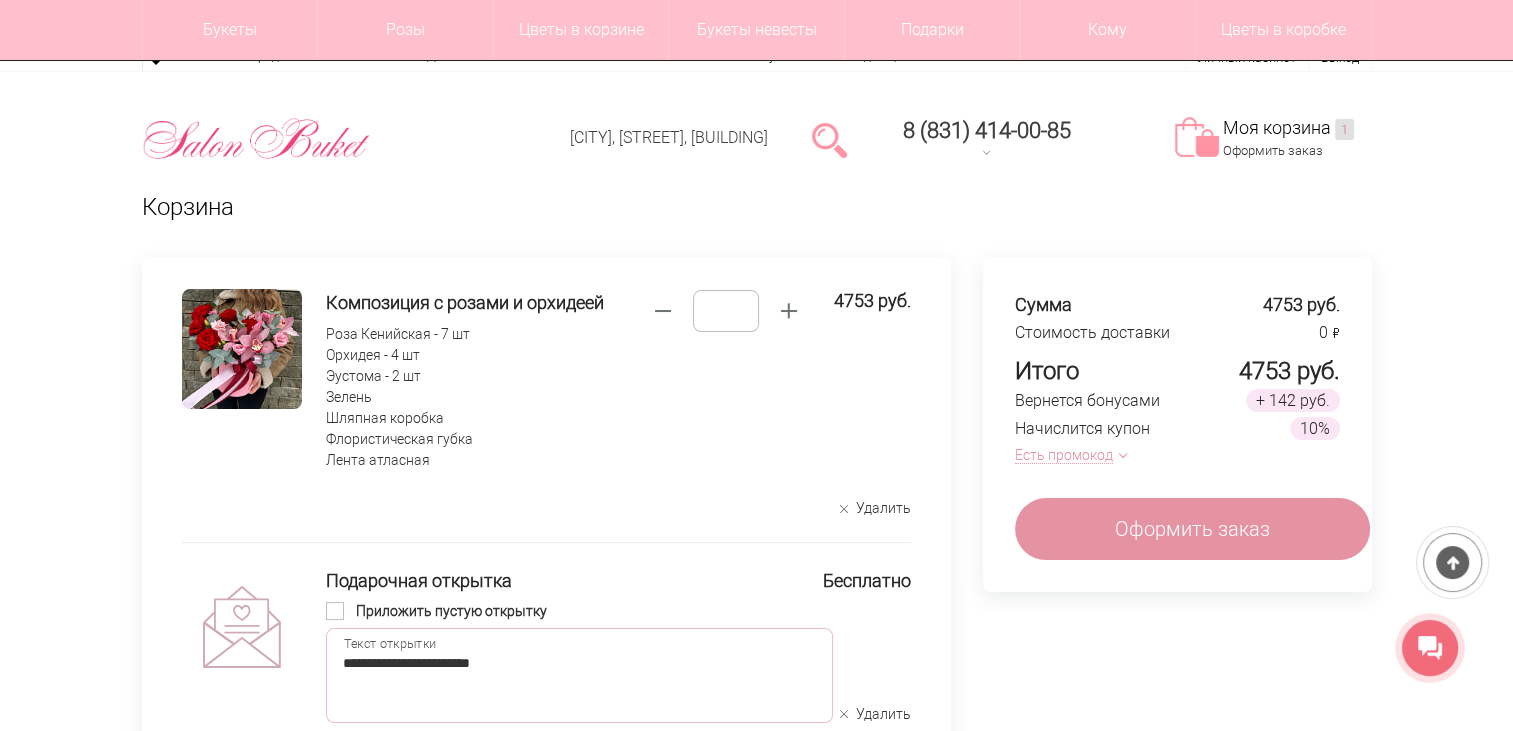 scroll, scrollTop: 333, scrollLeft: 0, axis: vertical 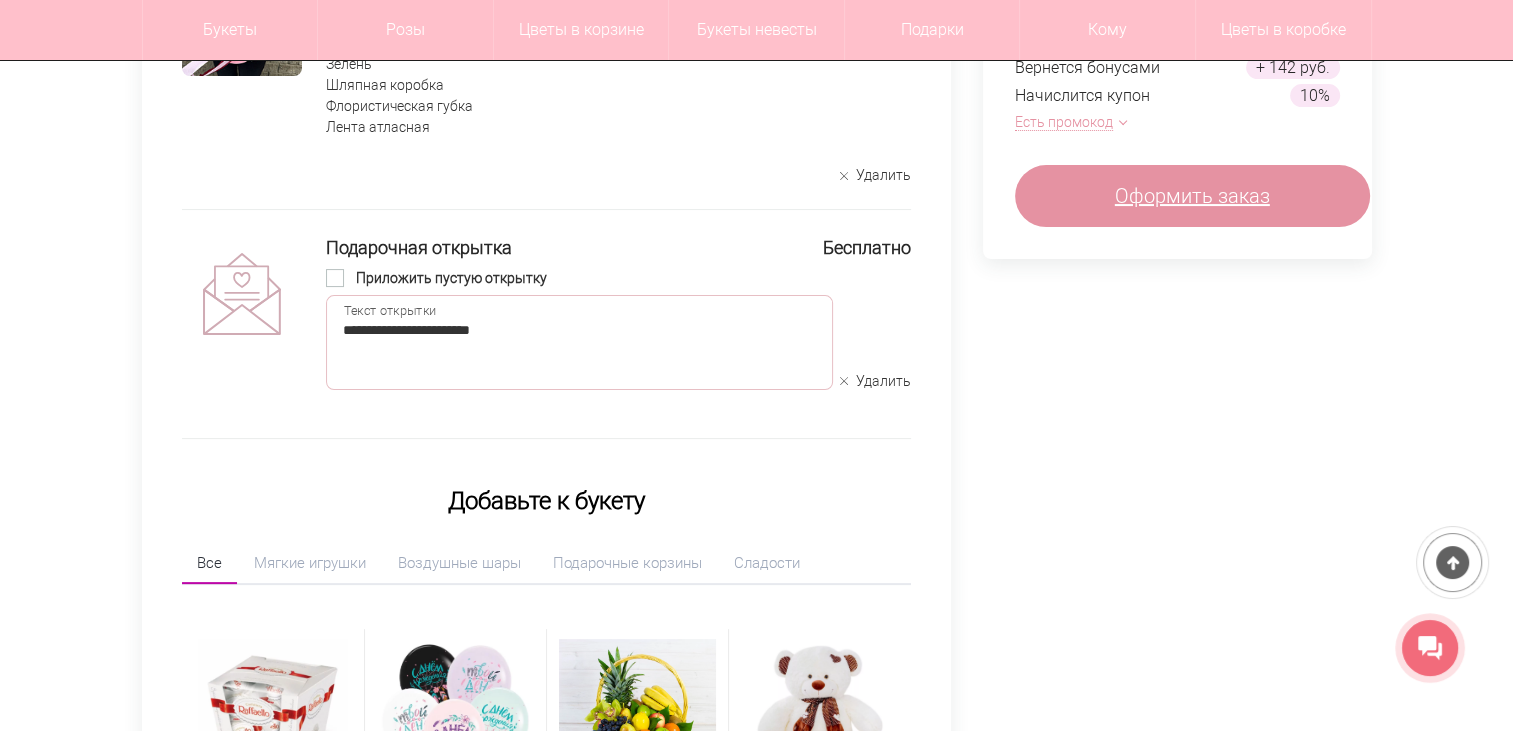 type on "**********" 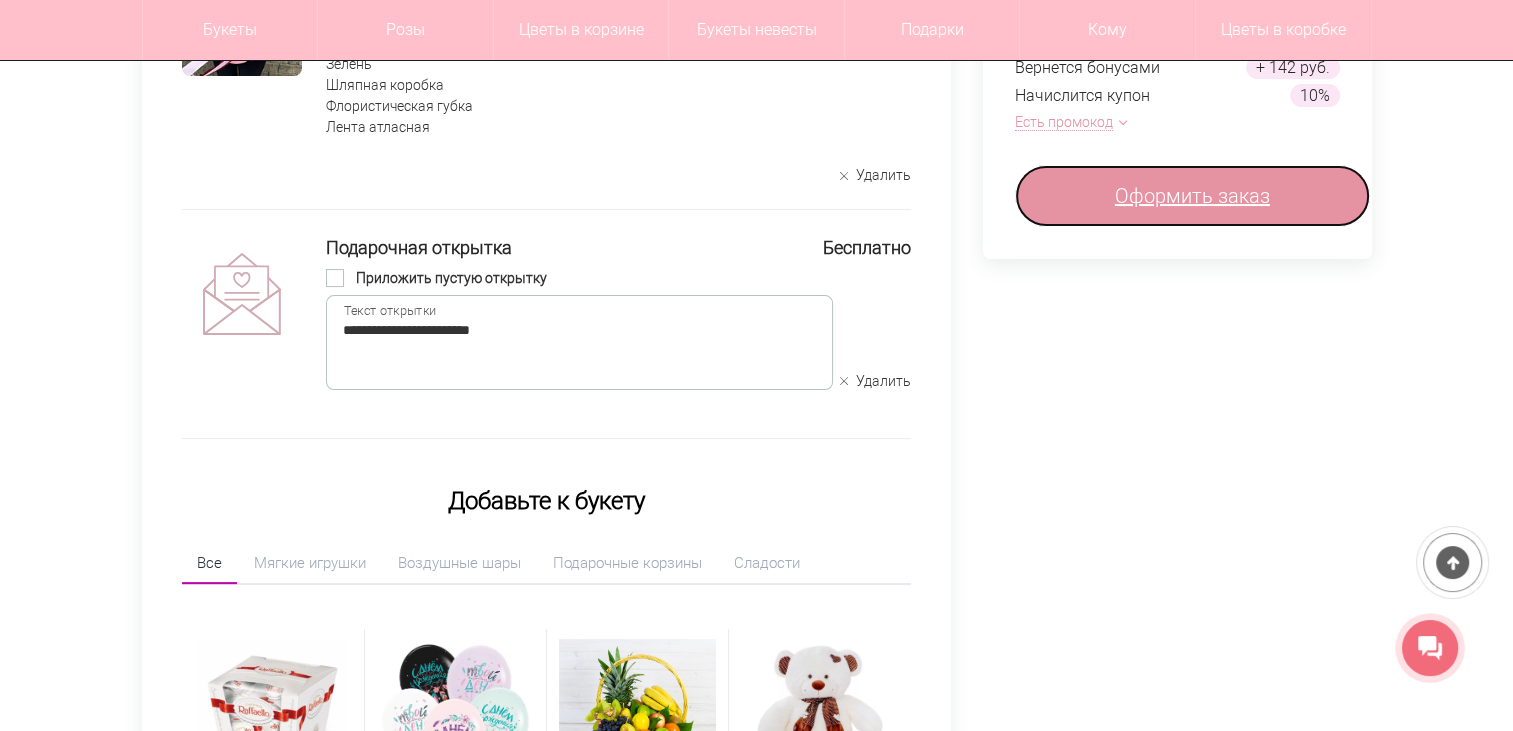 click on "Оформить заказ" at bounding box center [1192, 196] 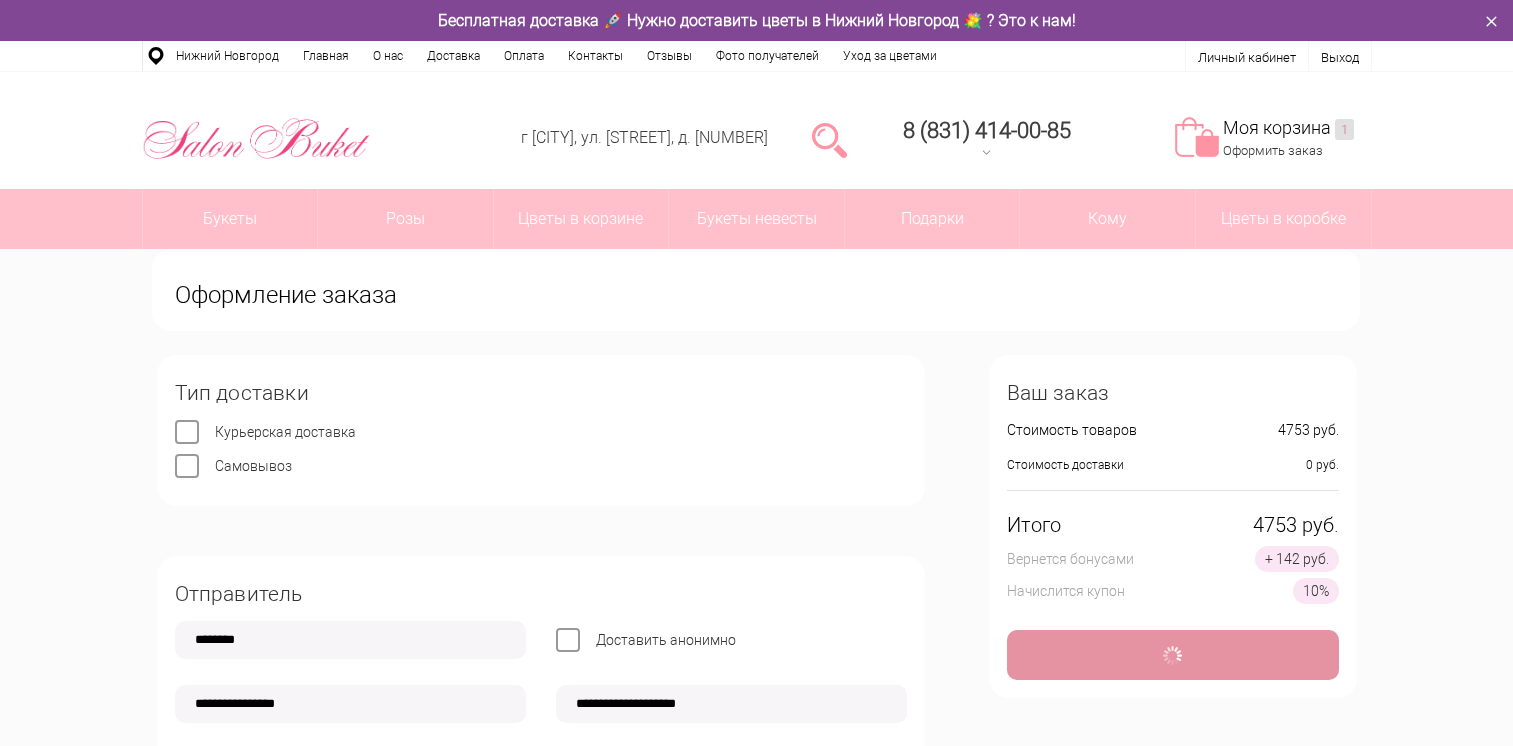 scroll, scrollTop: 0, scrollLeft: 0, axis: both 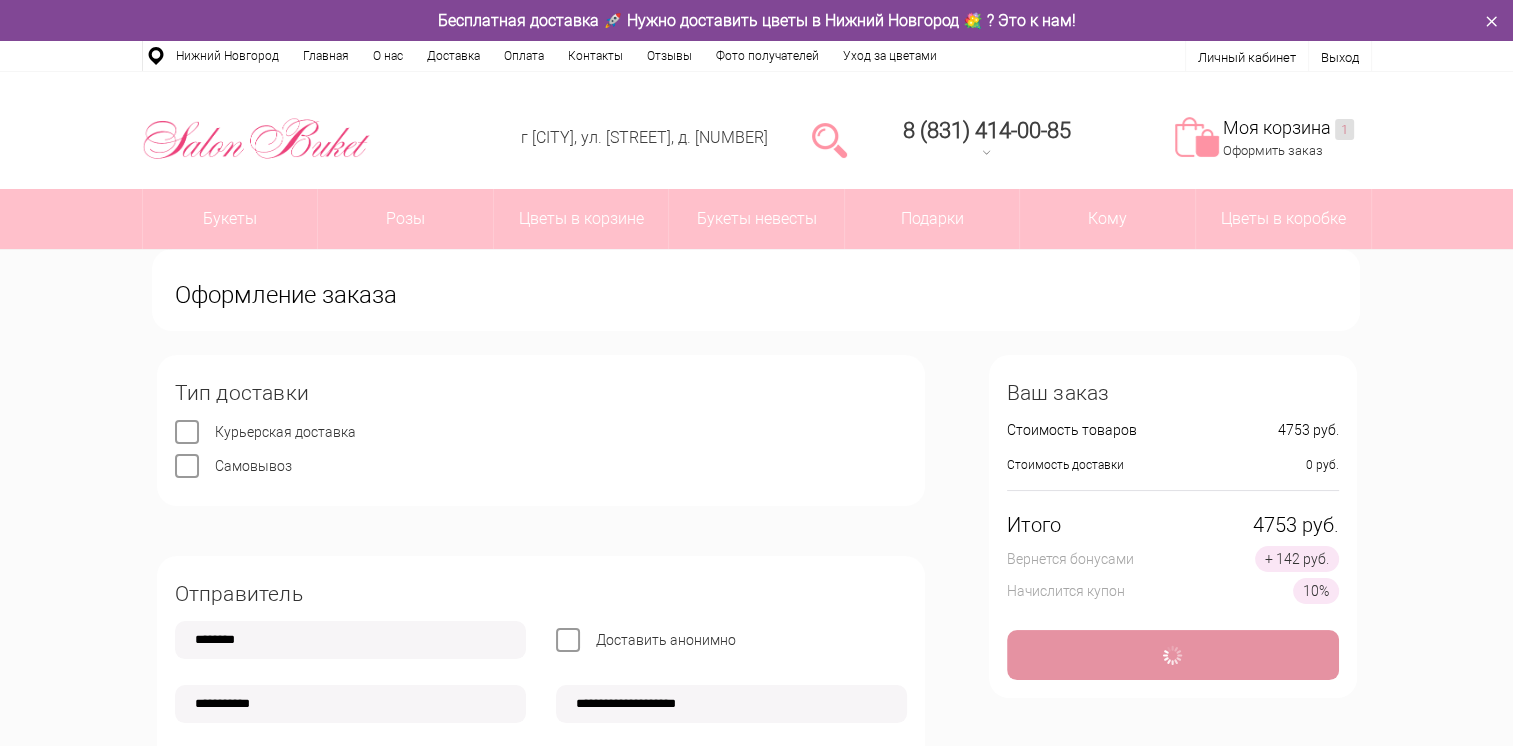 type on "**********" 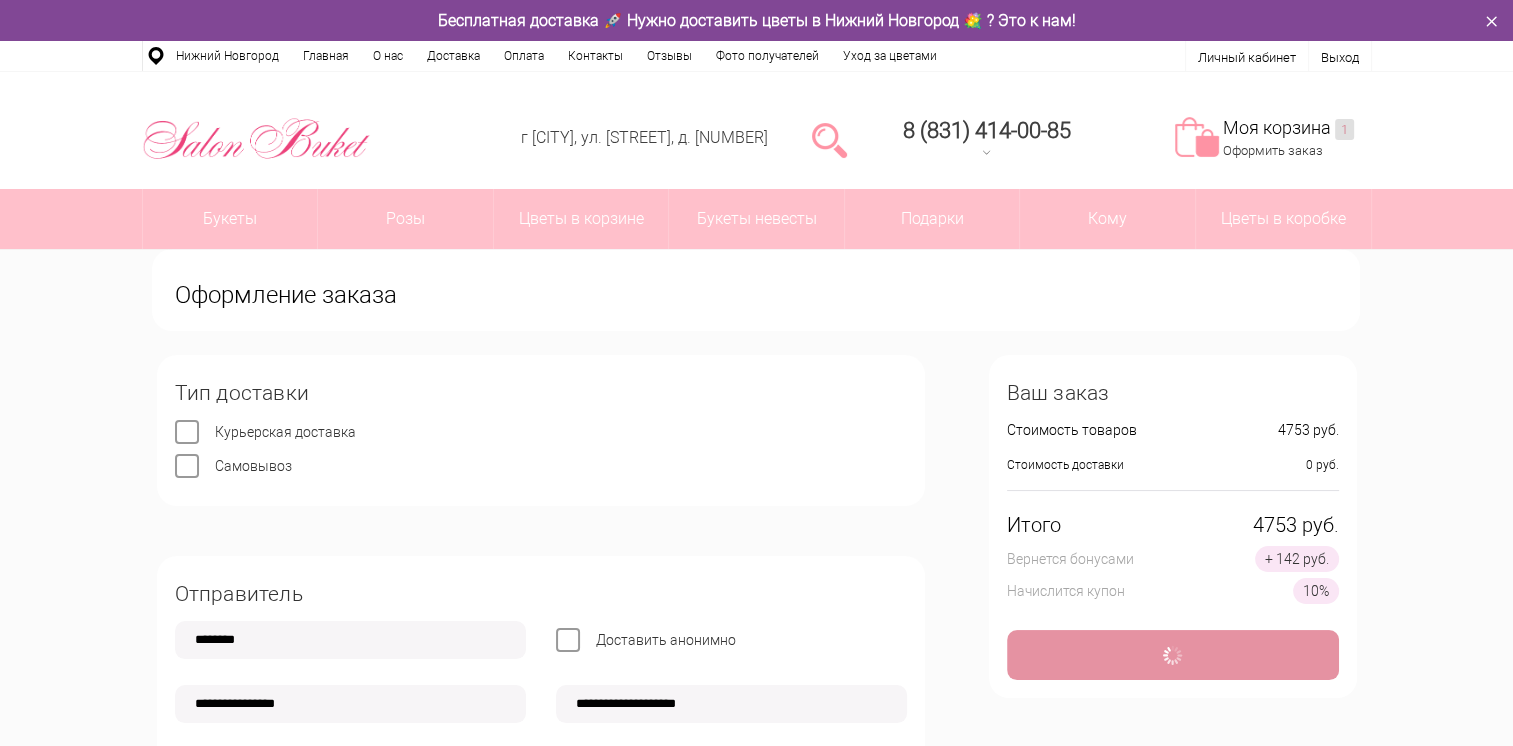 type on "**********" 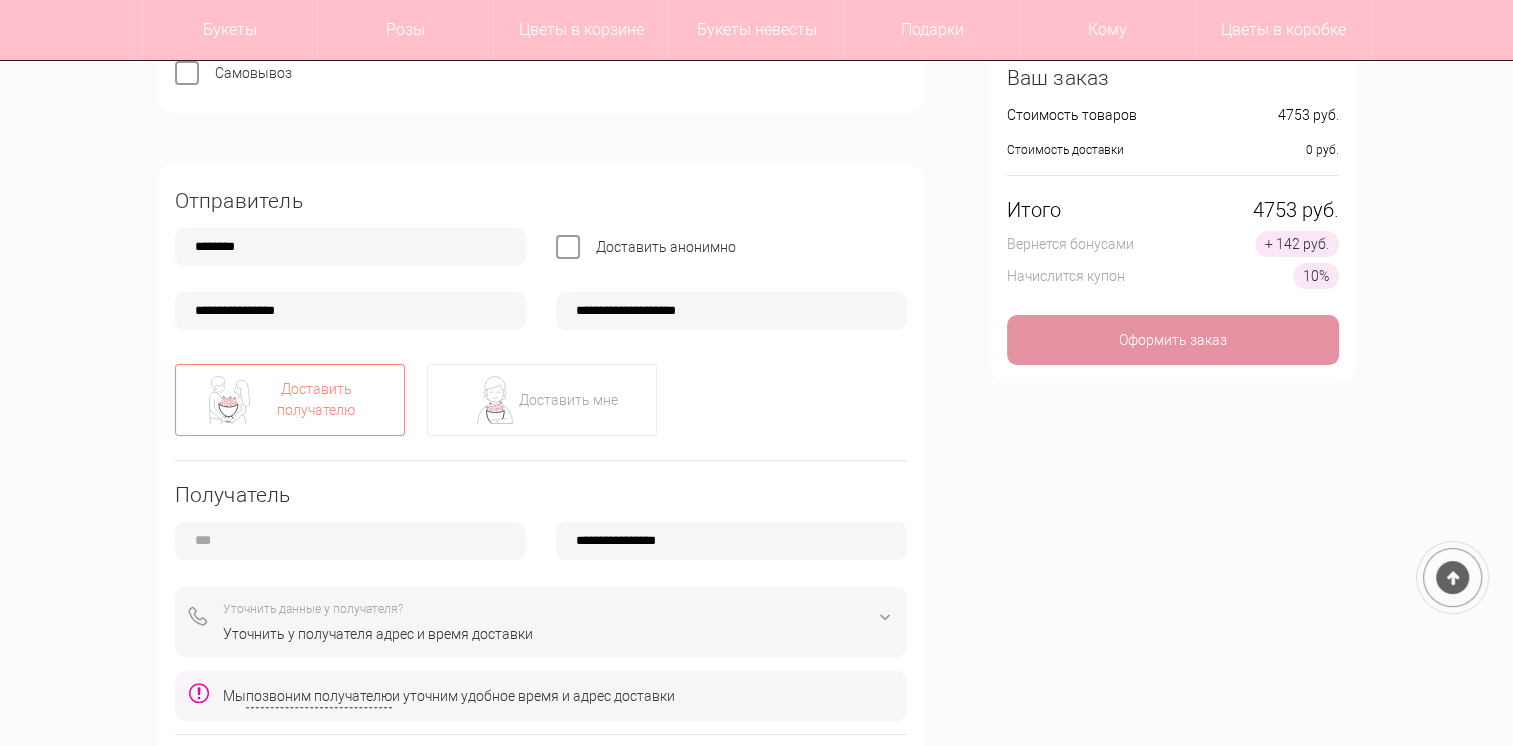 scroll, scrollTop: 666, scrollLeft: 0, axis: vertical 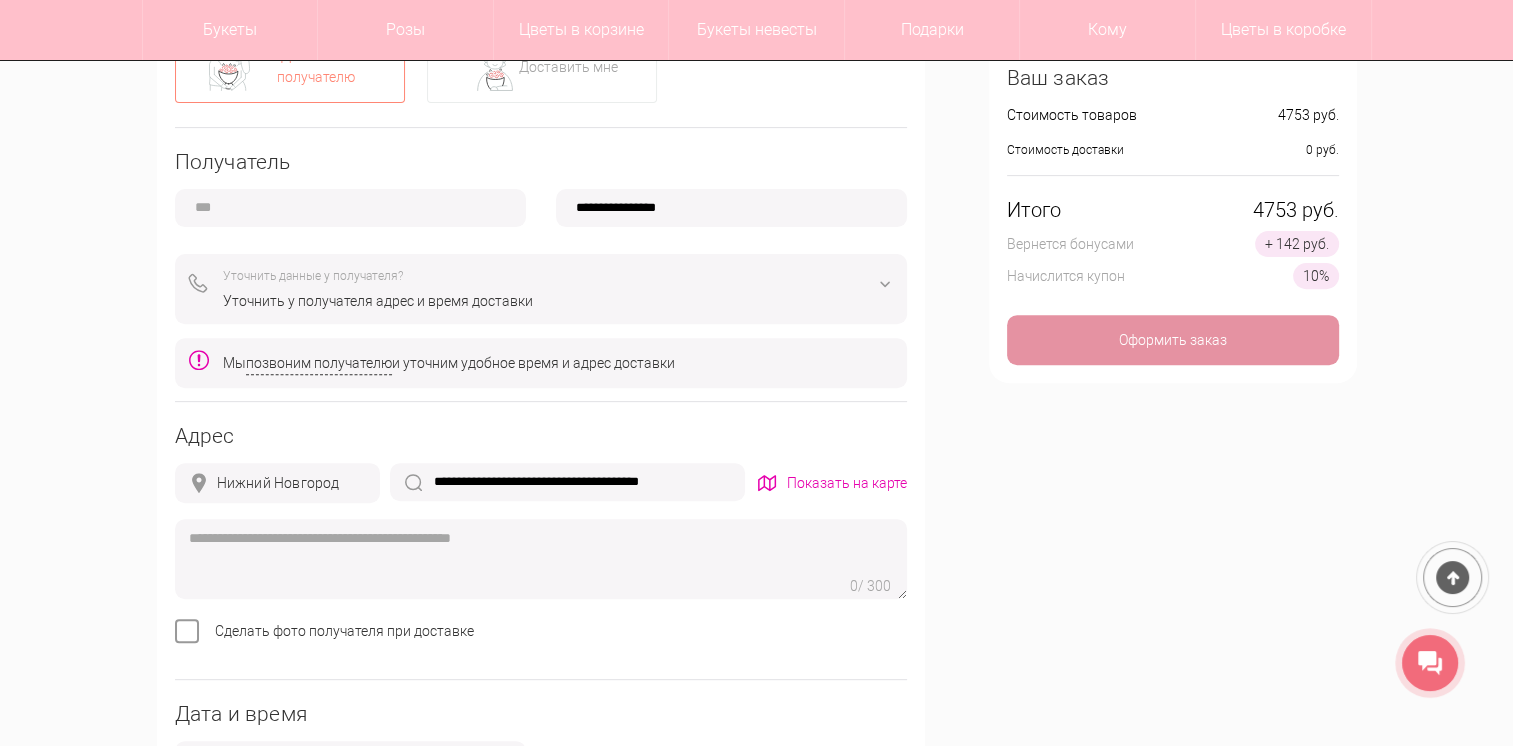 click on "Уточнить у получателя адрес и время доставки" at bounding box center (558, 301) 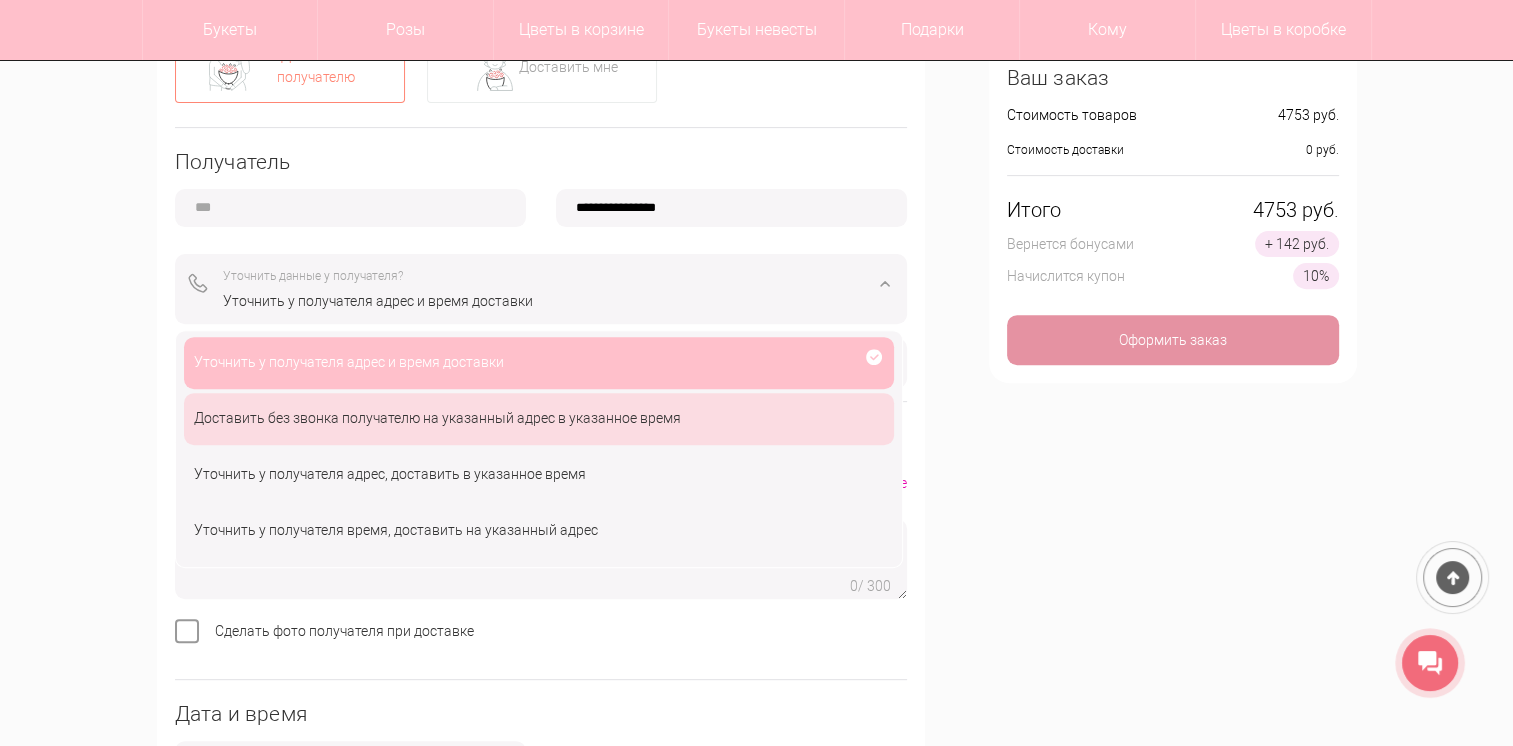 click on "Доставить без звонка получателю на указанный адрес в указанное время" 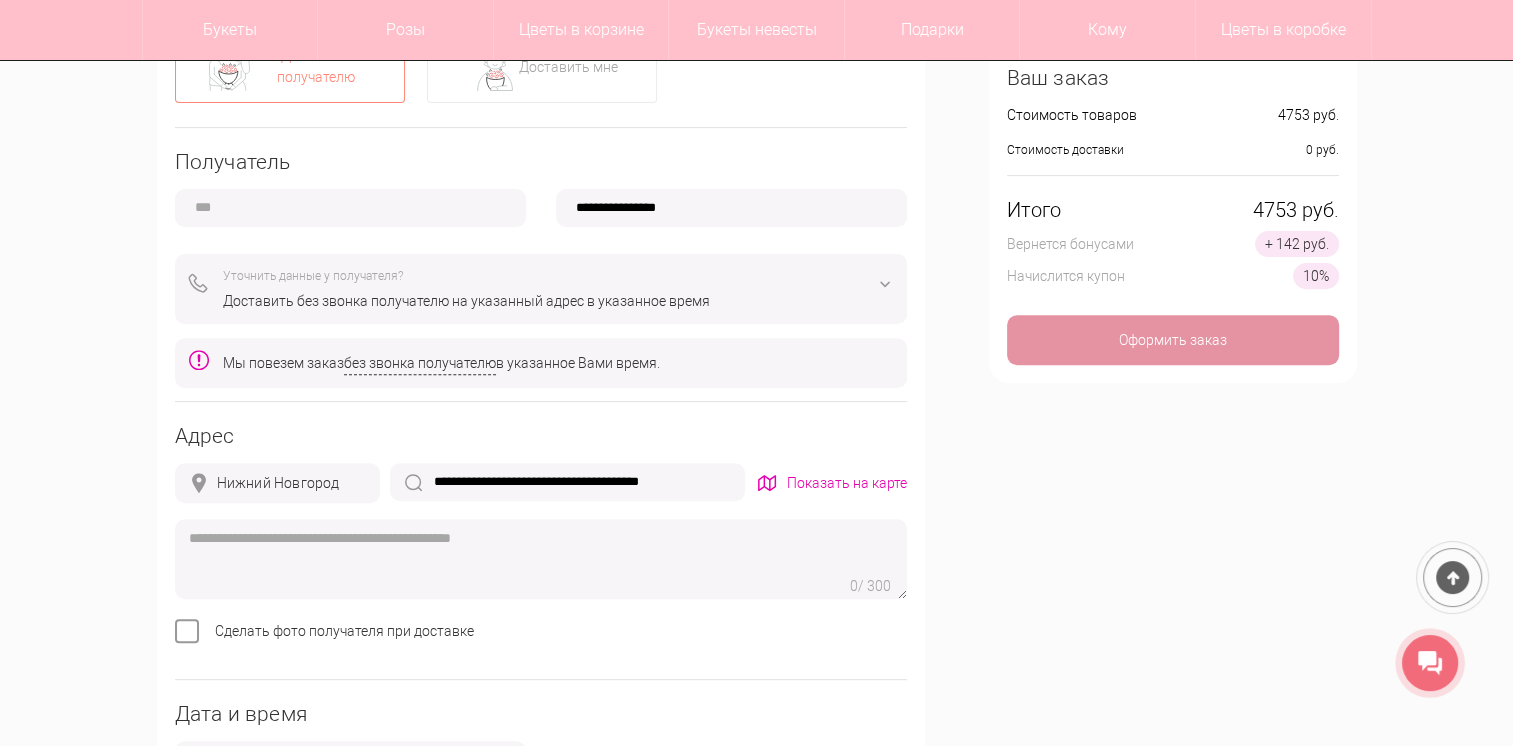 click at bounding box center (350, 208) 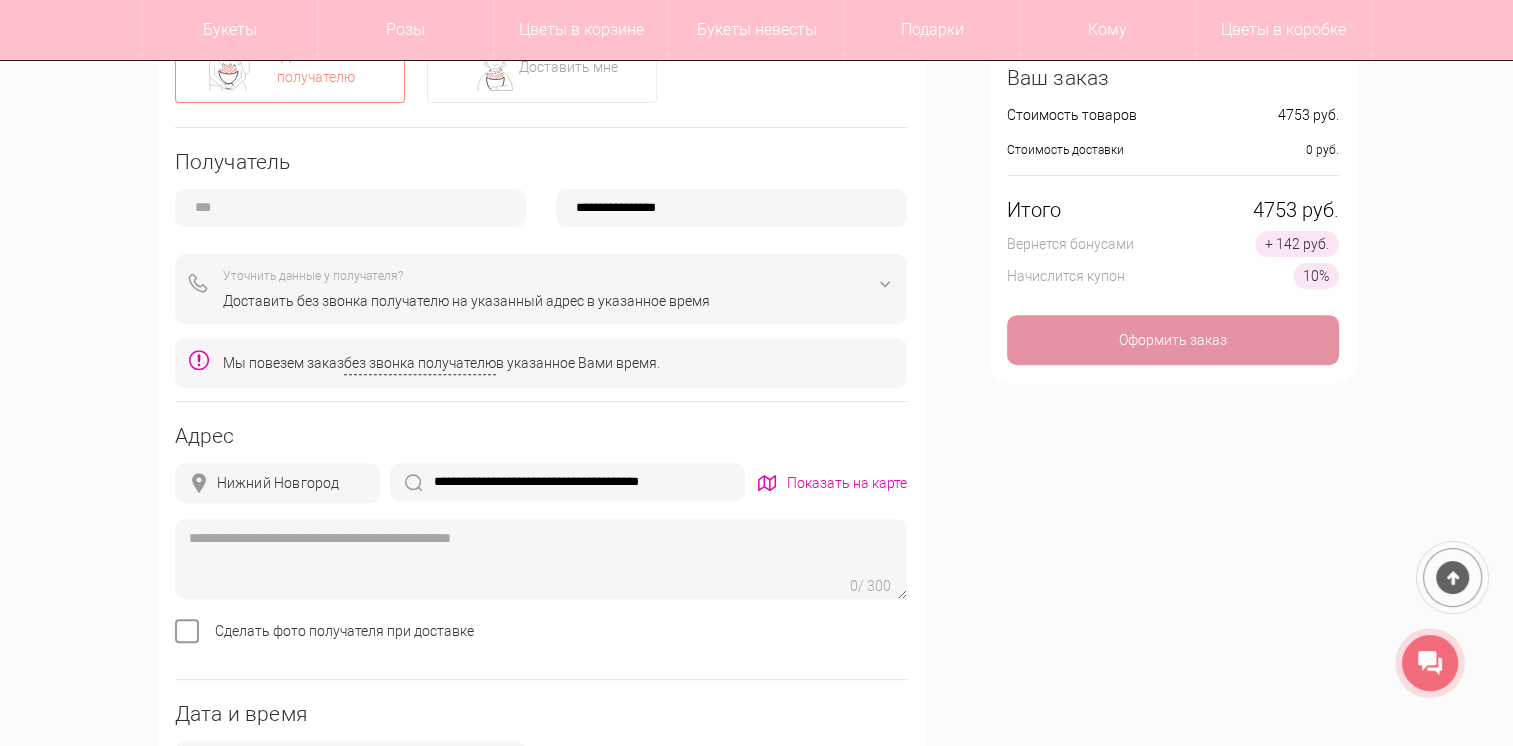 type on "****" 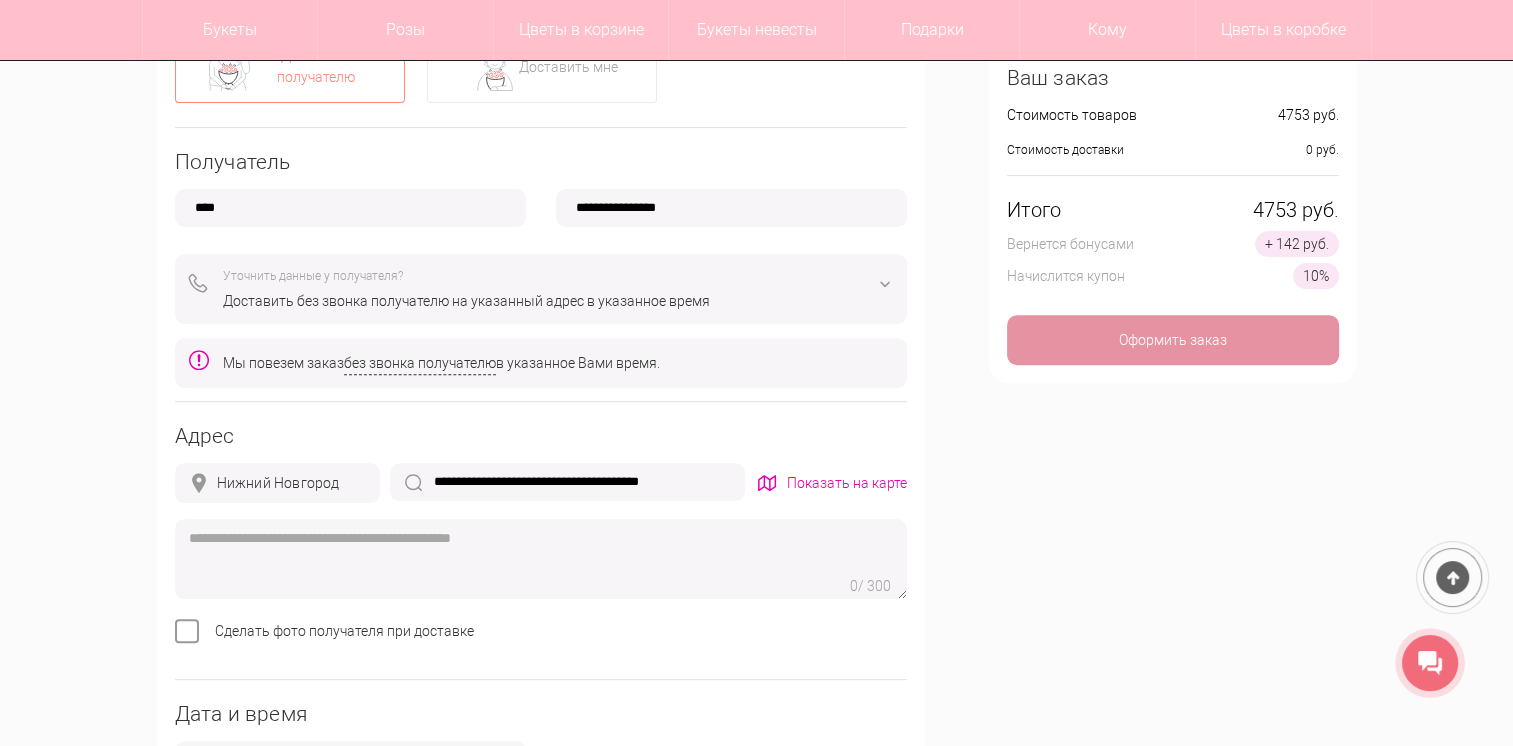 click on "**********" at bounding box center (731, 208) 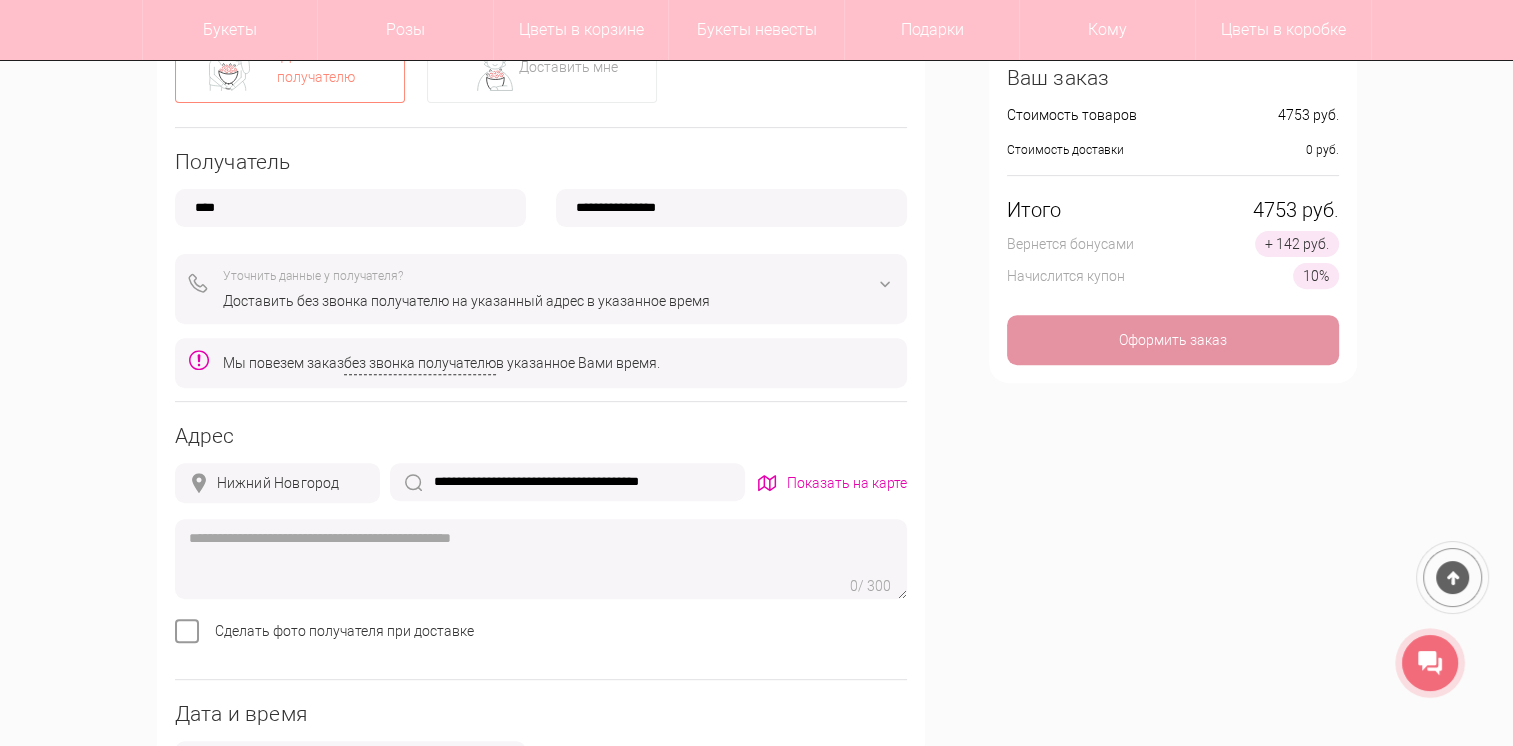type on "**********" 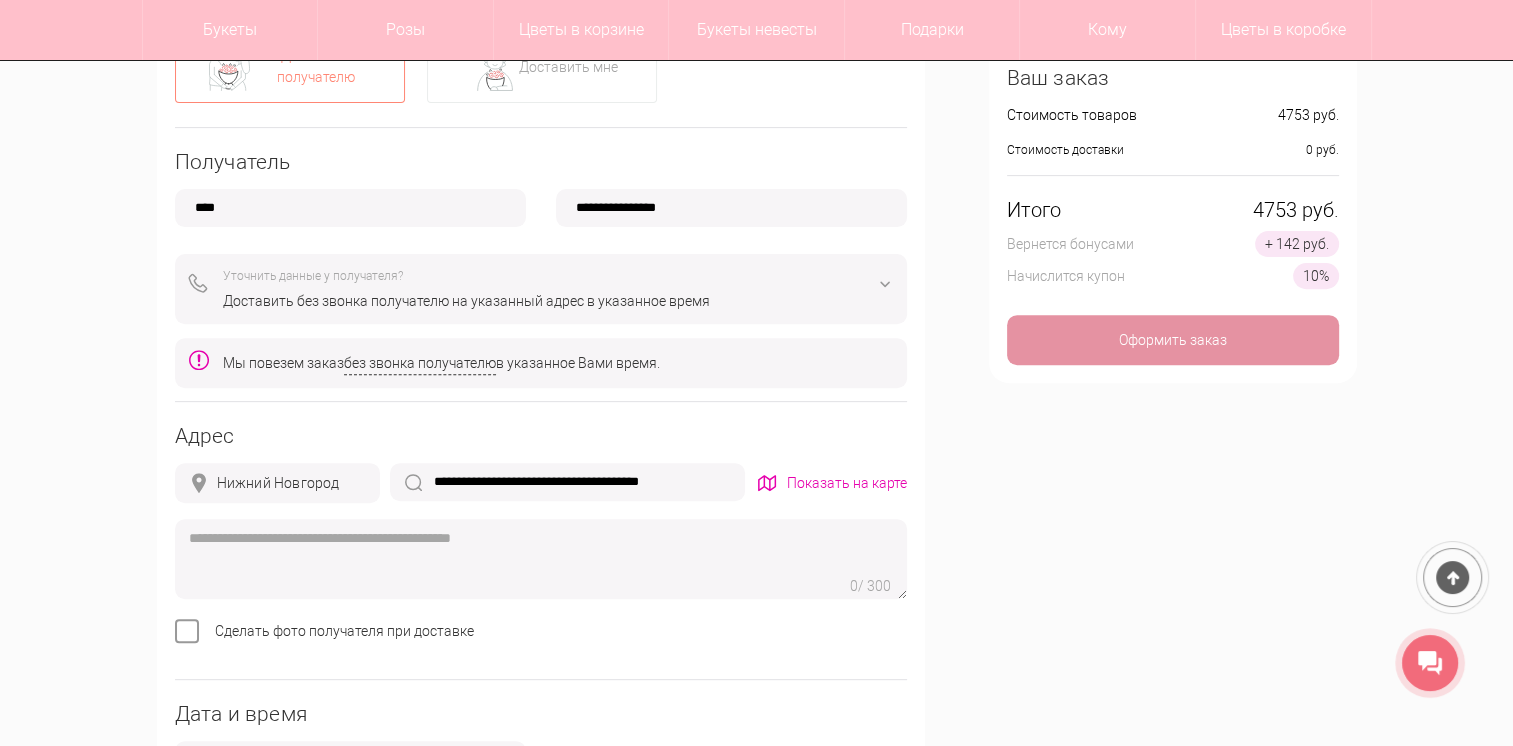 click on "Получатель" at bounding box center [541, 162] 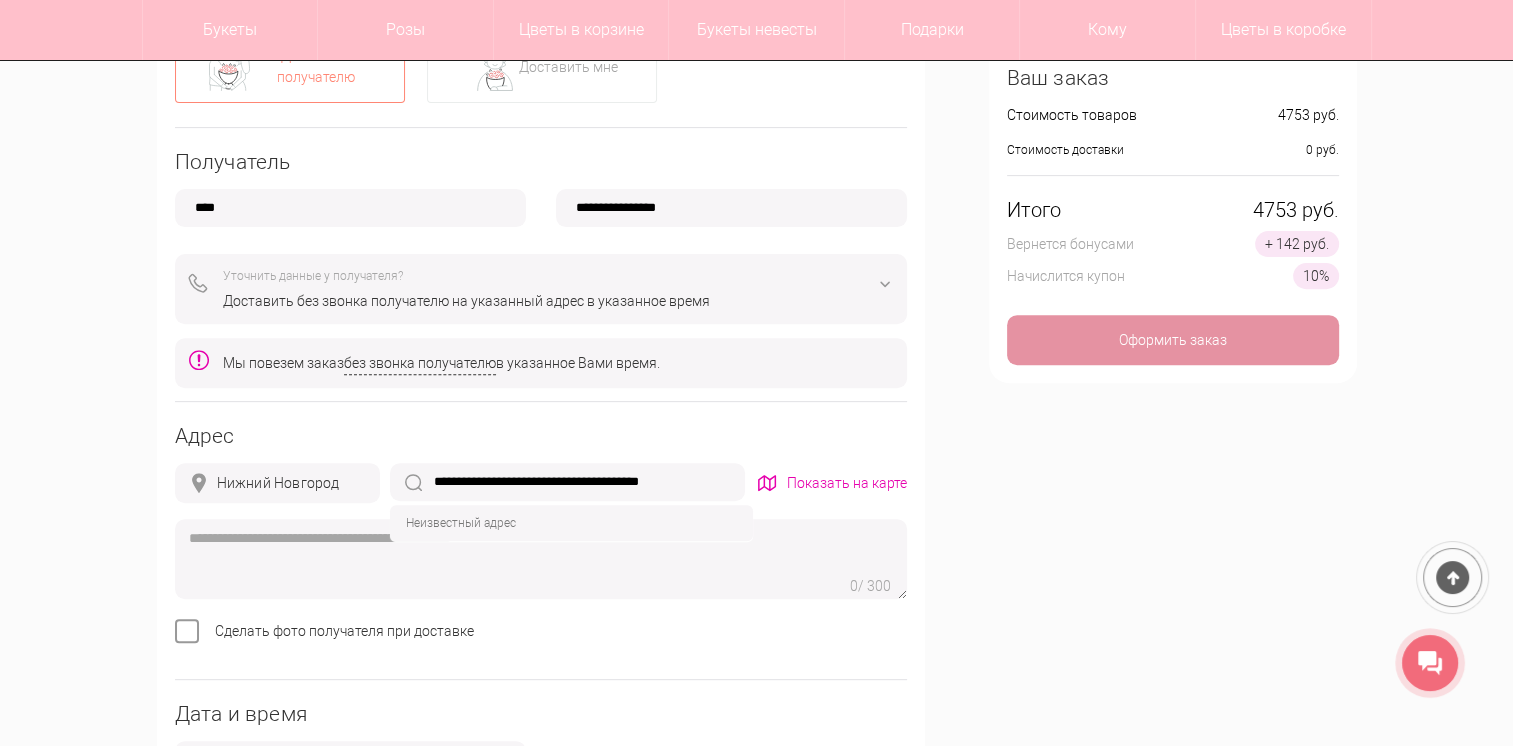 click on "**********" at bounding box center (567, 482) 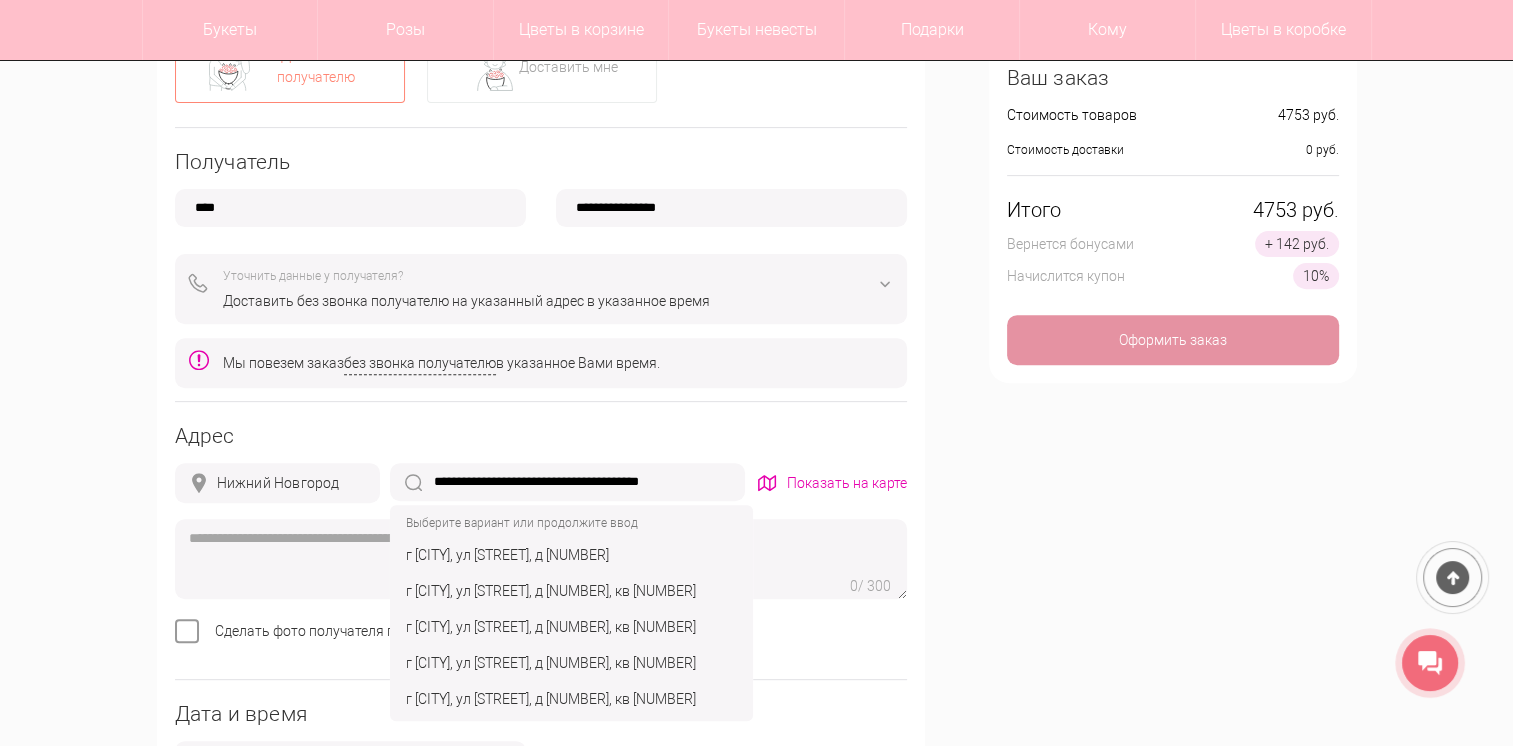 click on "г Нижний Новгород, ул Ковалихинская, д 57, кв 4" 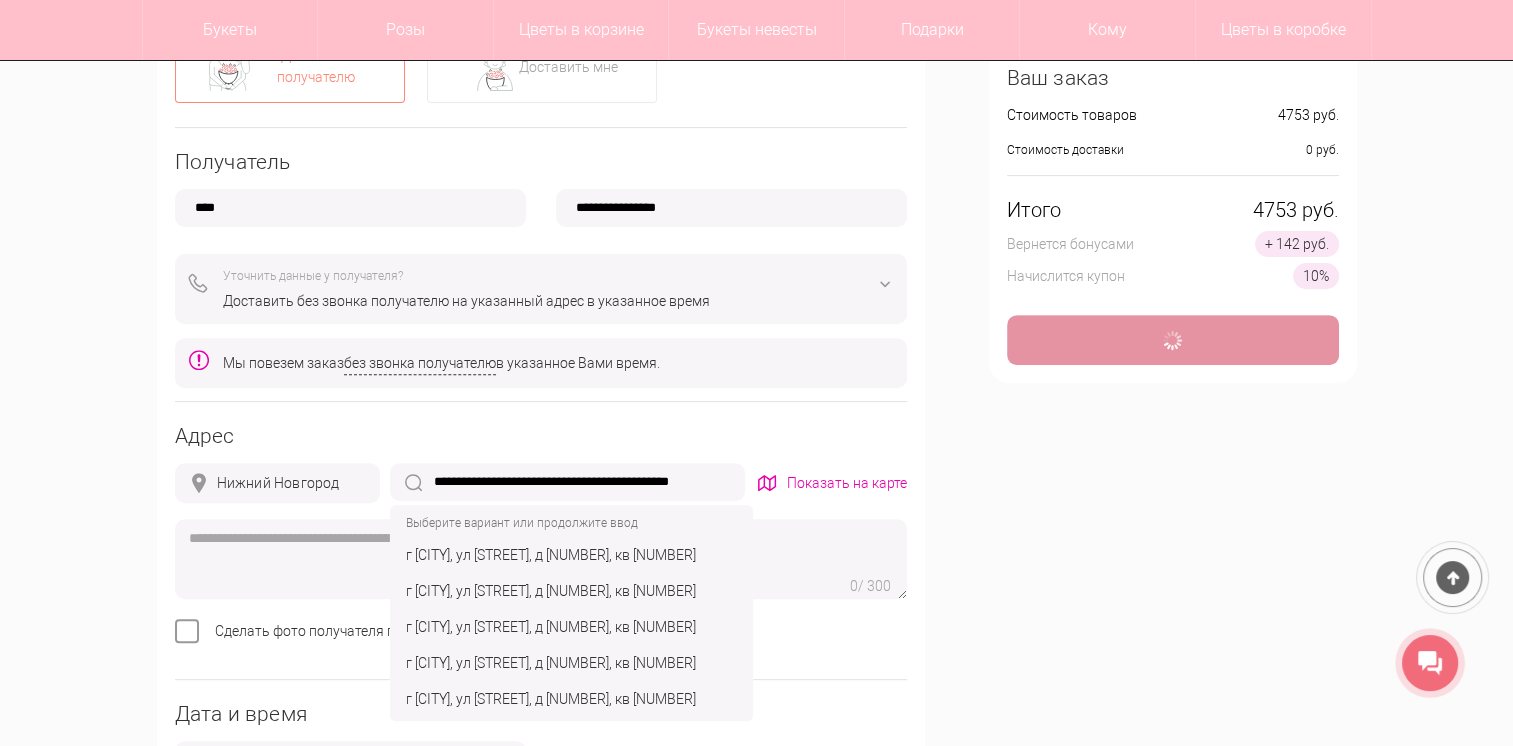 click on "**********" at bounding box center (567, 482) 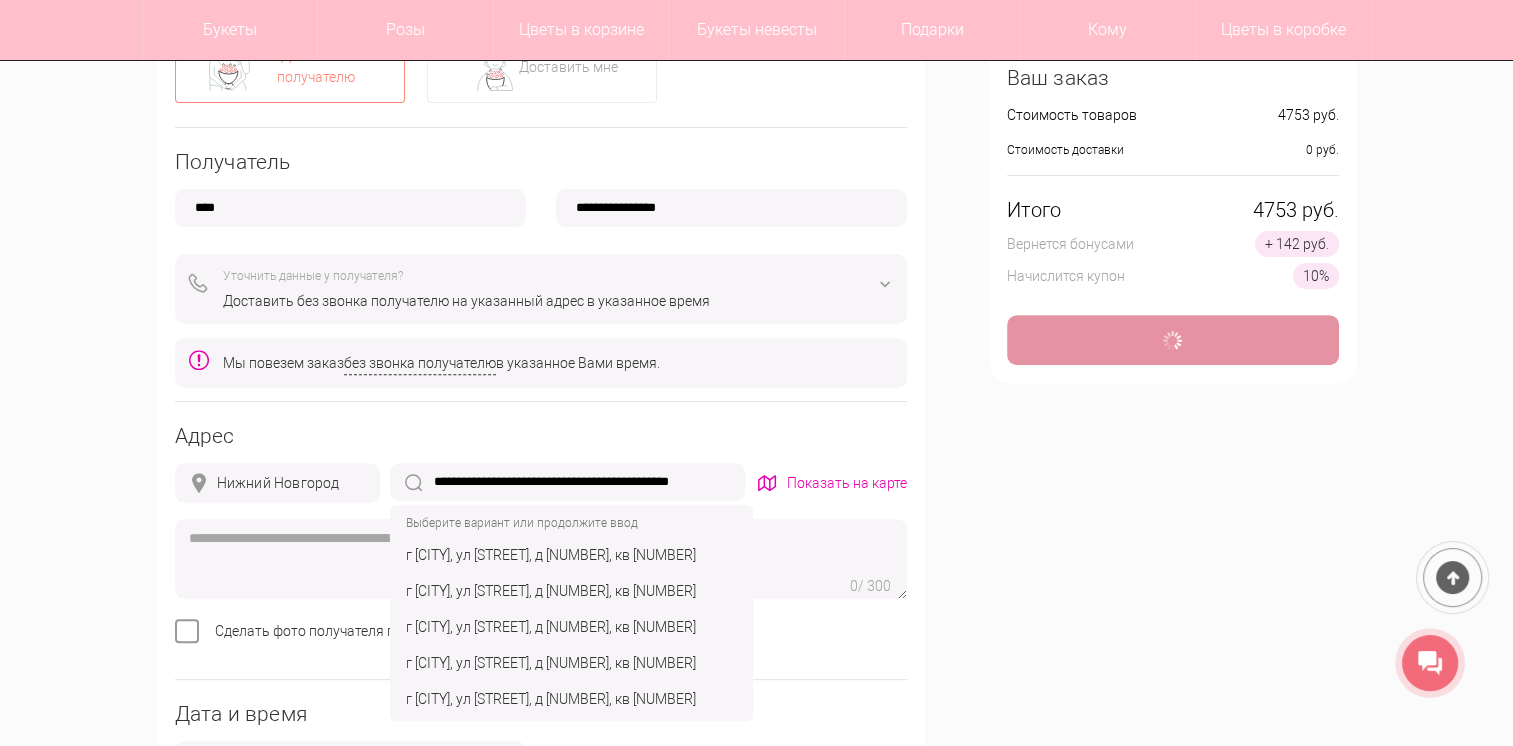 type on "**********" 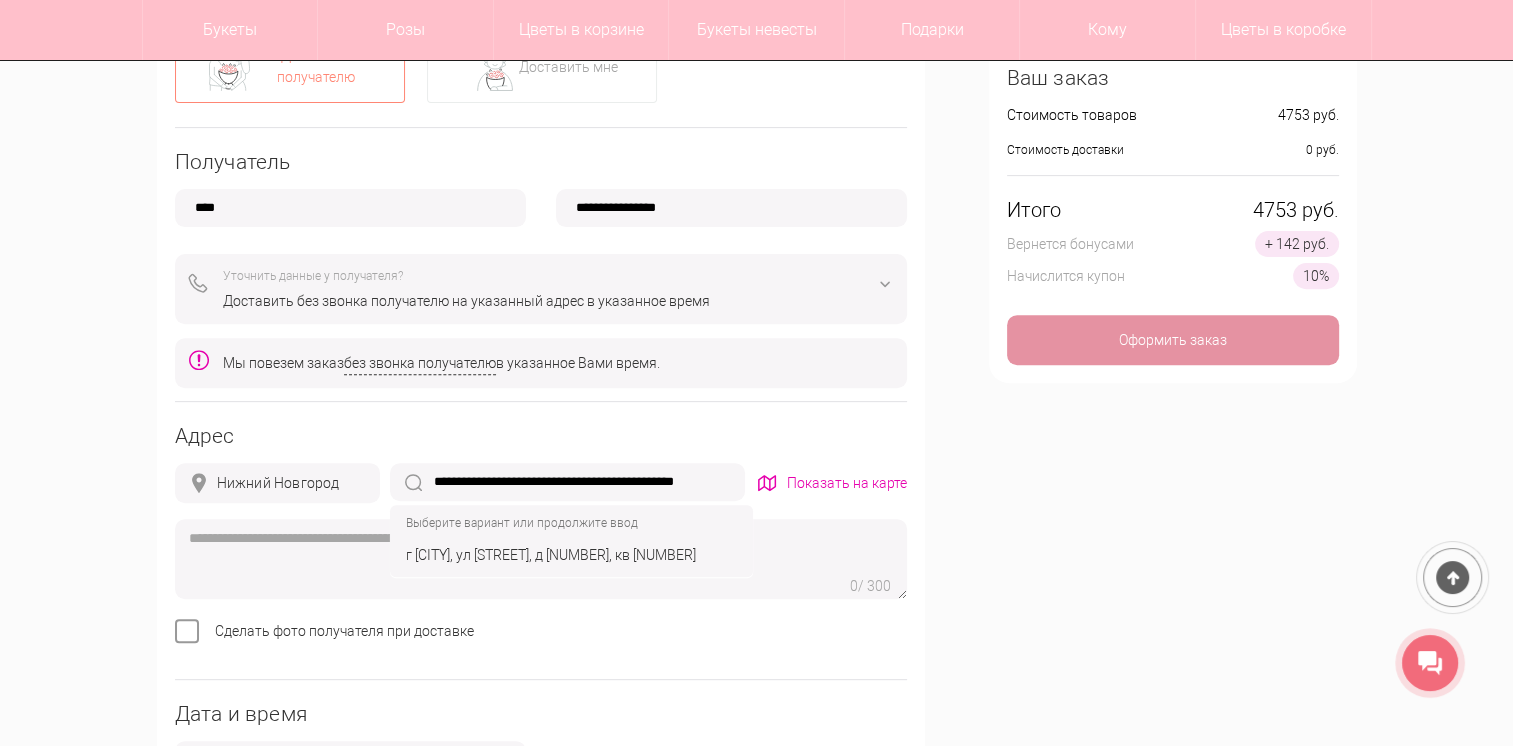 type on "**********" 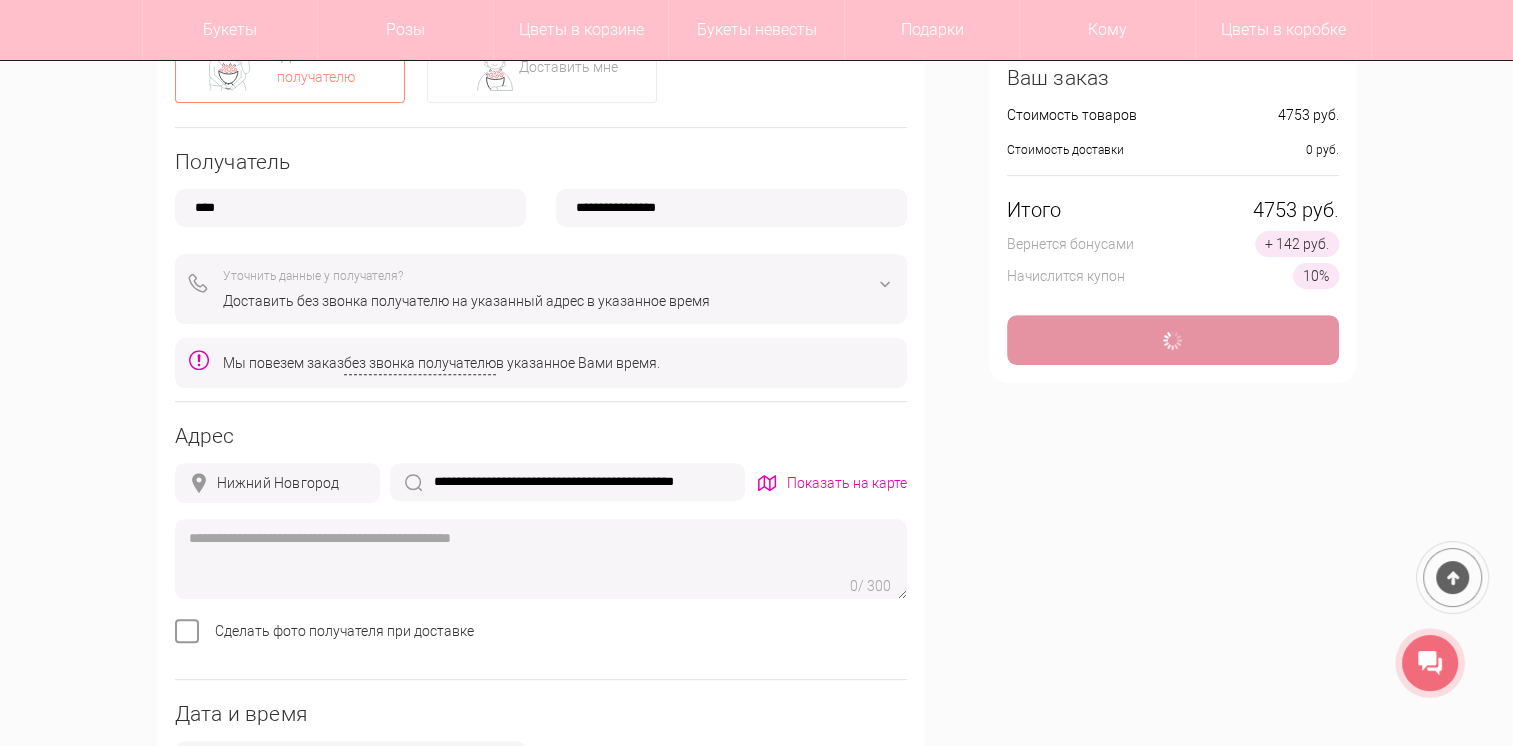 click at bounding box center (541, 559) 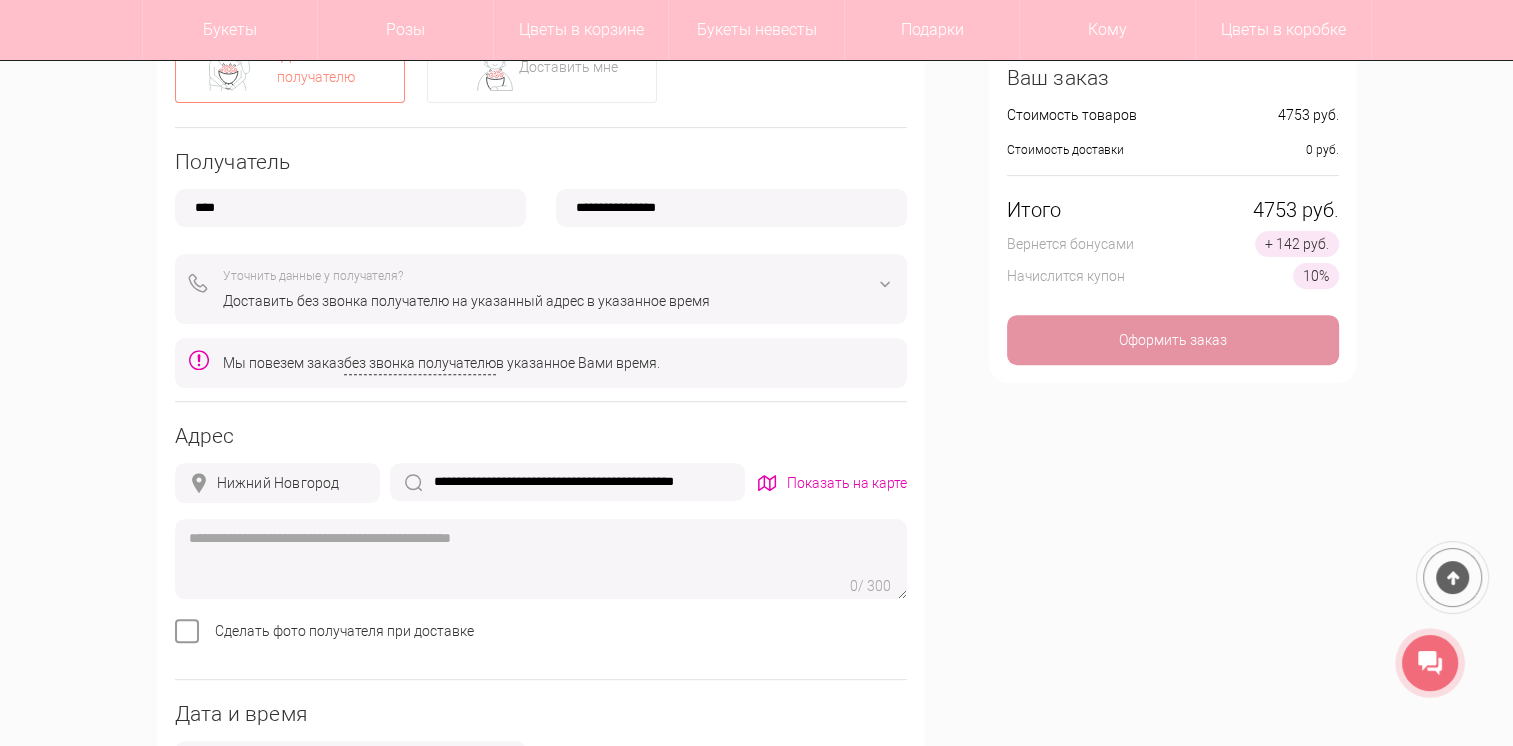 click at bounding box center (541, 559) 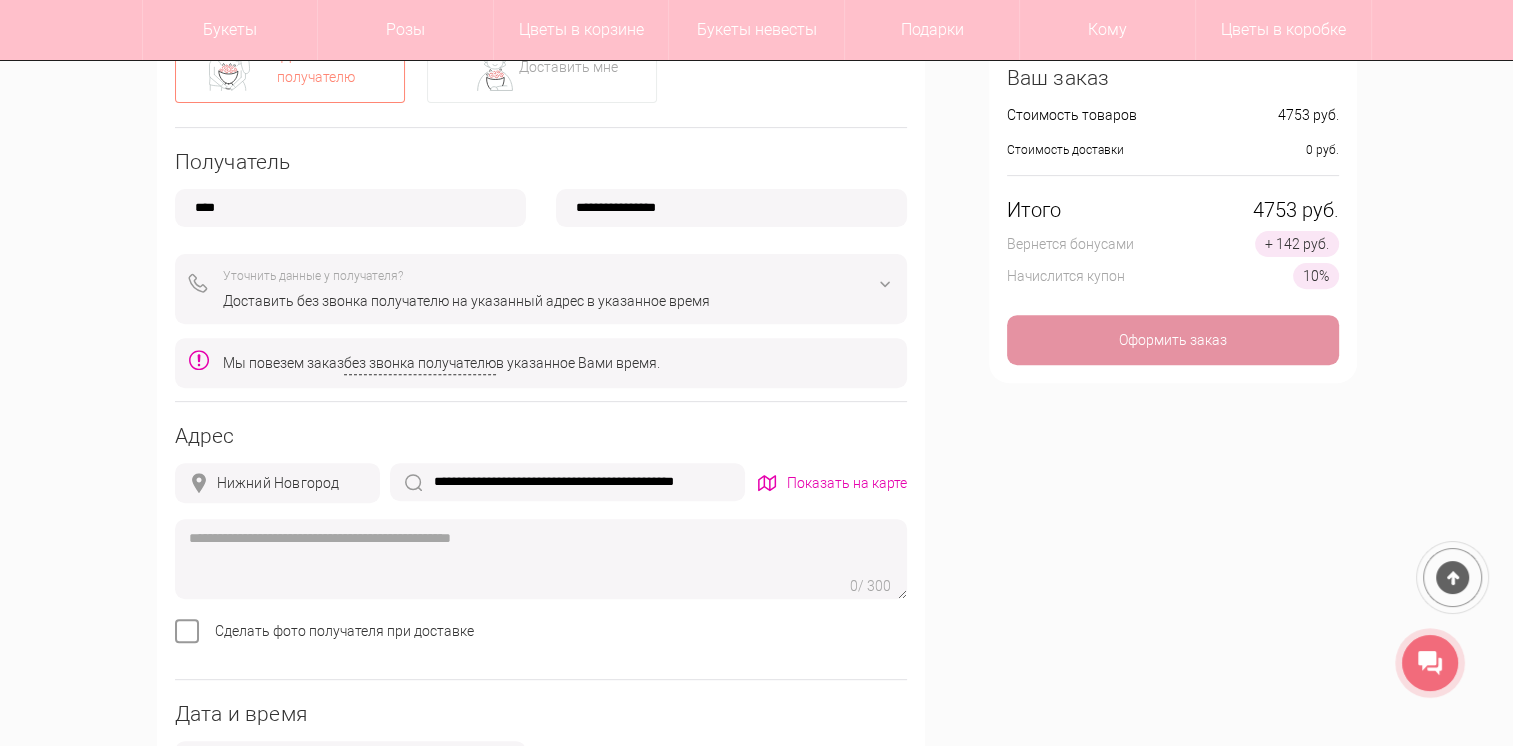 type on "*" 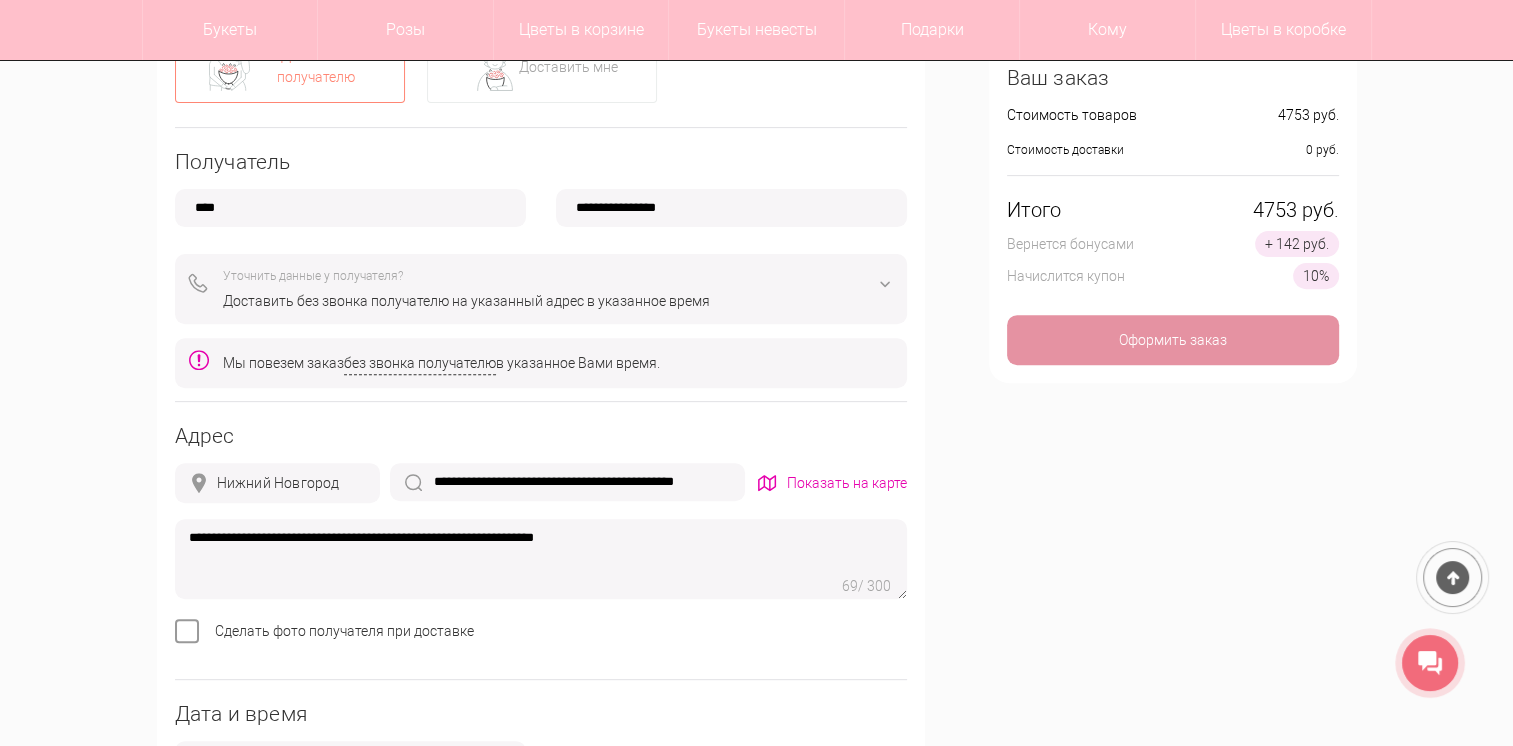 drag, startPoint x: 668, startPoint y: 544, endPoint x: 144, endPoint y: 522, distance: 524.4616 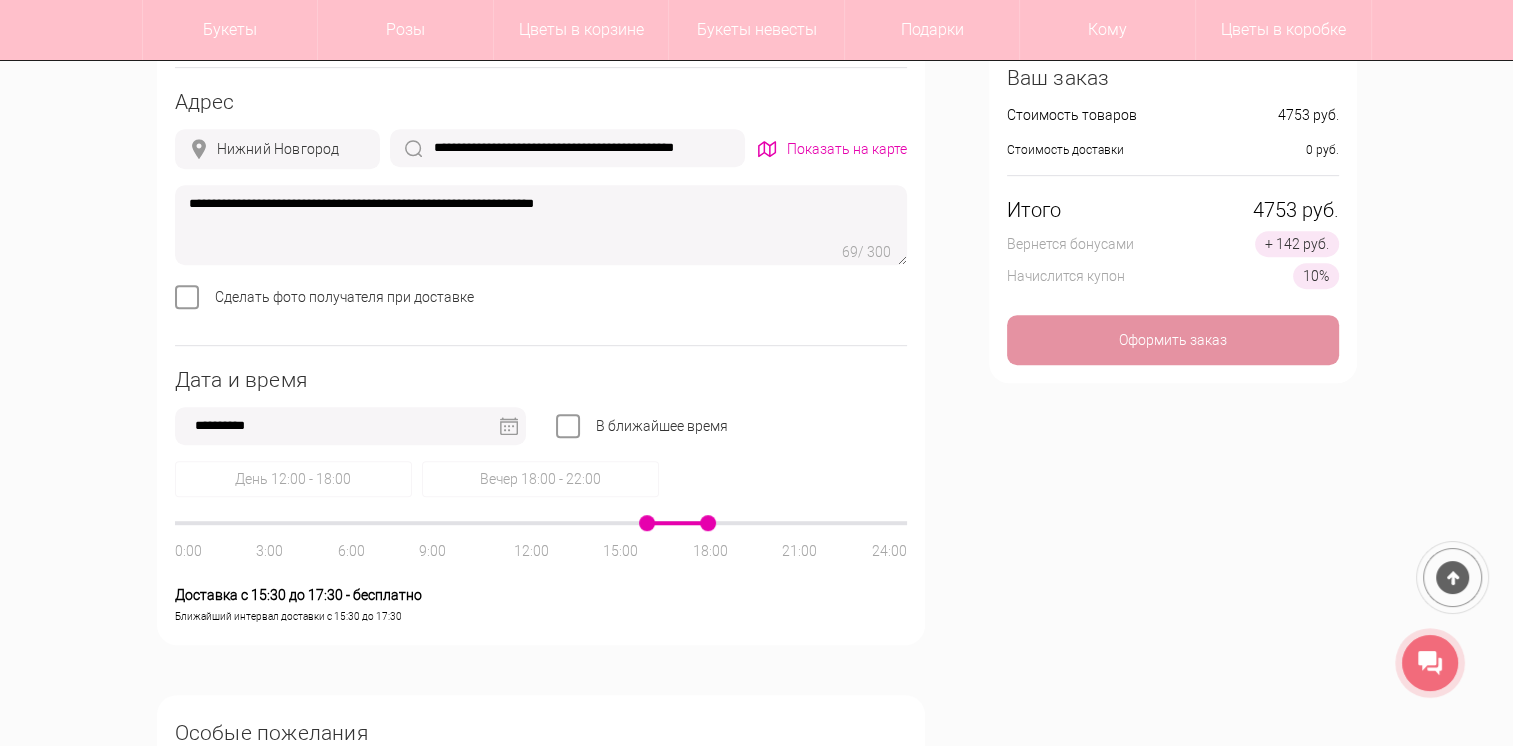 type on "**********" 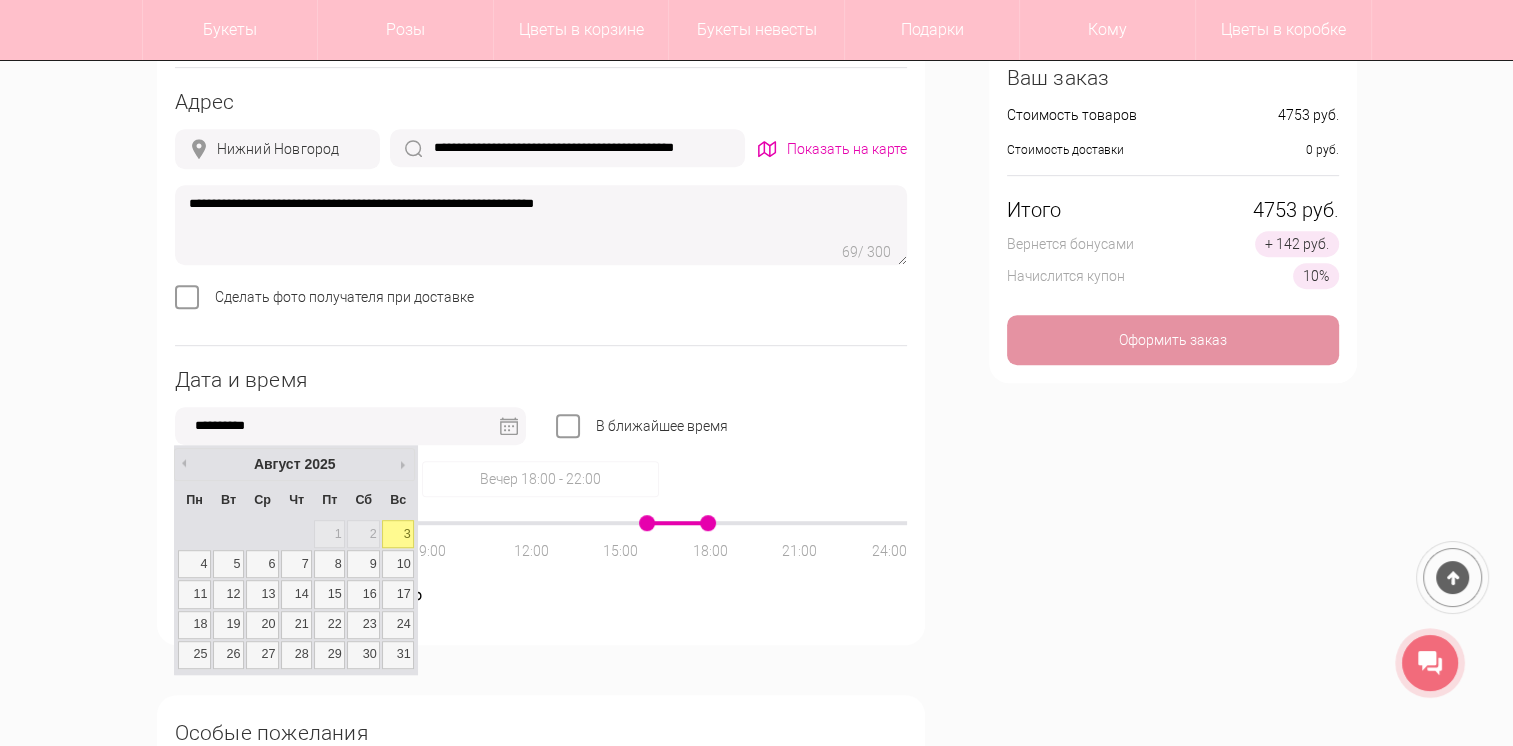 click at bounding box center [509, 426] 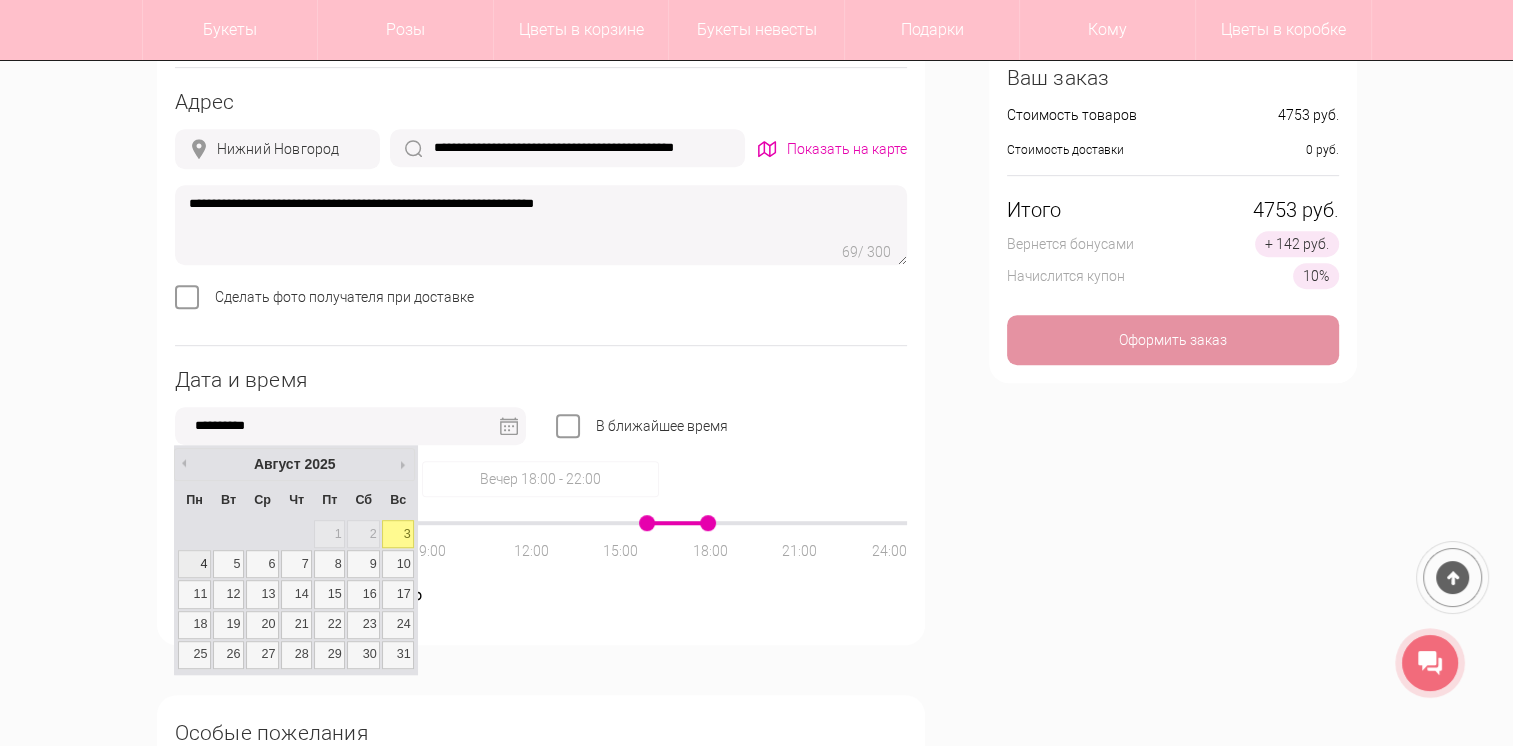 click on "4" at bounding box center (194, 564) 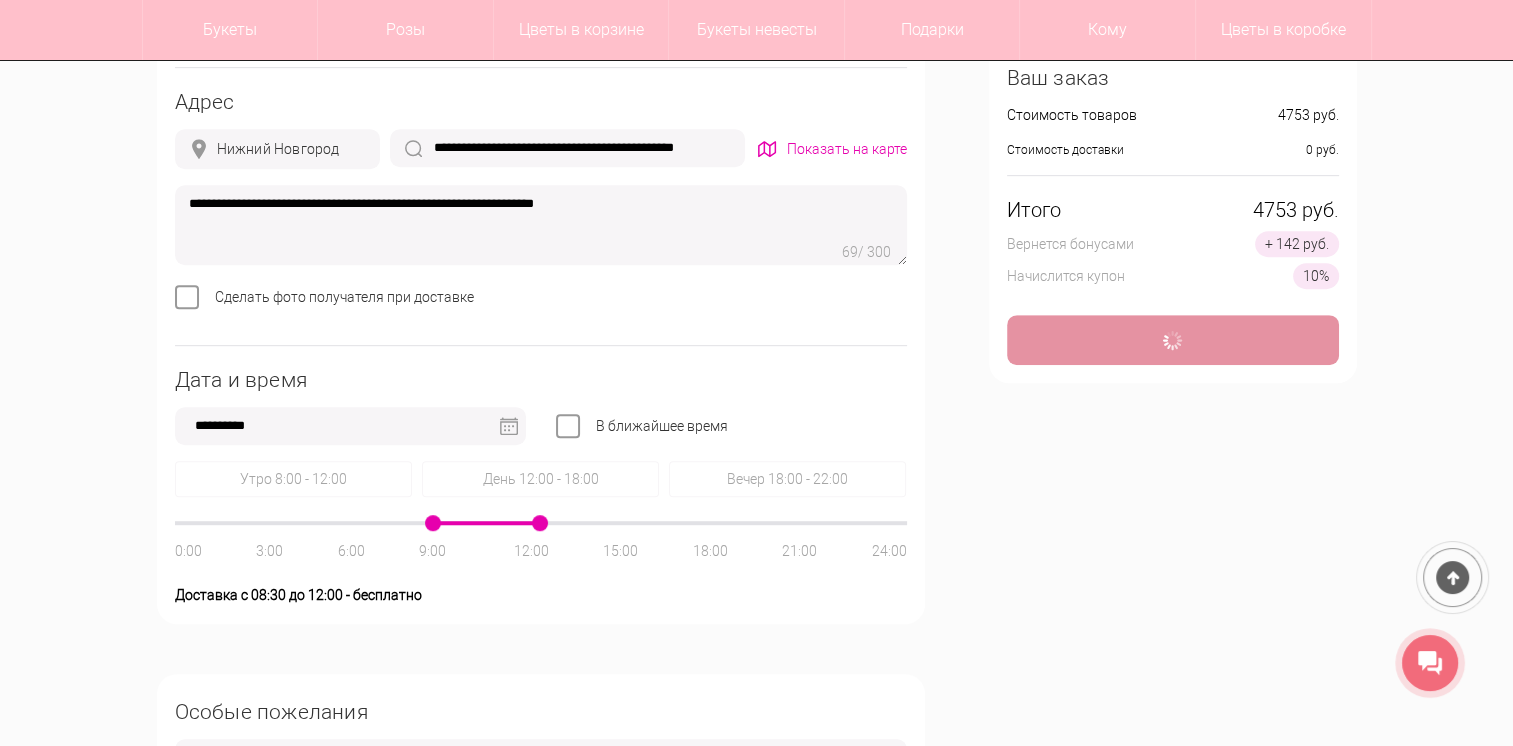 drag, startPoint x: 422, startPoint y: 518, endPoint x: 444, endPoint y: 520, distance: 22.090721 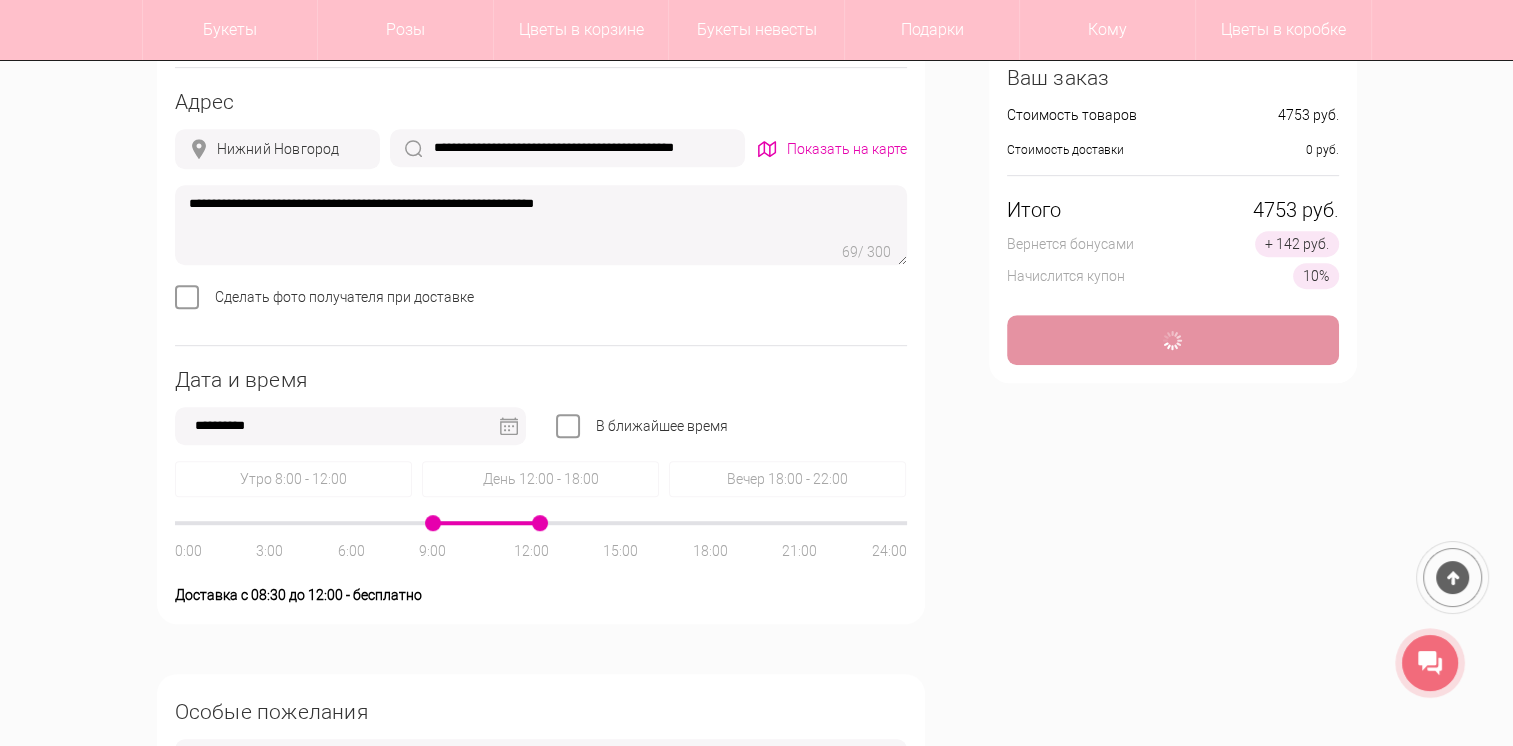 click at bounding box center (541, 523) 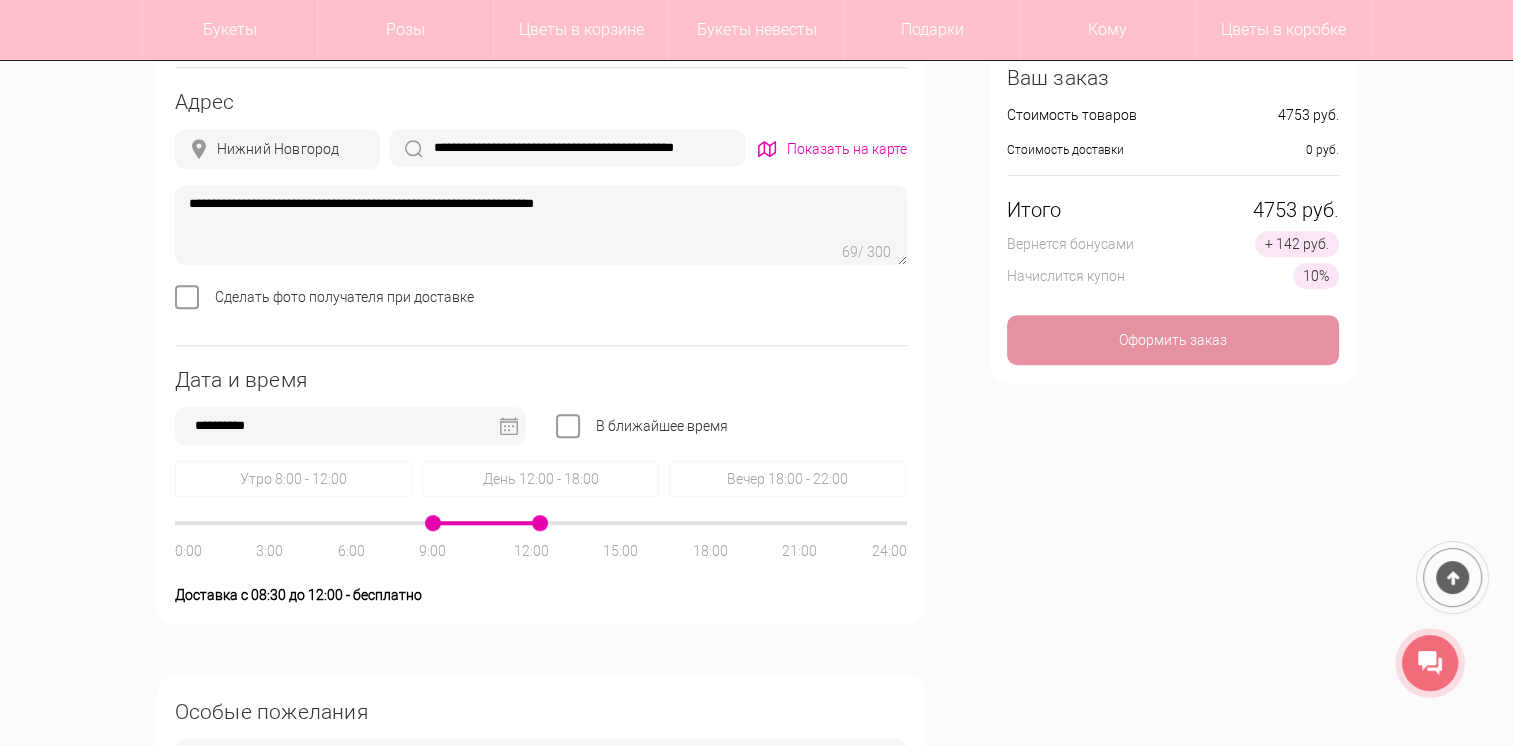drag, startPoint x: 432, startPoint y: 525, endPoint x: 448, endPoint y: 524, distance: 16.03122 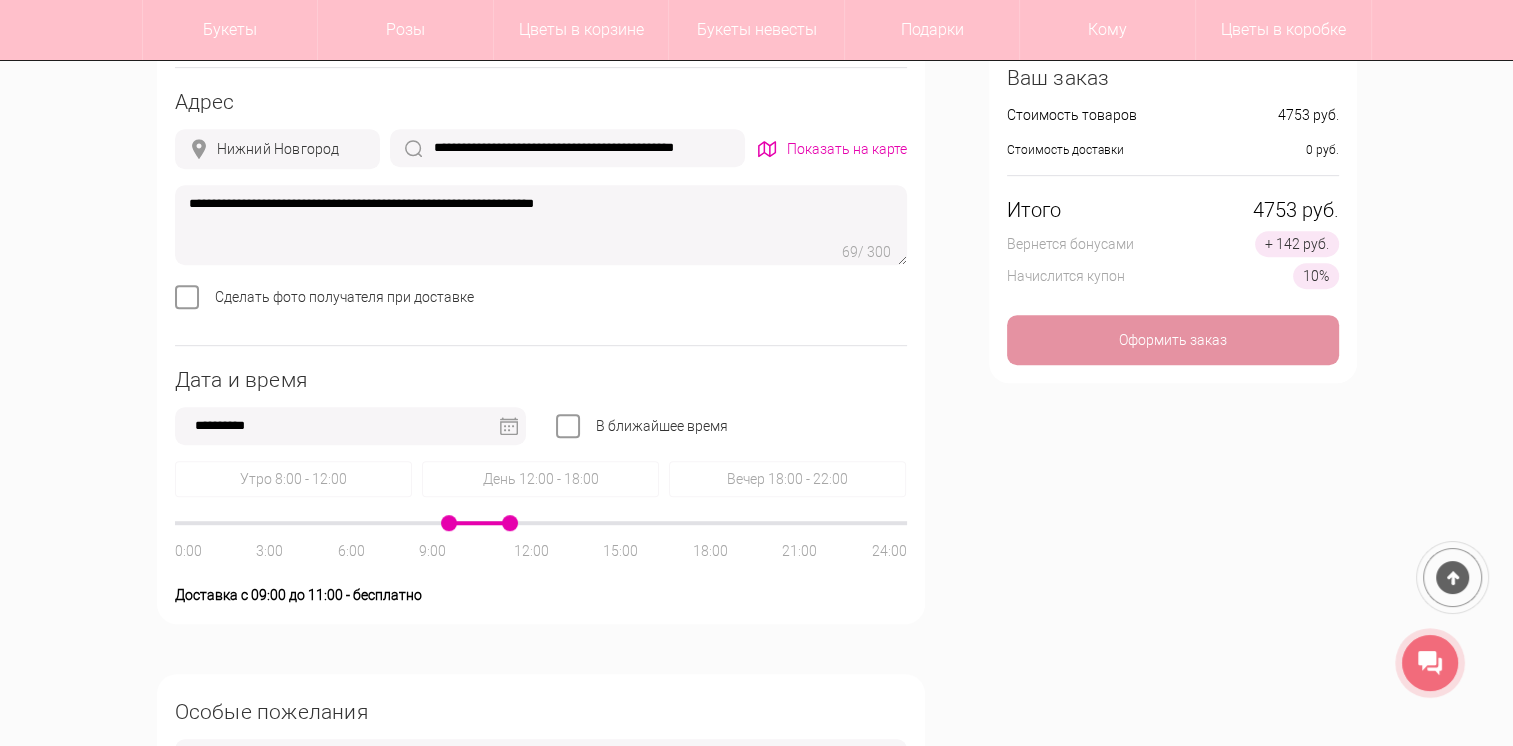 drag, startPoint x: 542, startPoint y: 522, endPoint x: 525, endPoint y: 522, distance: 17 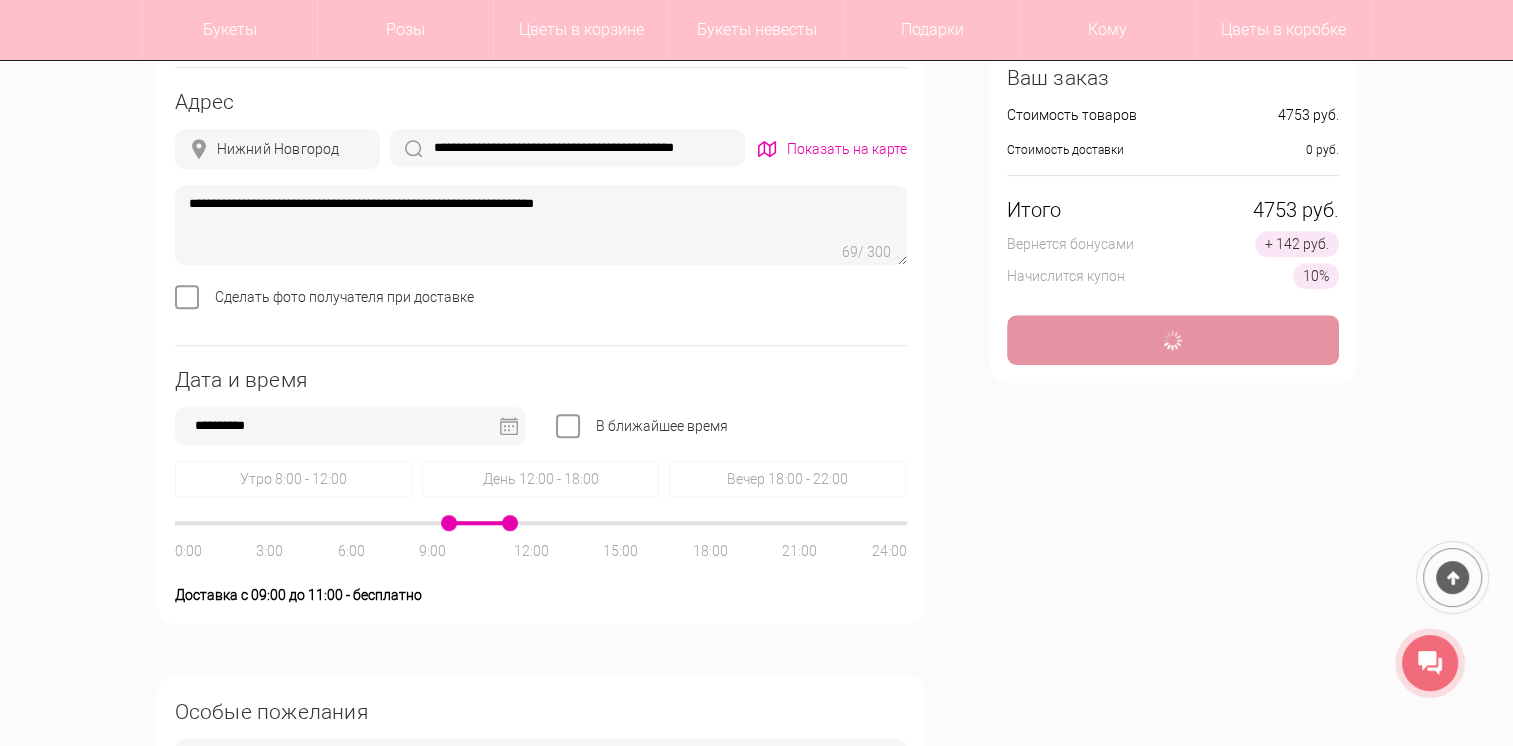 type on "**********" 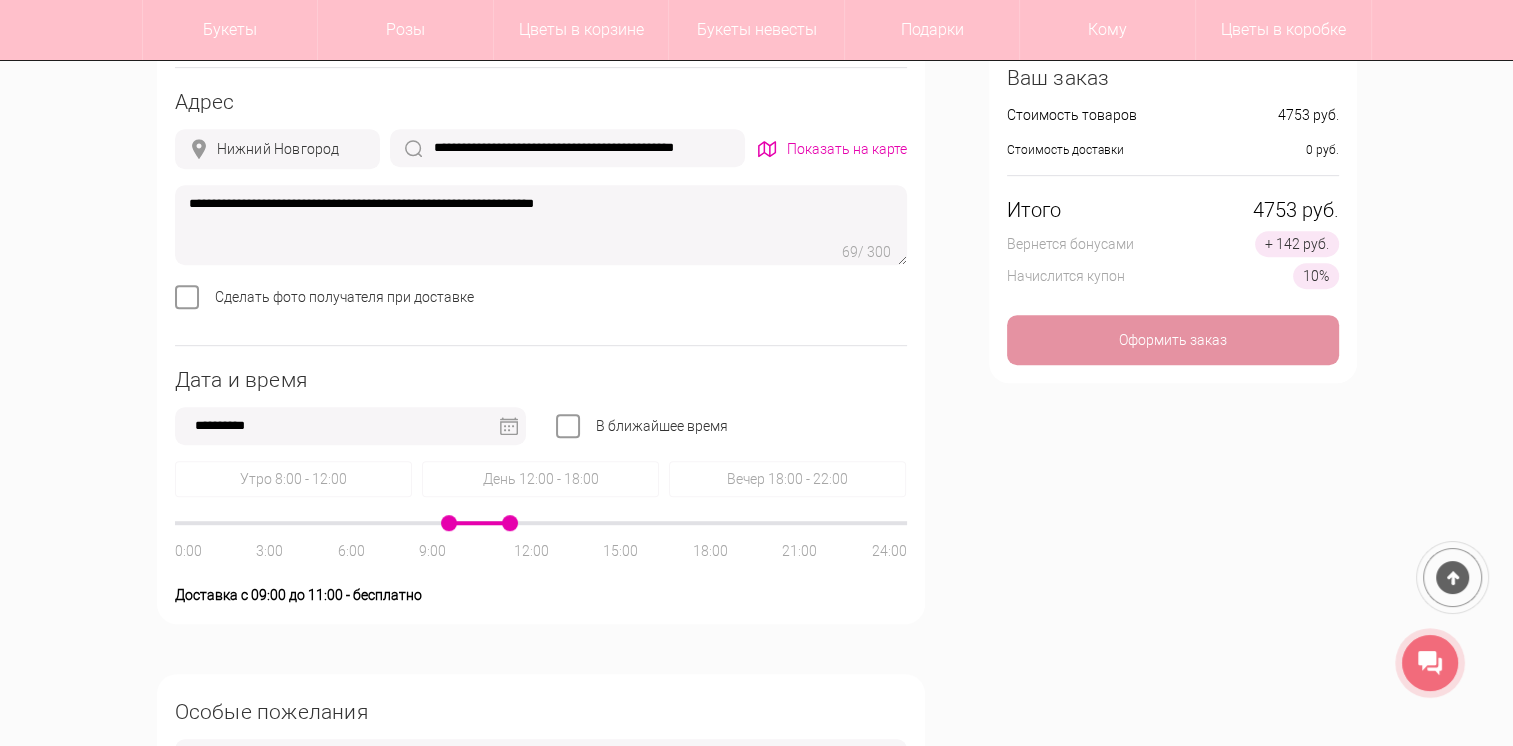 scroll, scrollTop: 1333, scrollLeft: 0, axis: vertical 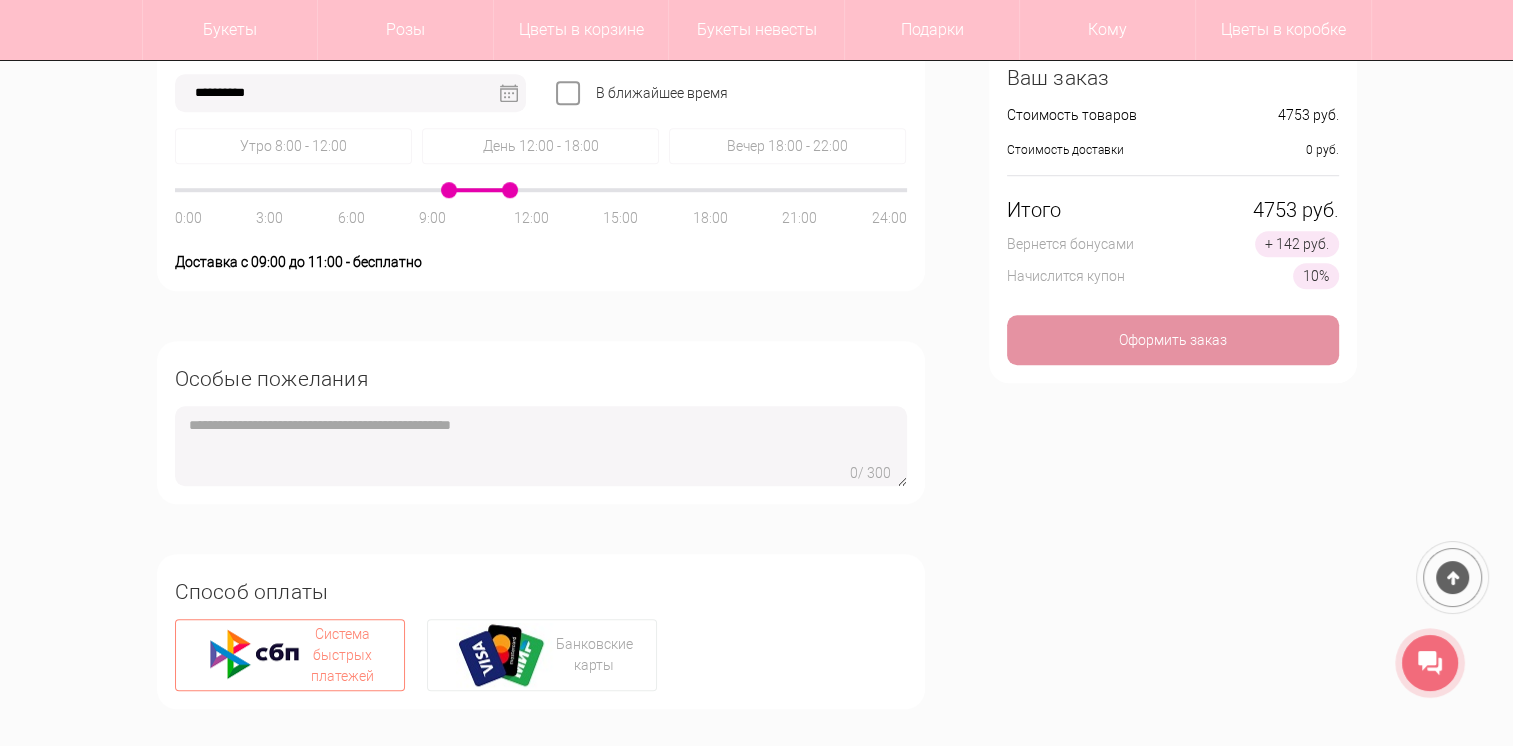 click at bounding box center (541, 446) 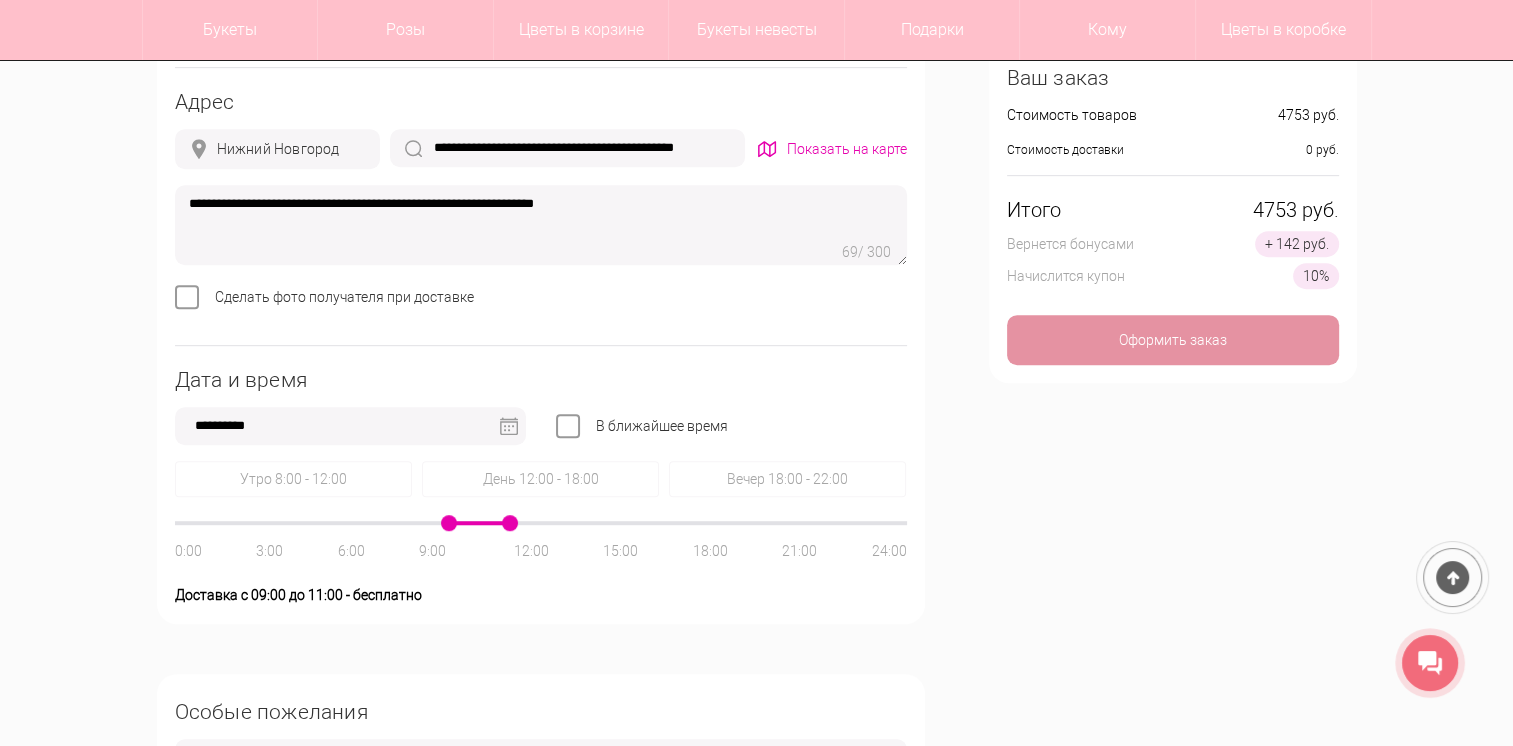 scroll, scrollTop: 1333, scrollLeft: 0, axis: vertical 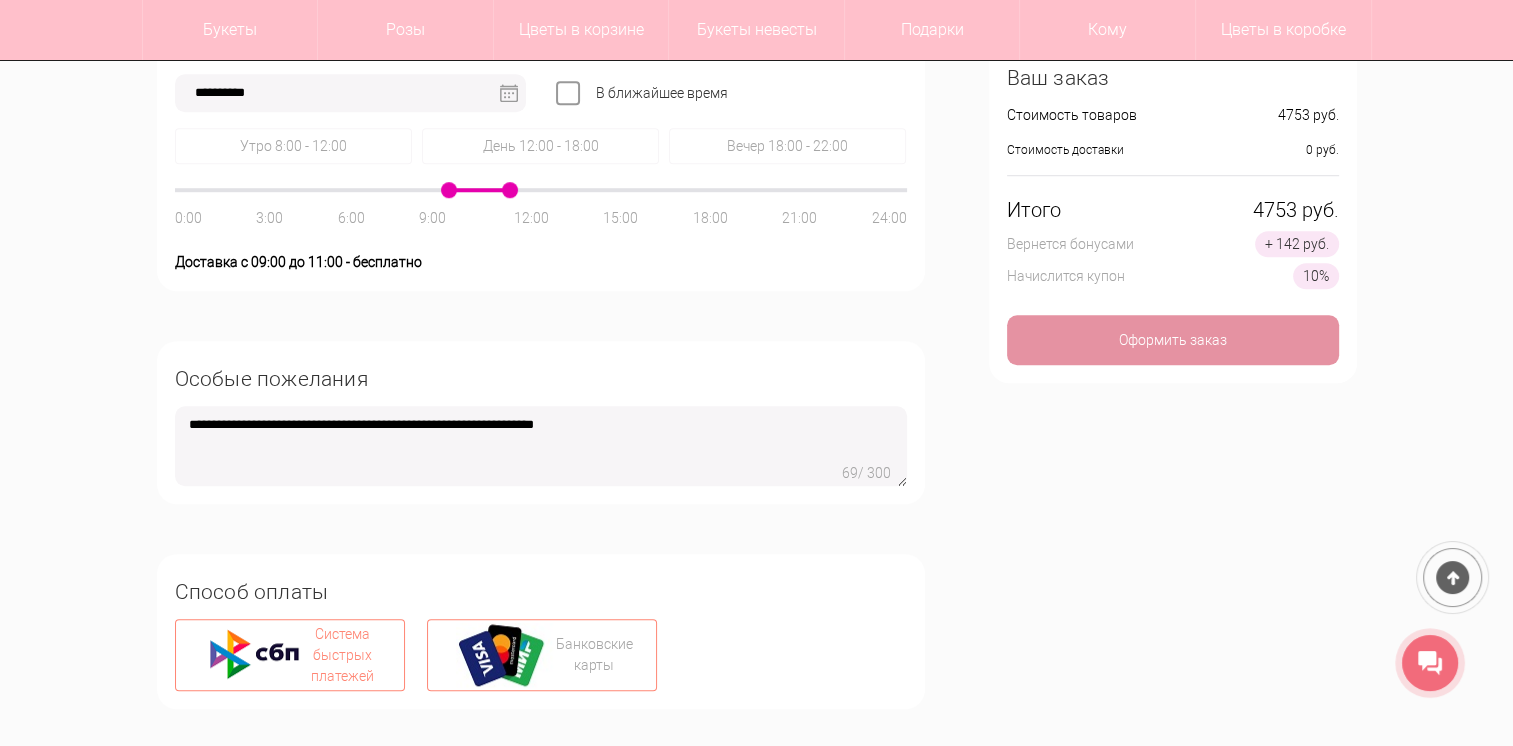 type on "**********" 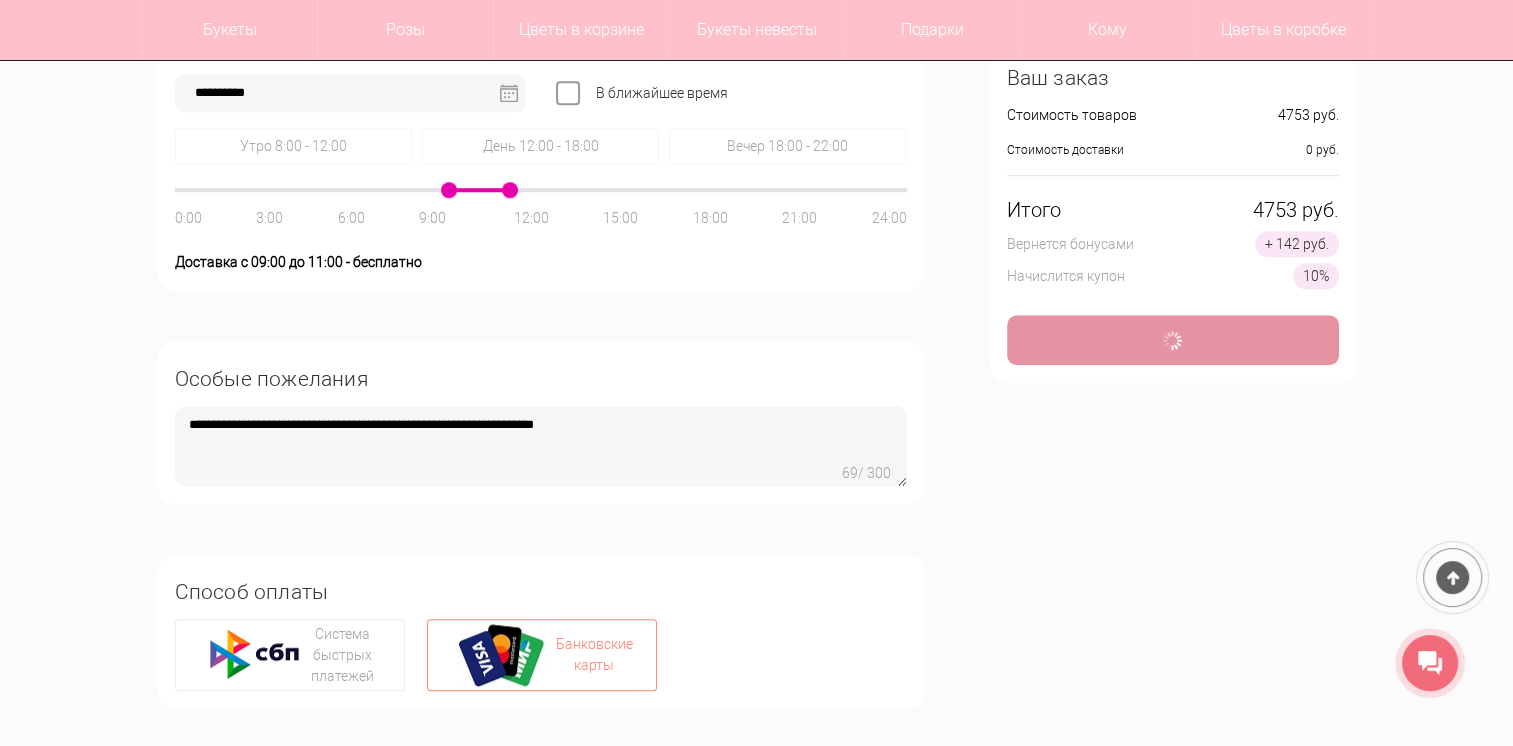 type on "**********" 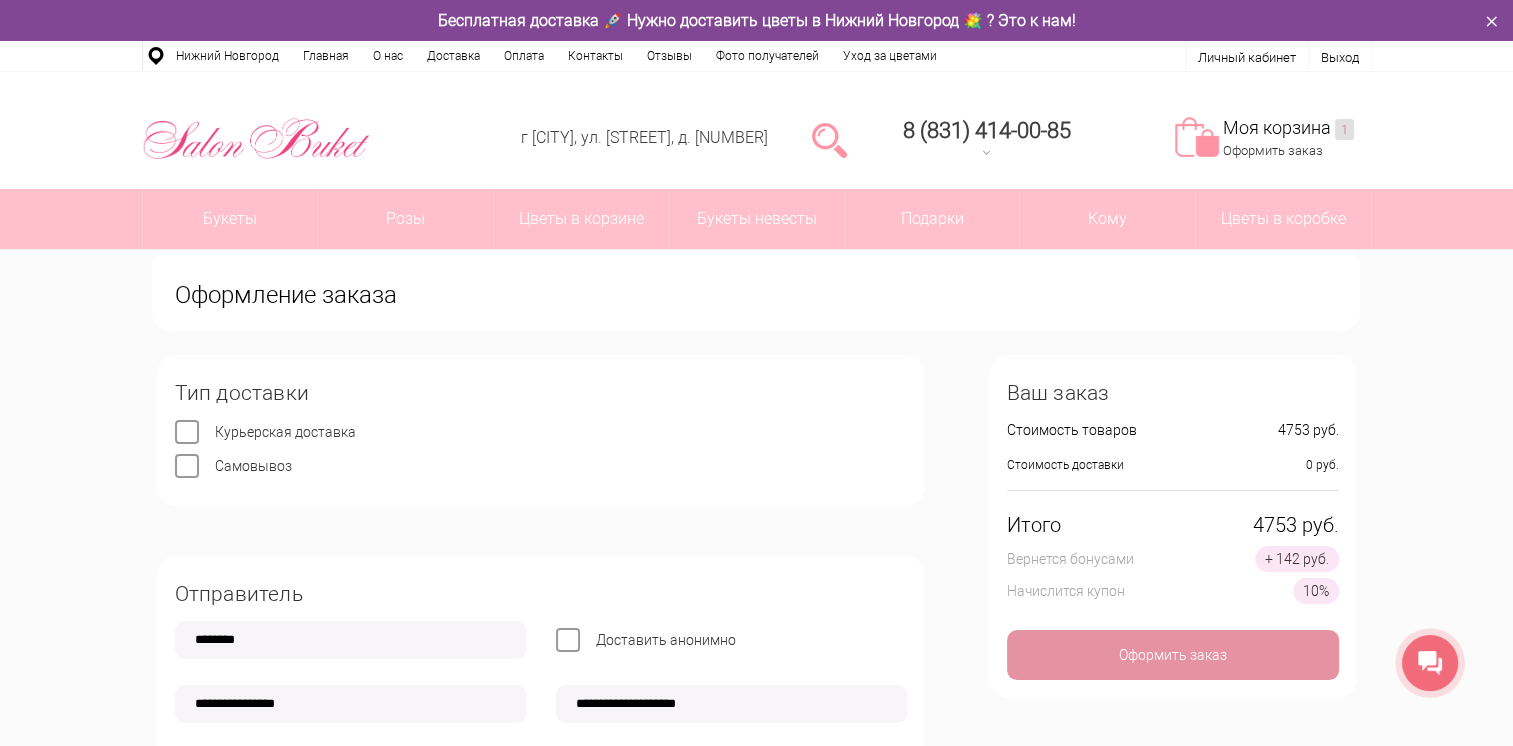 scroll, scrollTop: 333, scrollLeft: 0, axis: vertical 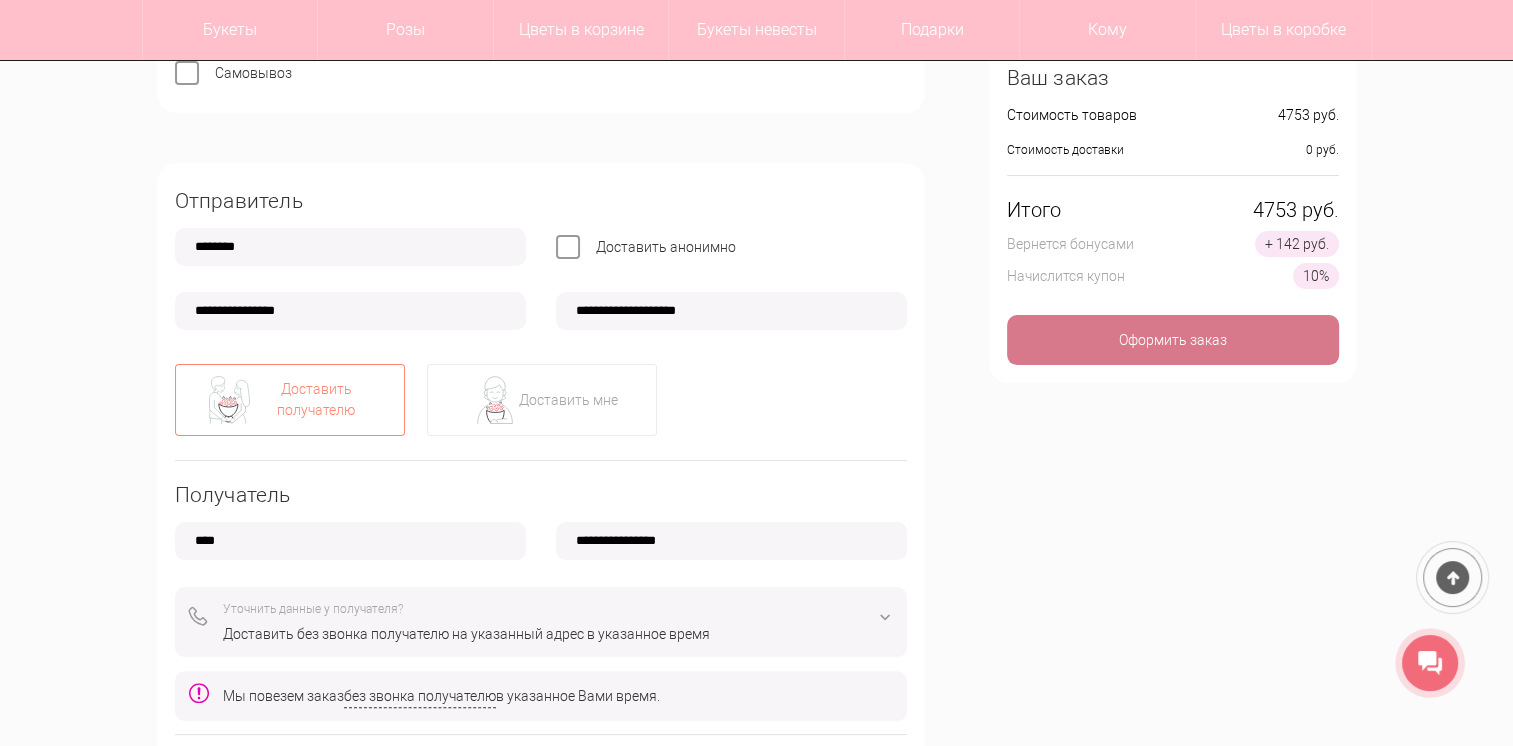 click on "Оформить заказ" at bounding box center (1173, 340) 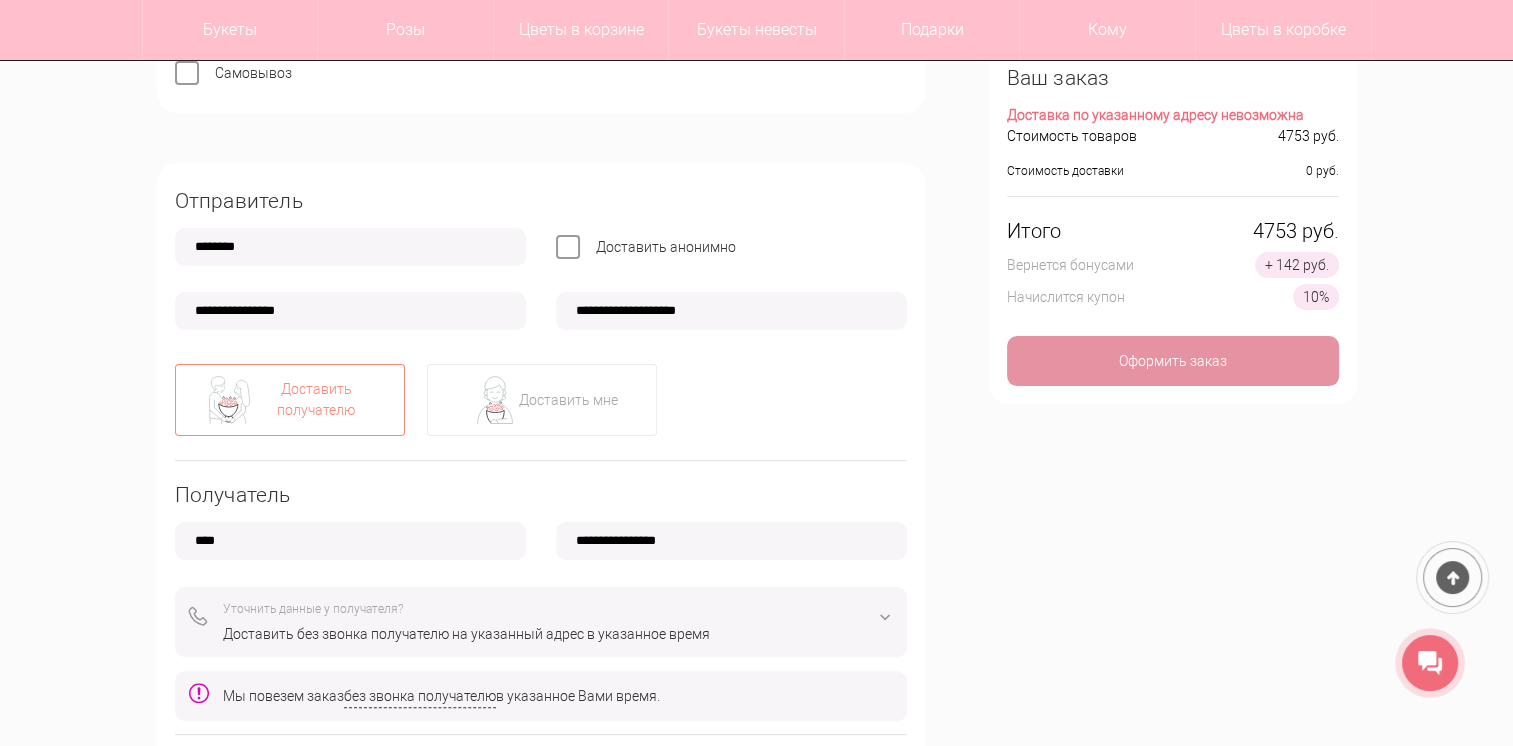 scroll, scrollTop: 666, scrollLeft: 0, axis: vertical 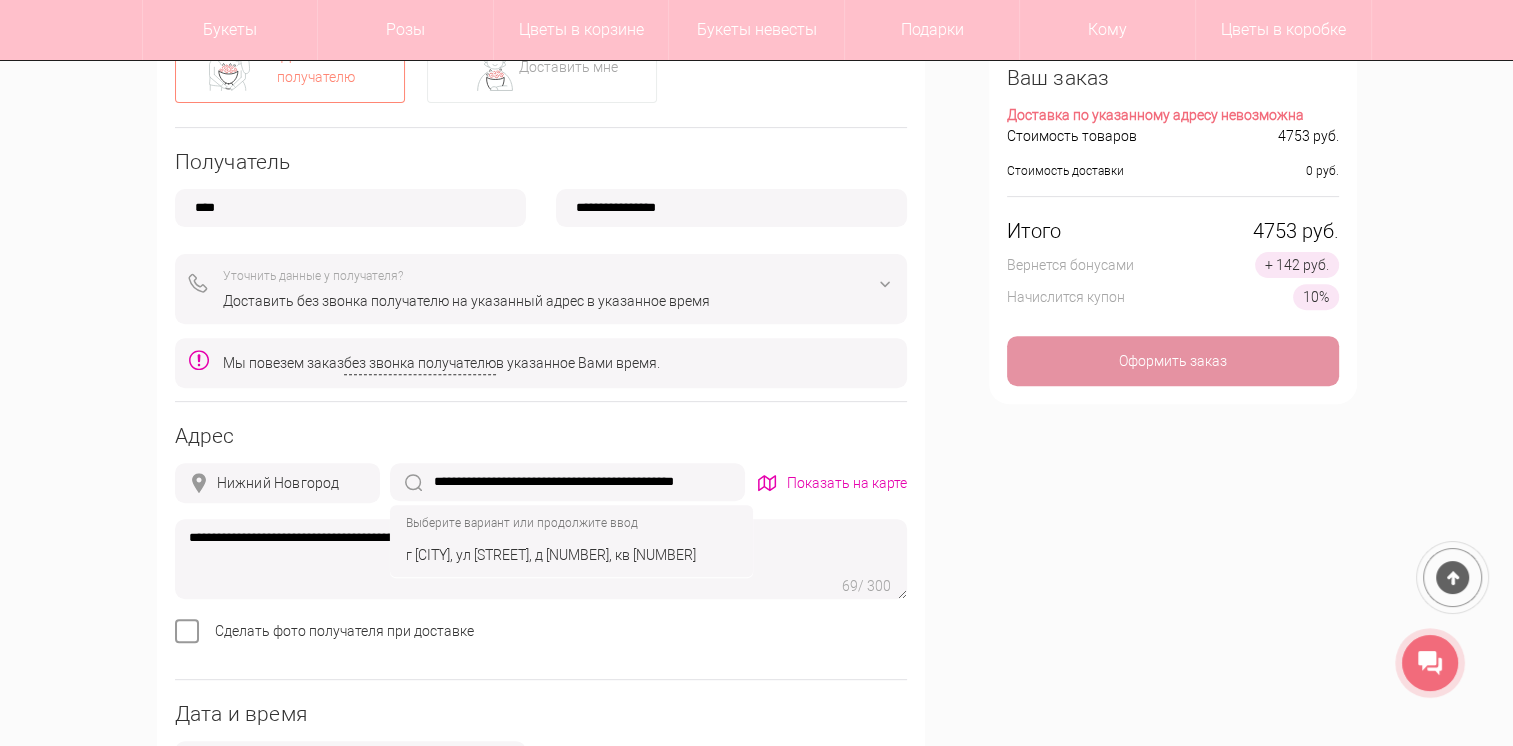 click on "**********" at bounding box center [567, 482] 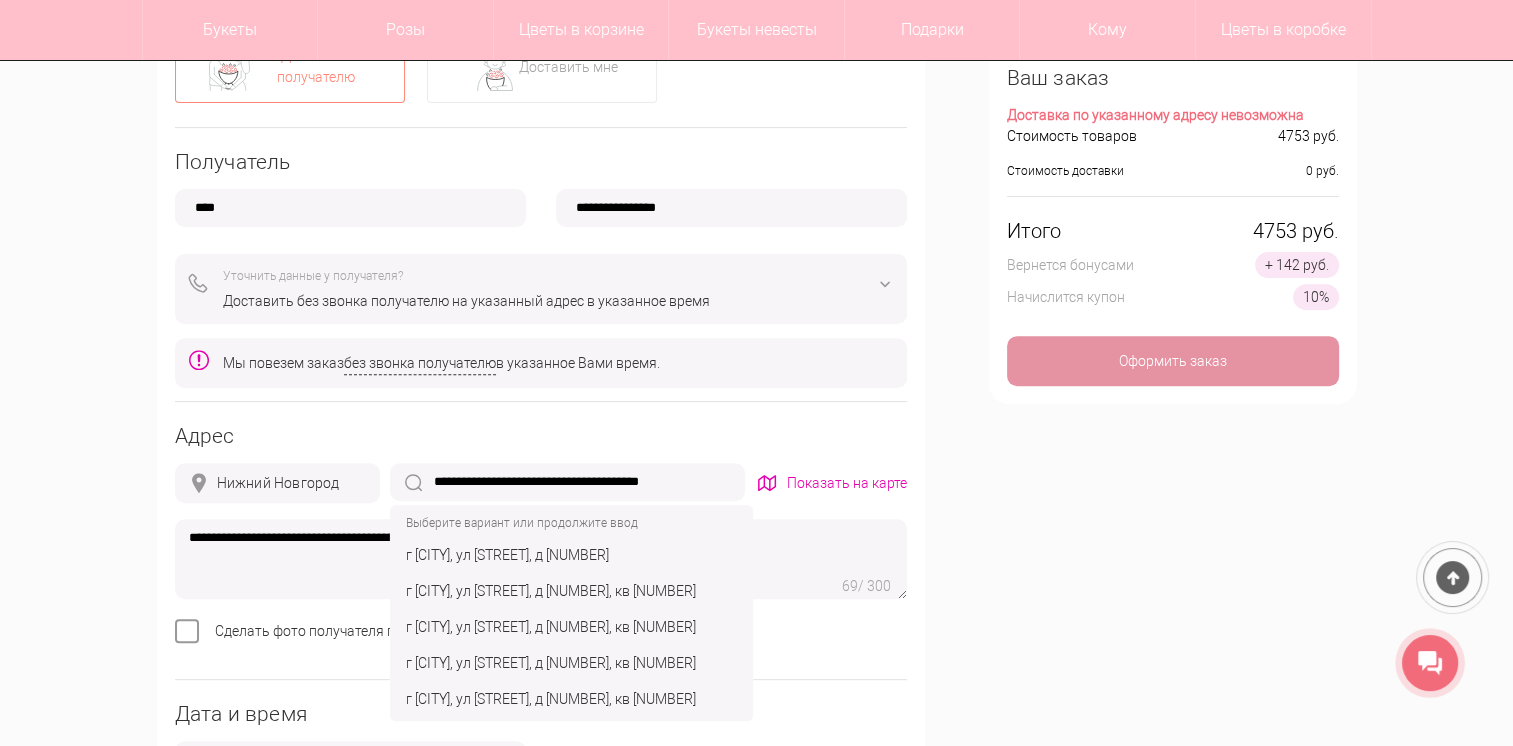 type on "**********" 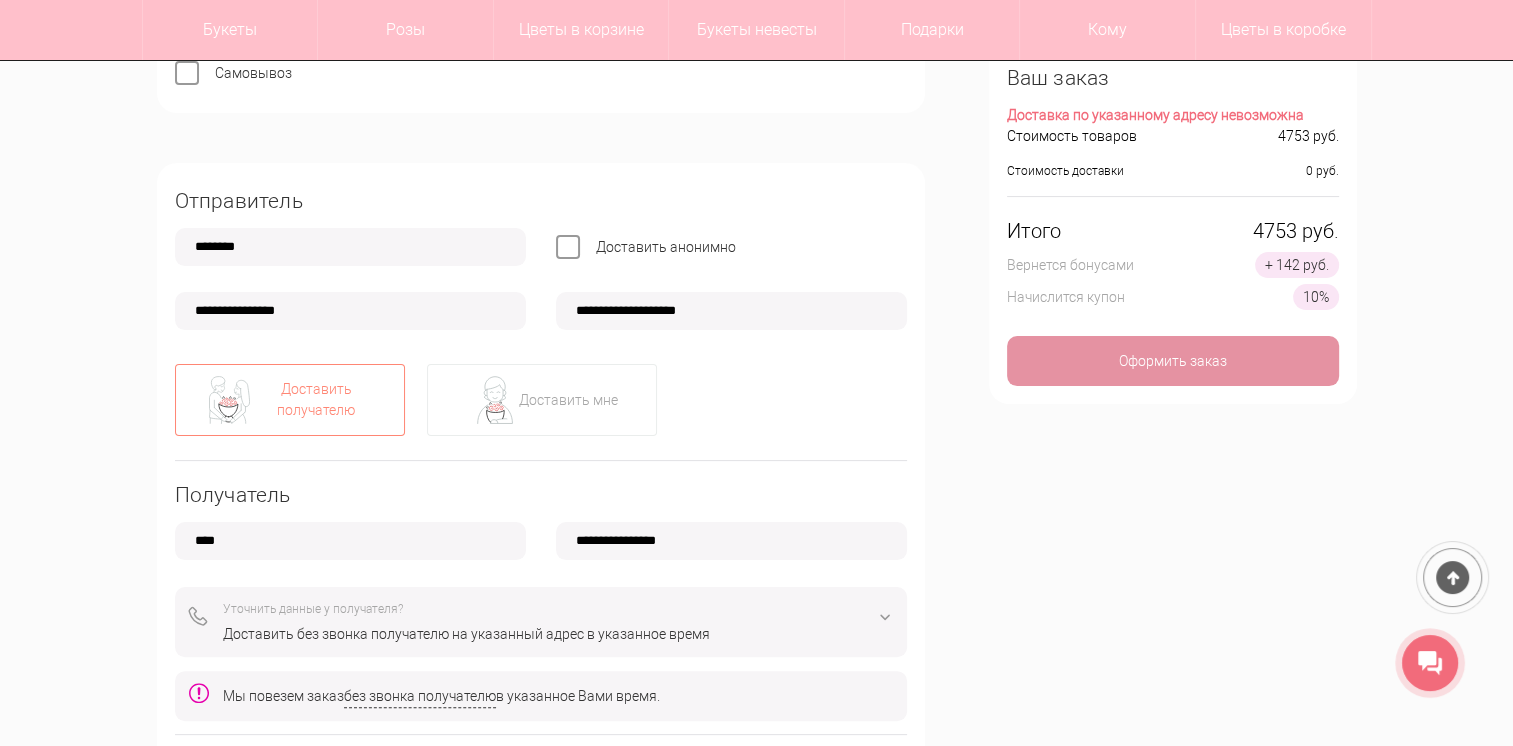 scroll, scrollTop: 666, scrollLeft: 0, axis: vertical 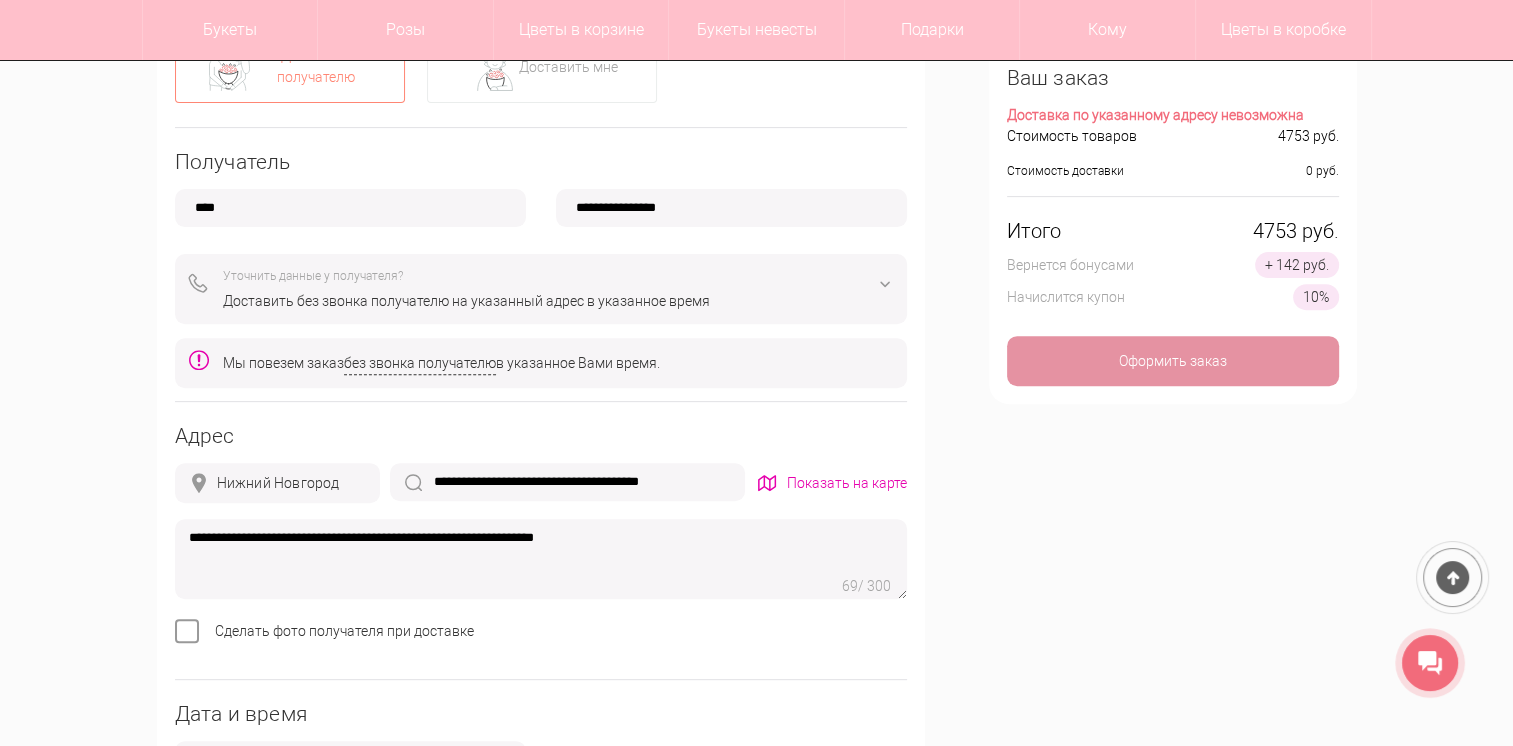 click on "Доставить без звонка получателю на указанный адрес в указанное время" at bounding box center (558, 301) 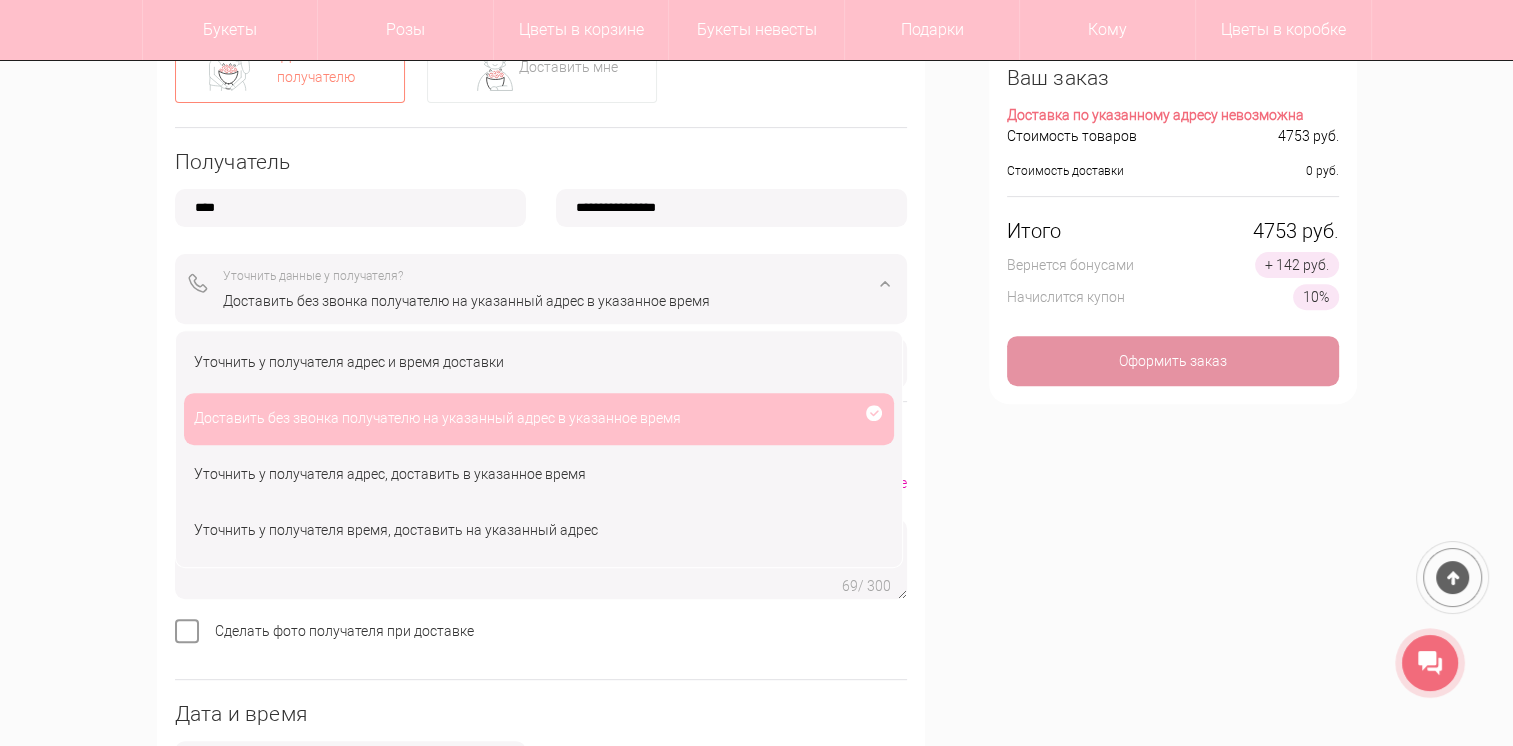 click on "Доставить без звонка получателю на указанный адрес в указанное время" 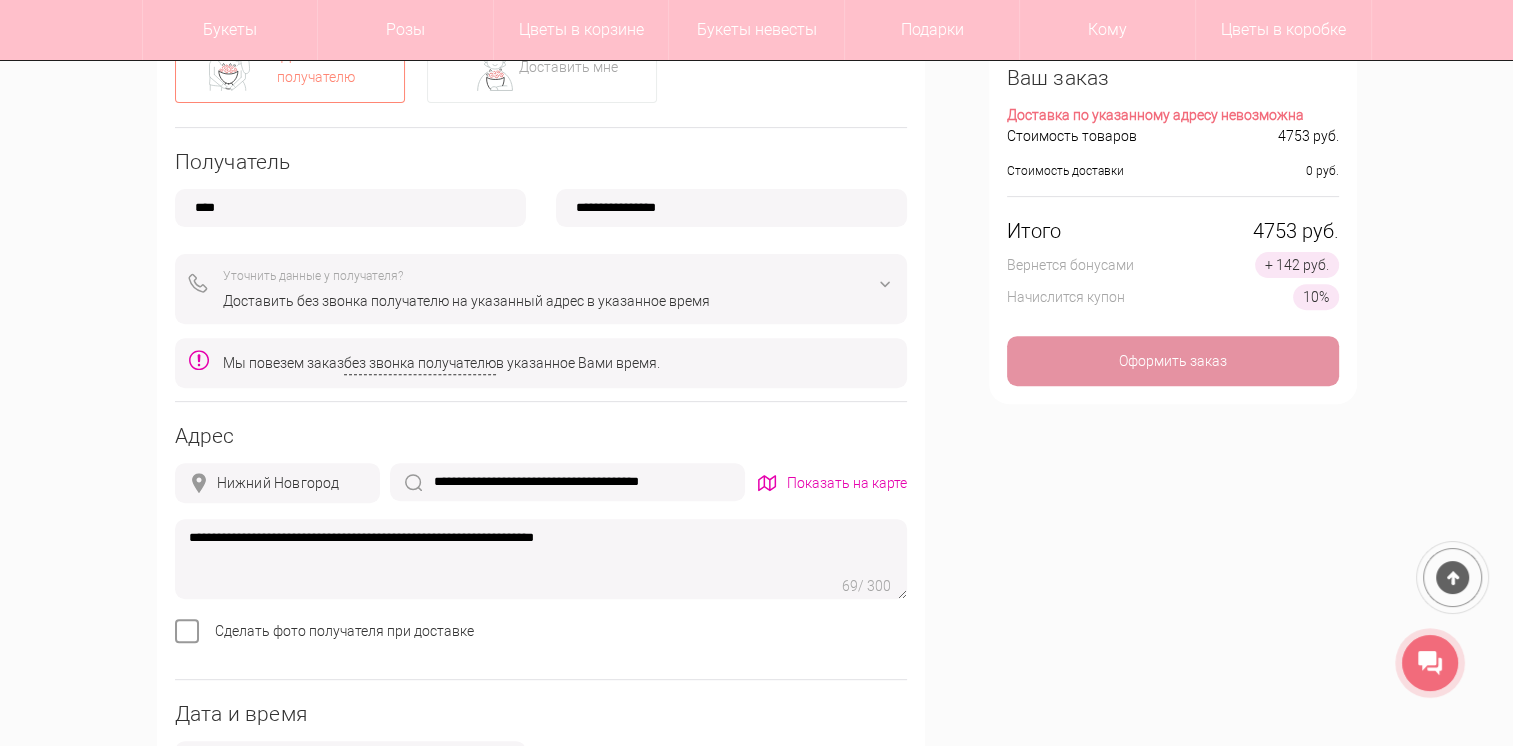 scroll, scrollTop: 1000, scrollLeft: 0, axis: vertical 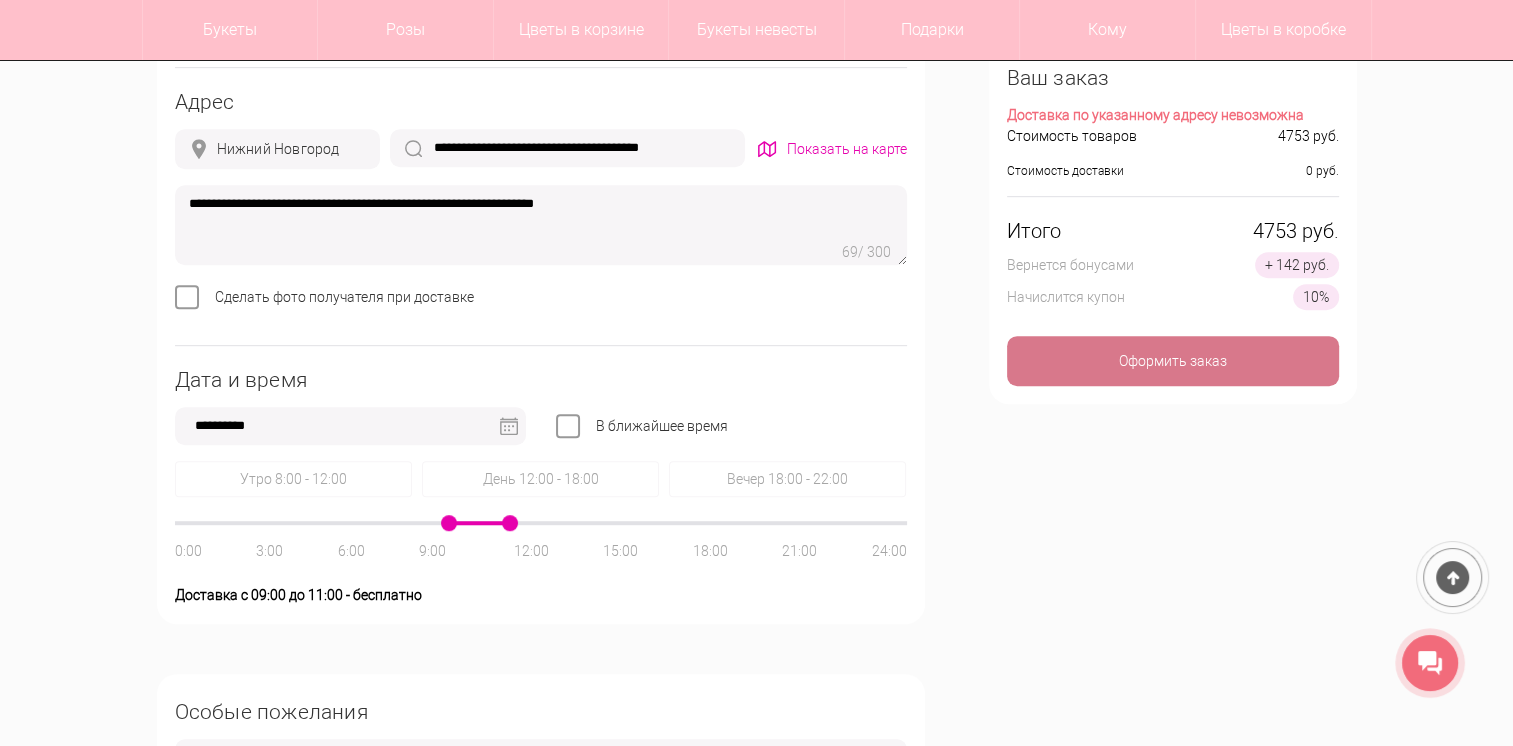 click on "Оформить заказ" at bounding box center (1173, 361) 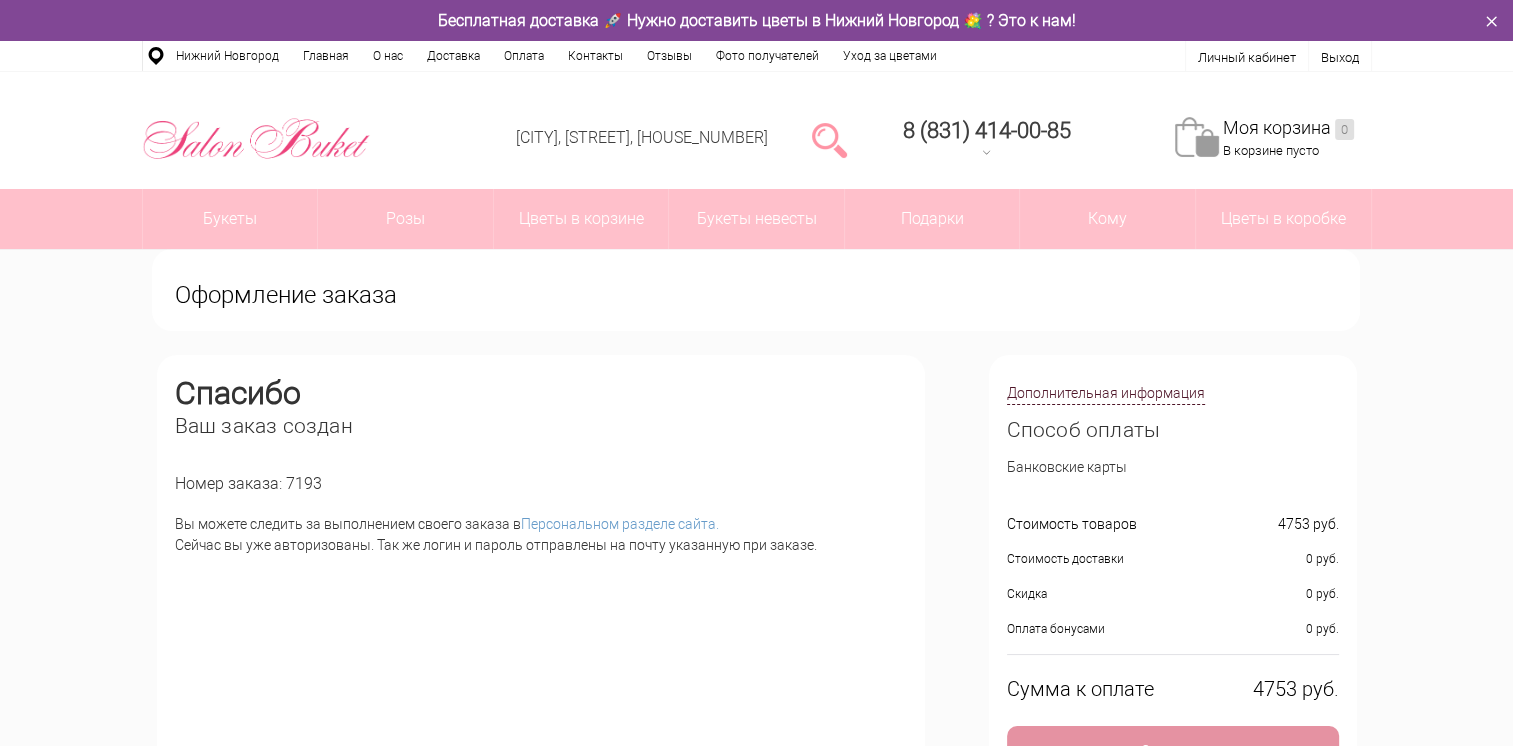 scroll, scrollTop: 333, scrollLeft: 0, axis: vertical 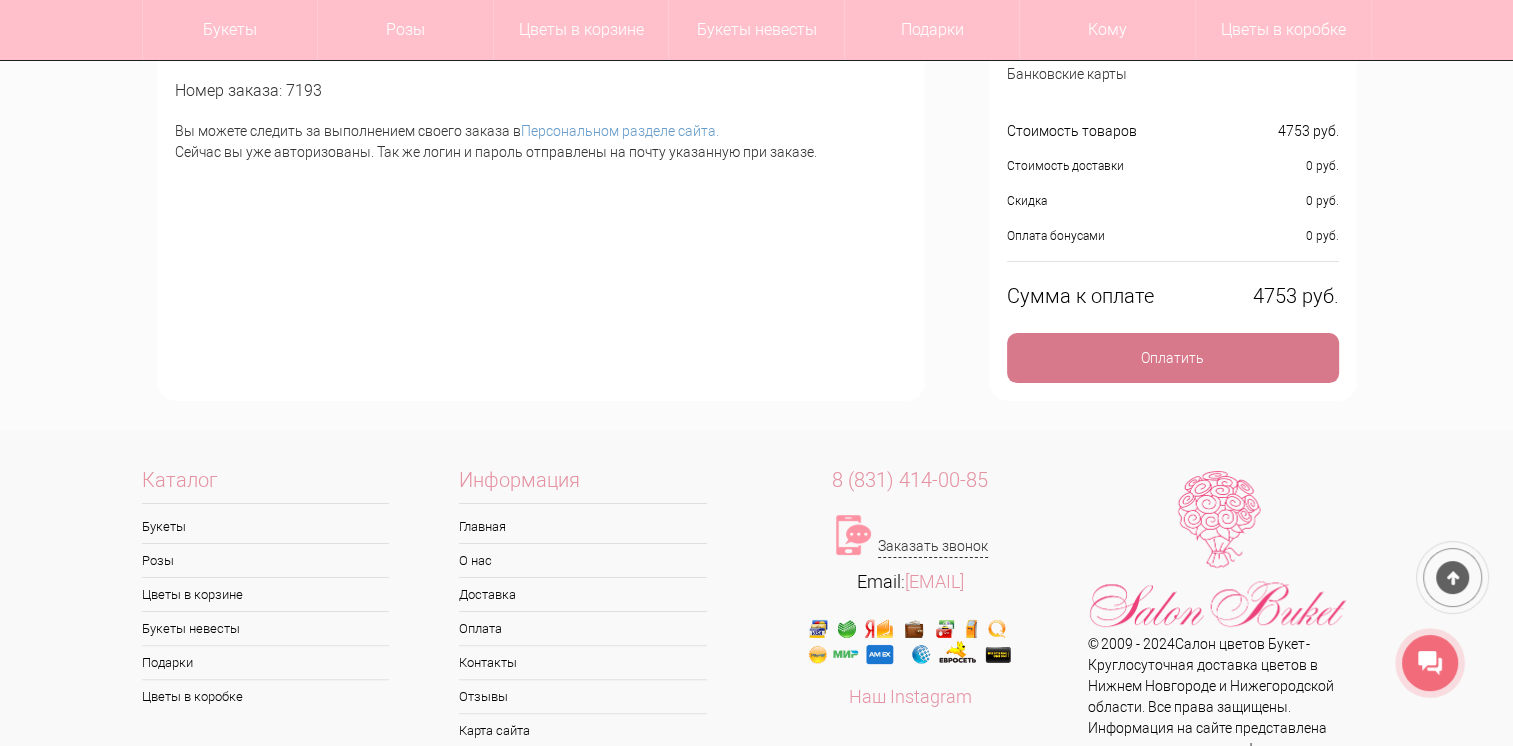 click on "Оплатить" at bounding box center (1173, 358) 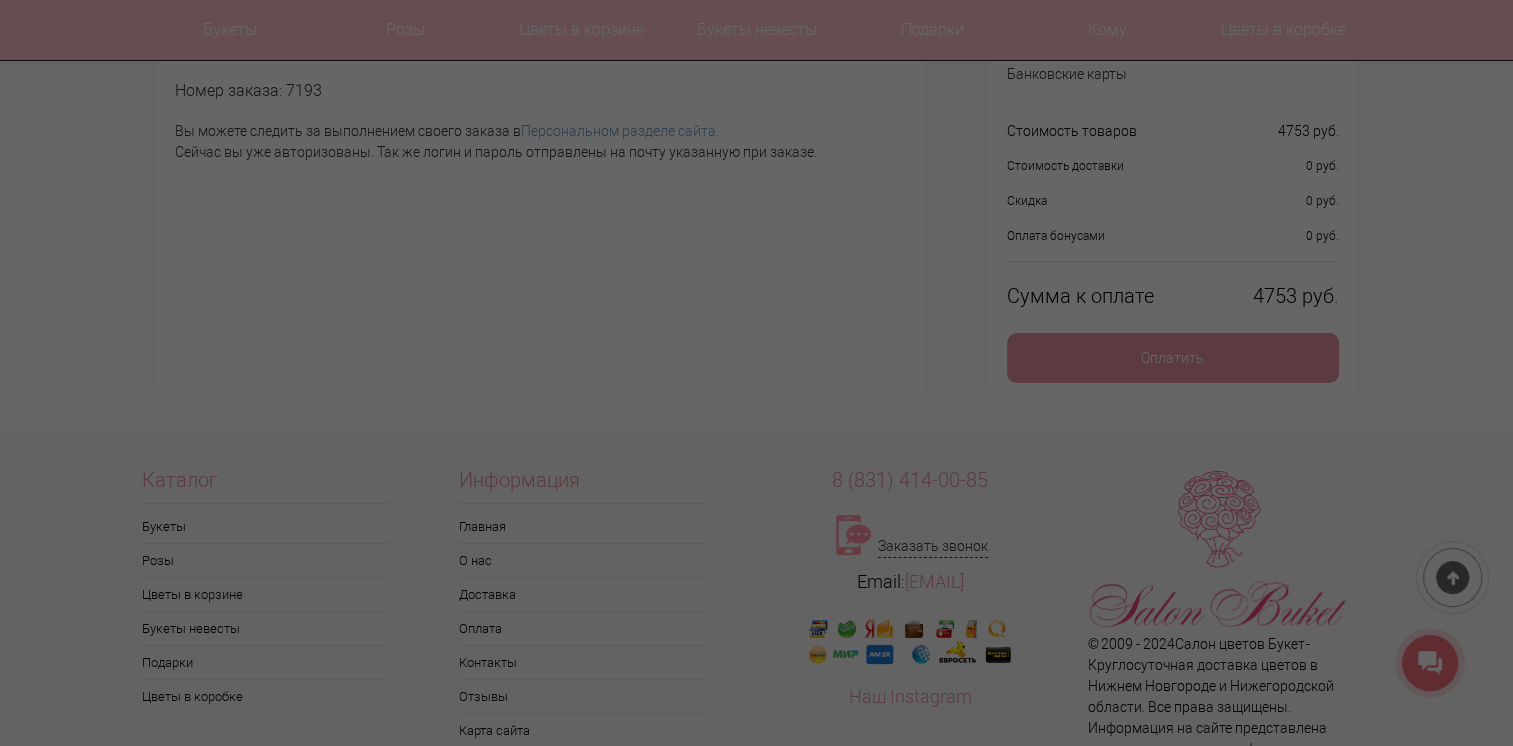 scroll, scrollTop: 174, scrollLeft: 0, axis: vertical 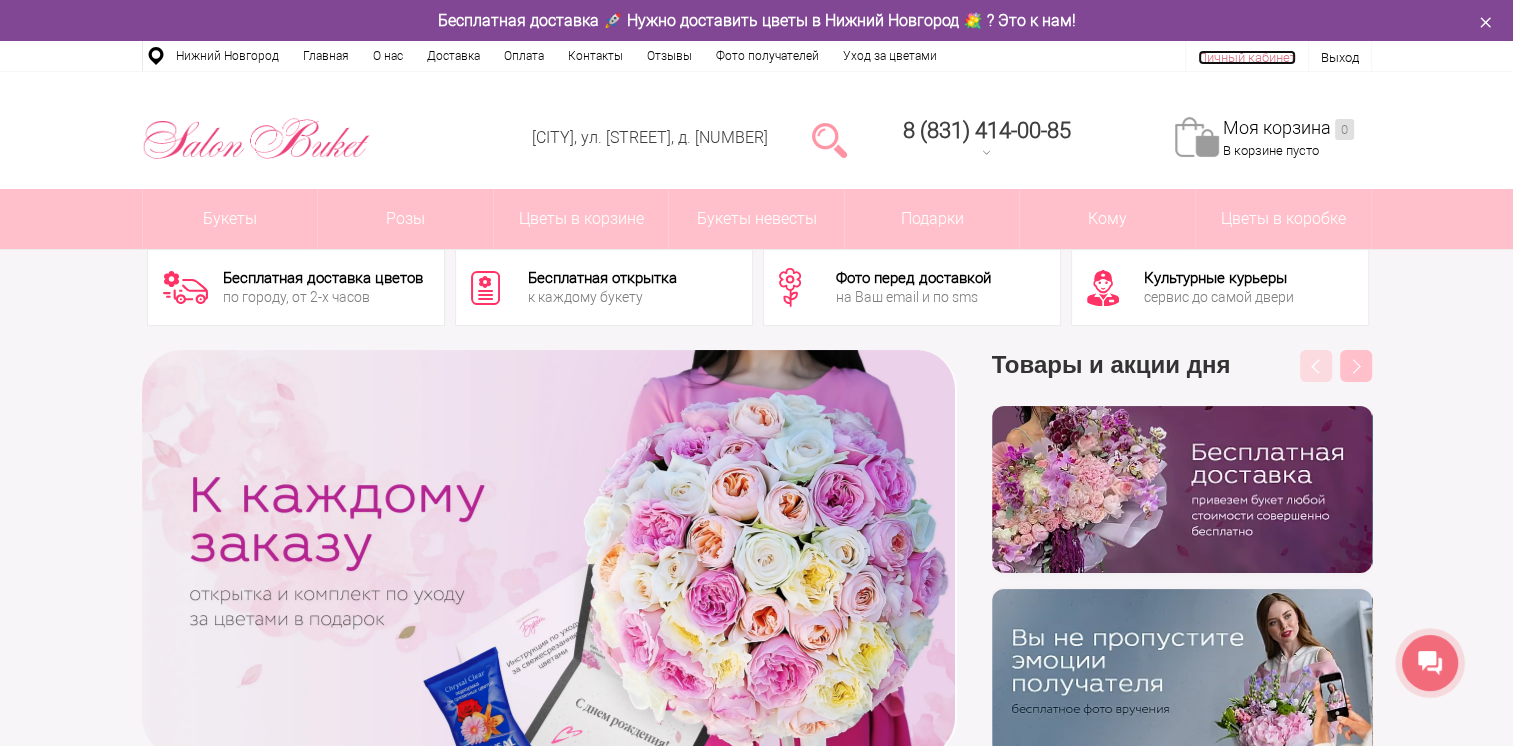 click on "Личный кабинет" at bounding box center (1247, 57) 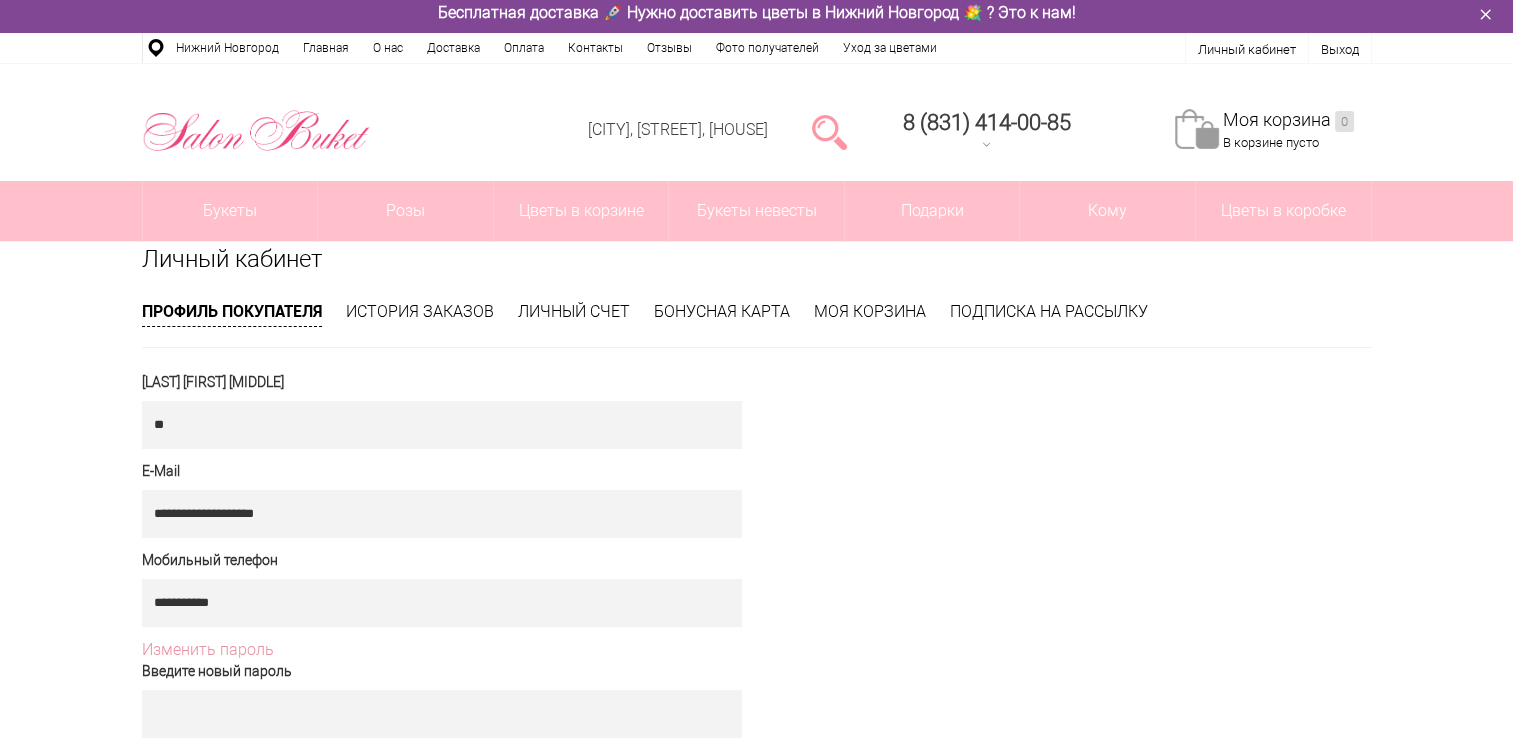 scroll, scrollTop: 0, scrollLeft: 0, axis: both 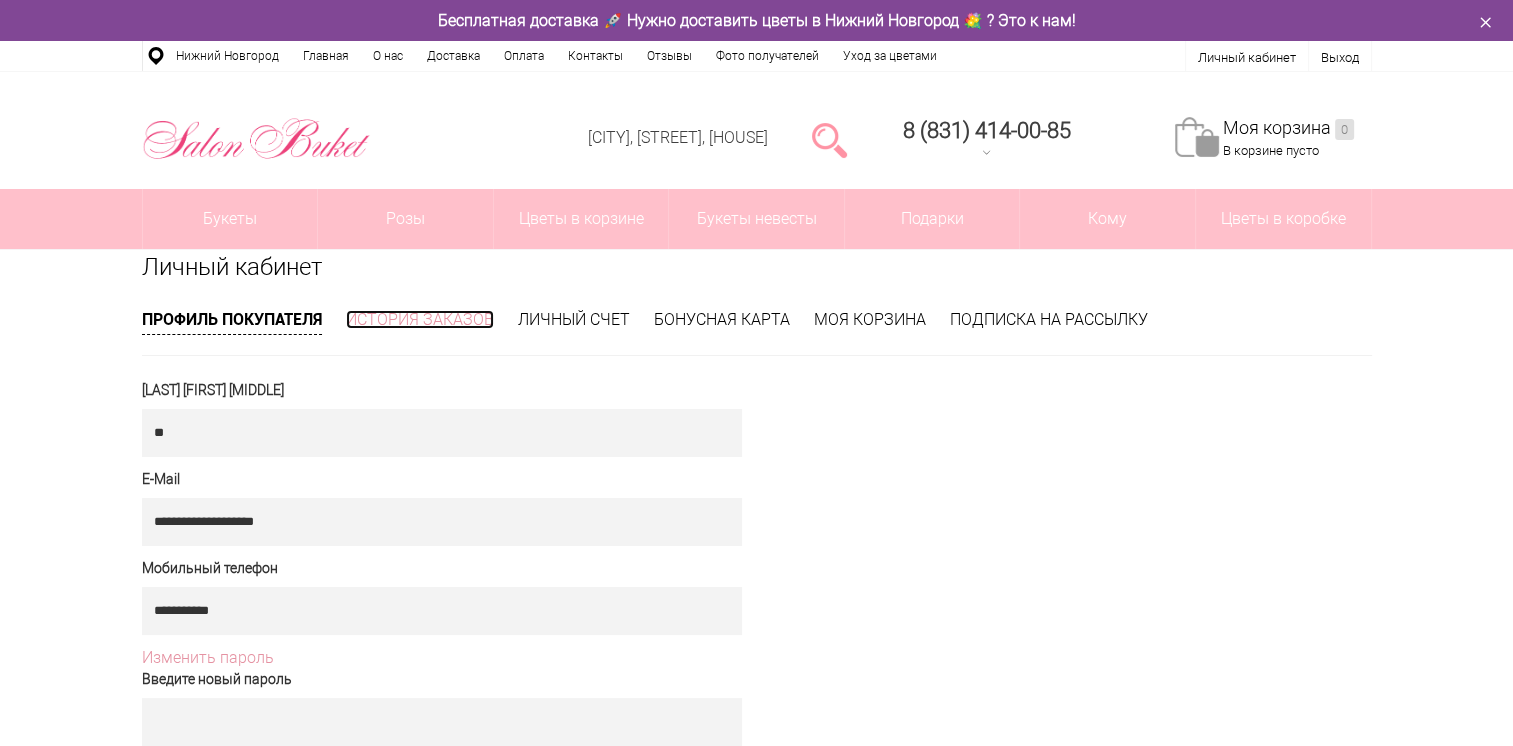 click on "История заказов" at bounding box center [420, 319] 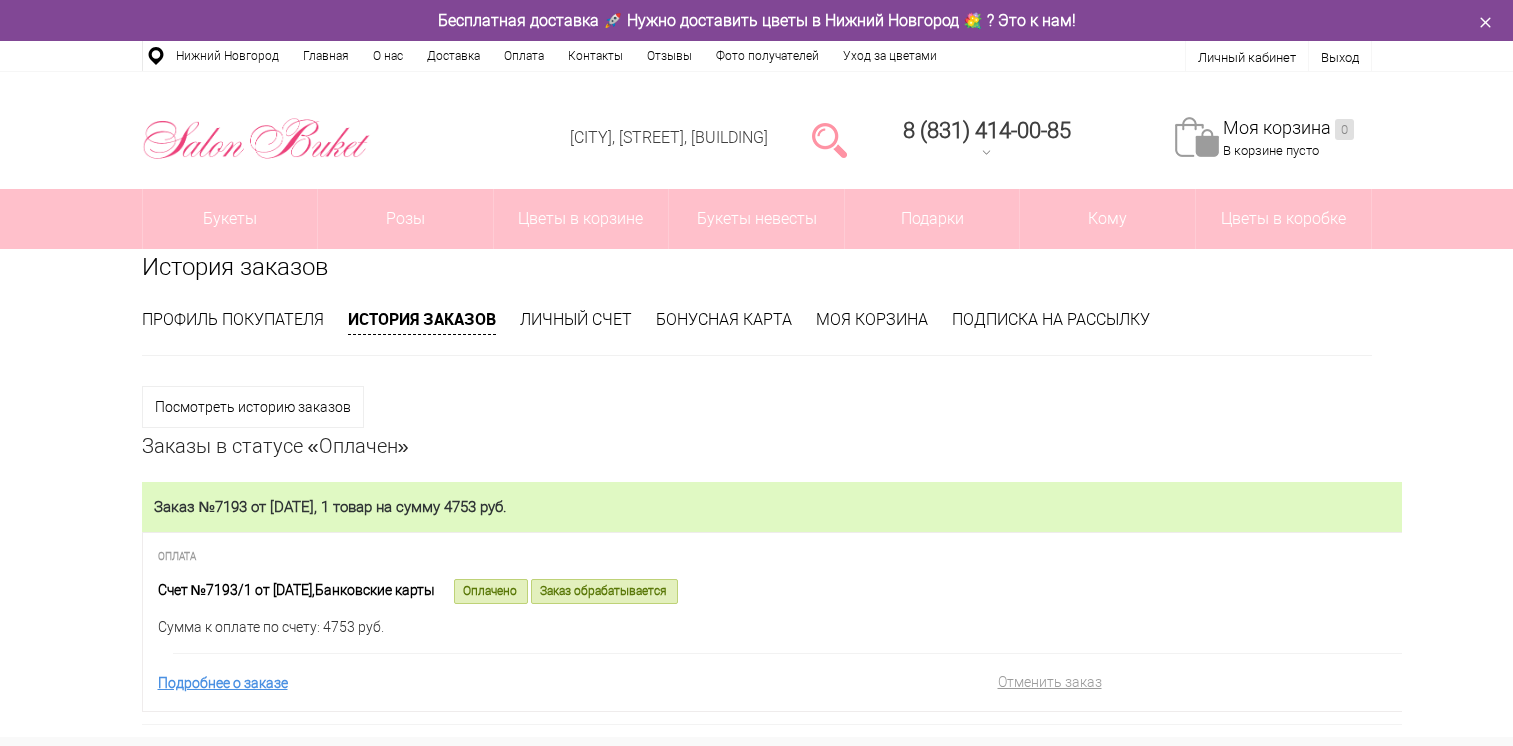 scroll, scrollTop: 0, scrollLeft: 0, axis: both 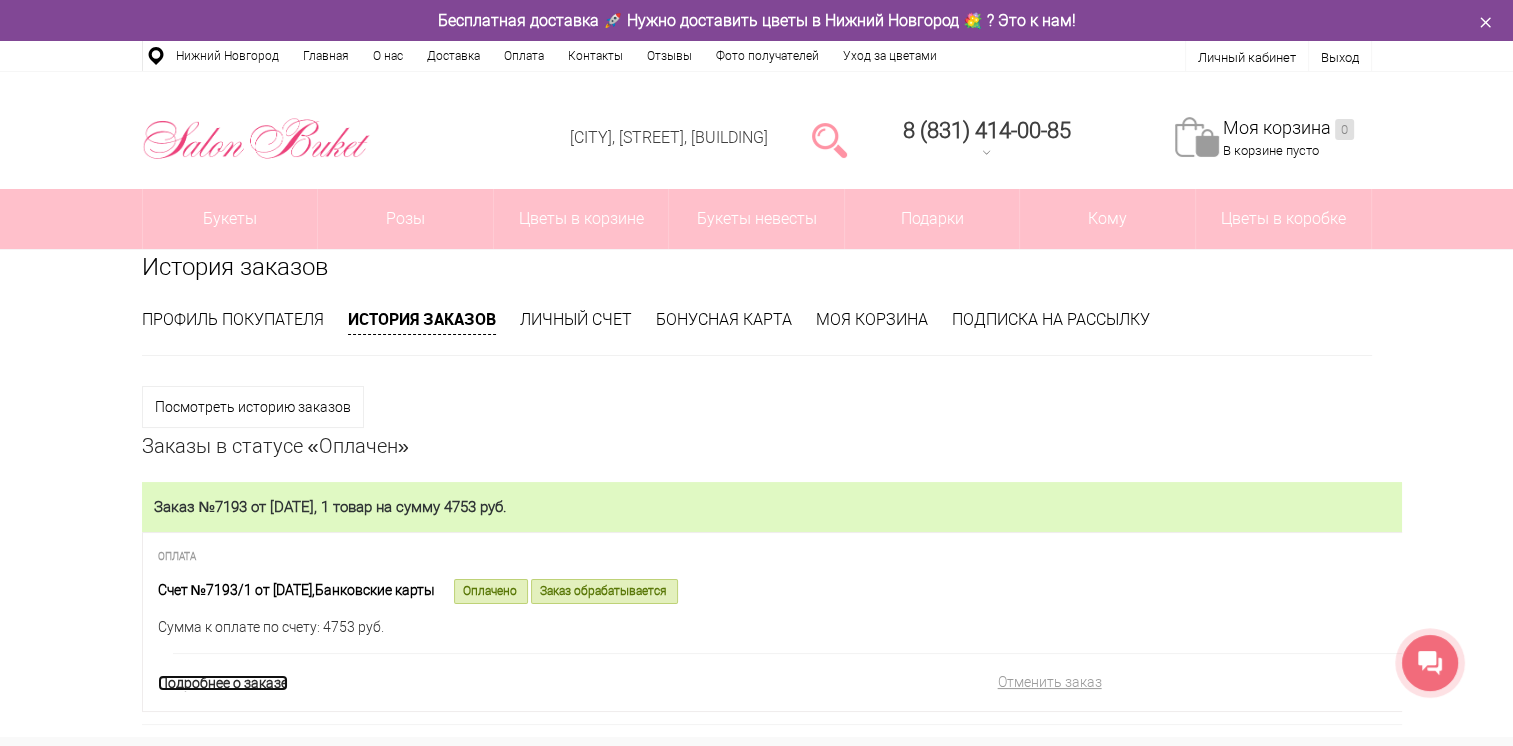 click on "Подробнее о заказе" at bounding box center (223, 683) 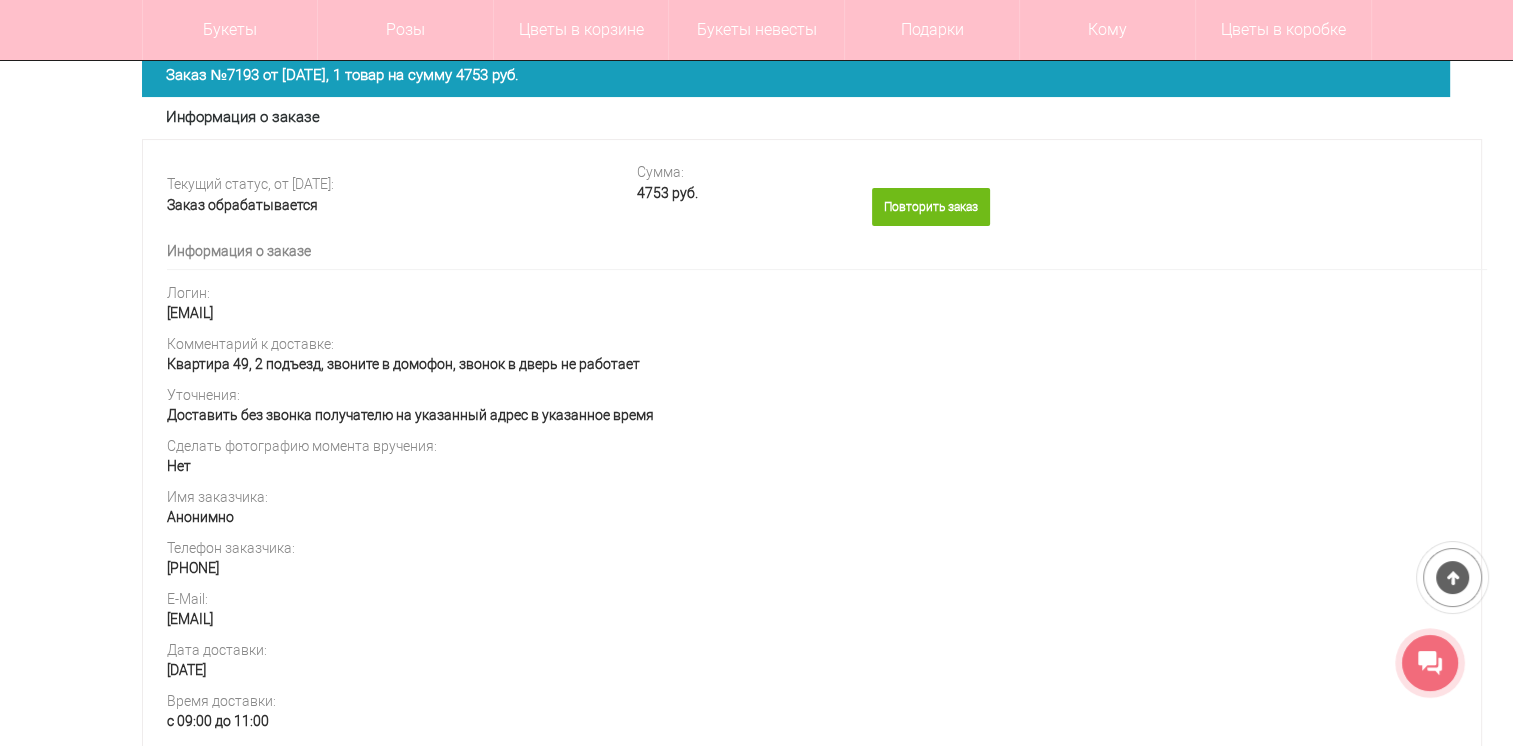 scroll, scrollTop: 0, scrollLeft: 0, axis: both 